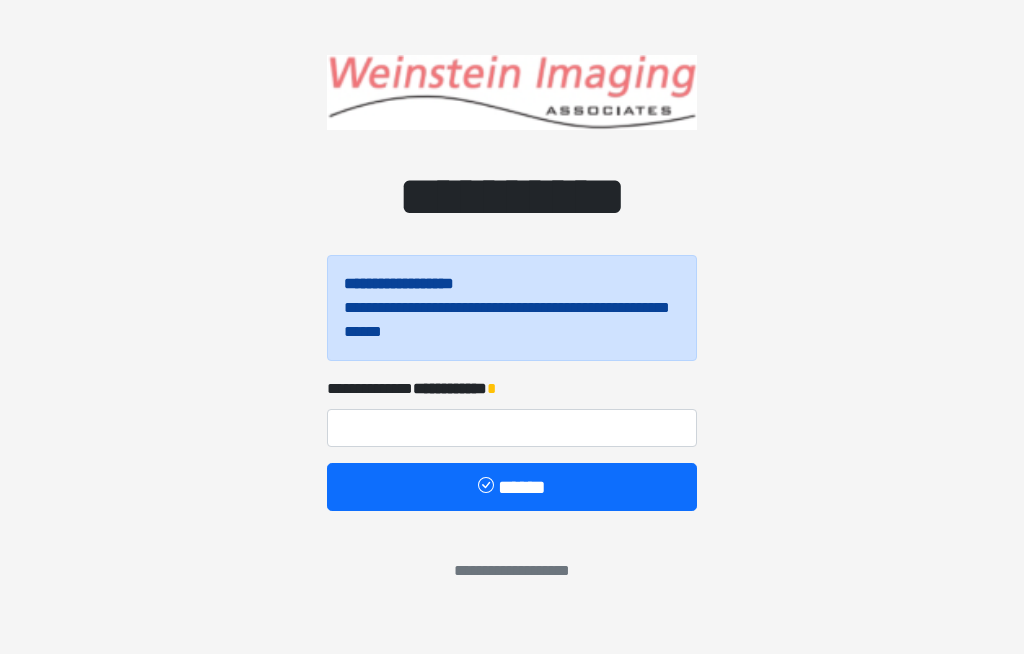 scroll, scrollTop: 0, scrollLeft: 0, axis: both 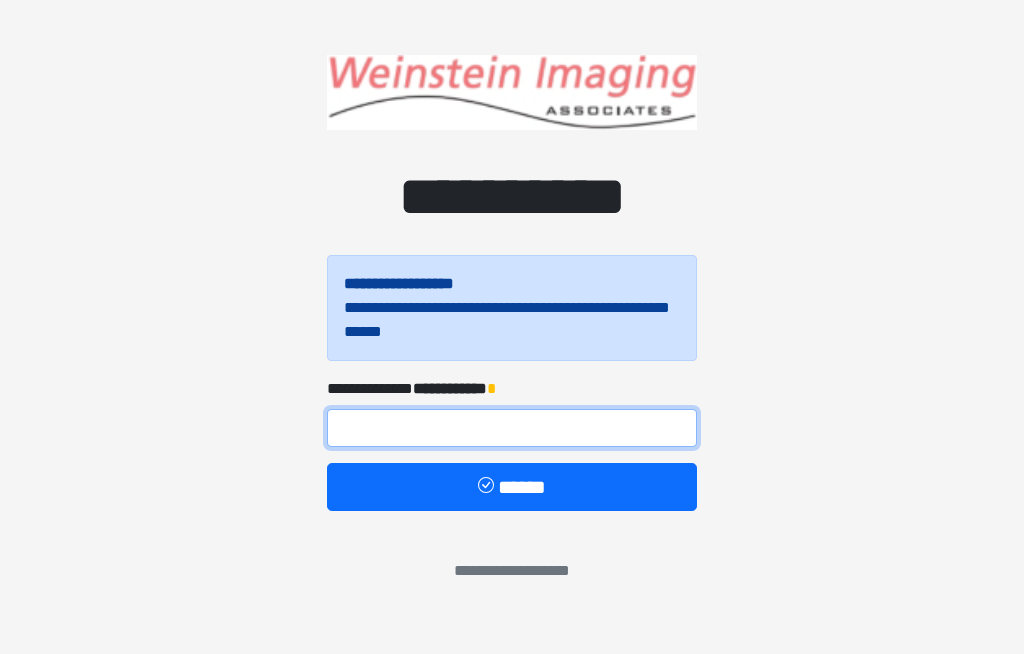 click at bounding box center (512, 428) 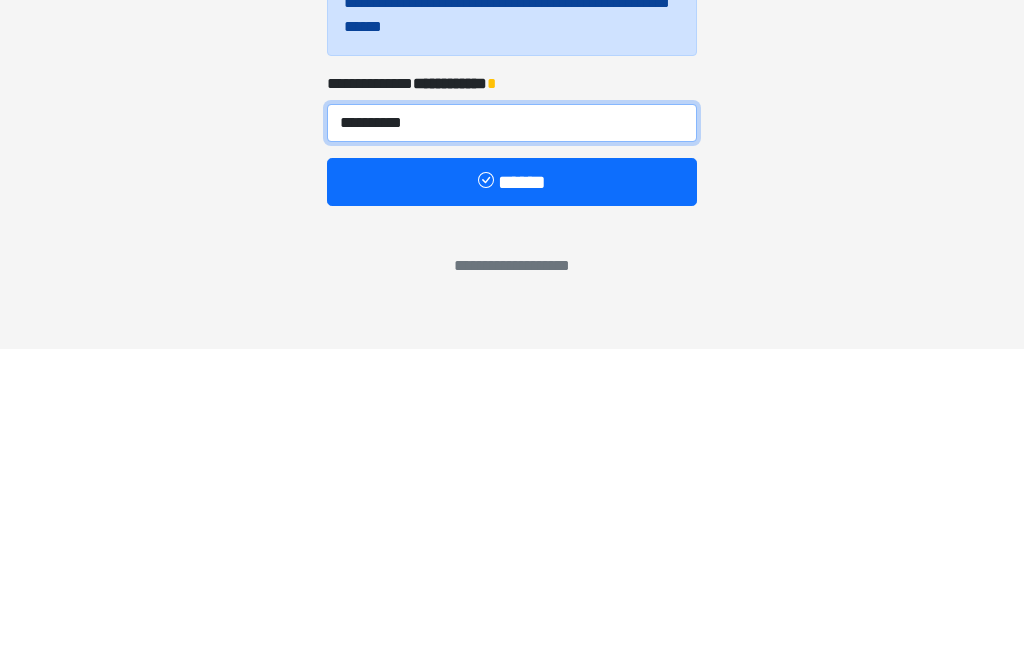 type on "**********" 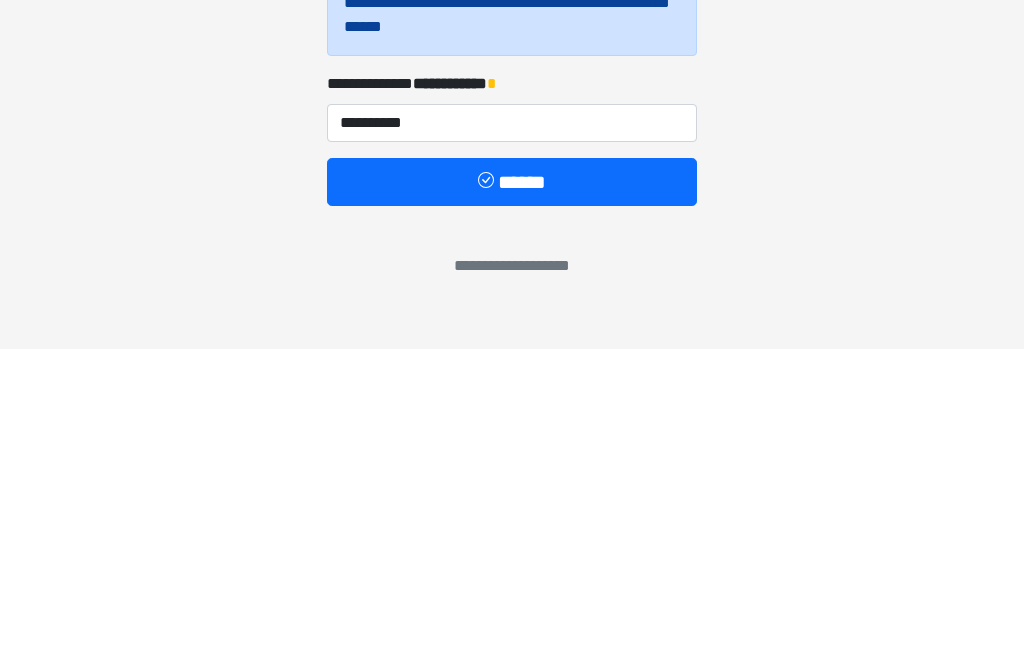 click on "******" at bounding box center [512, 487] 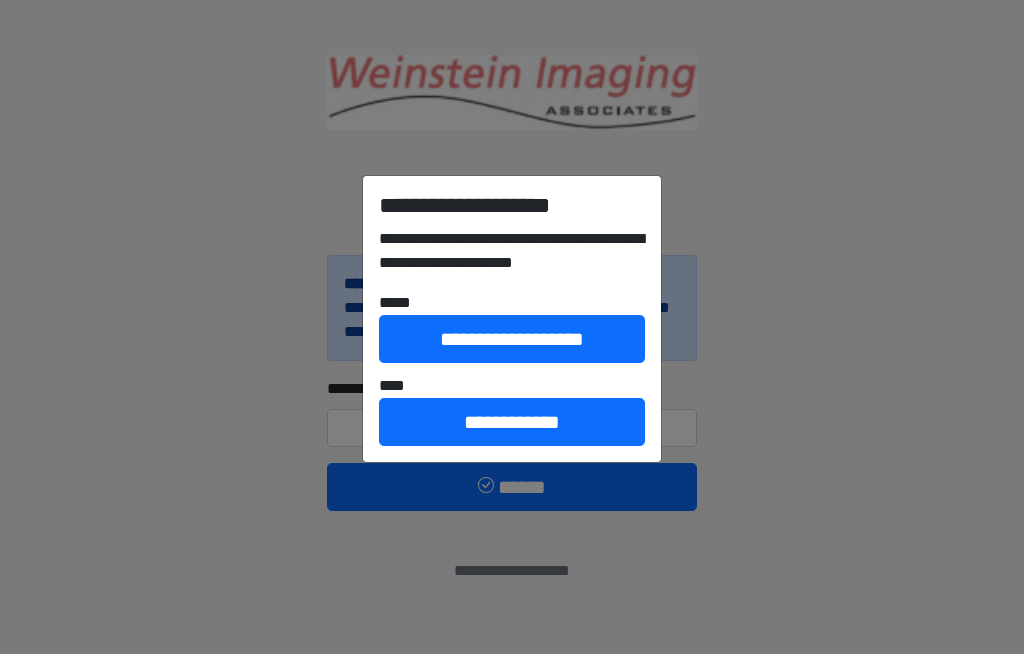 click on "**********" at bounding box center (512, 422) 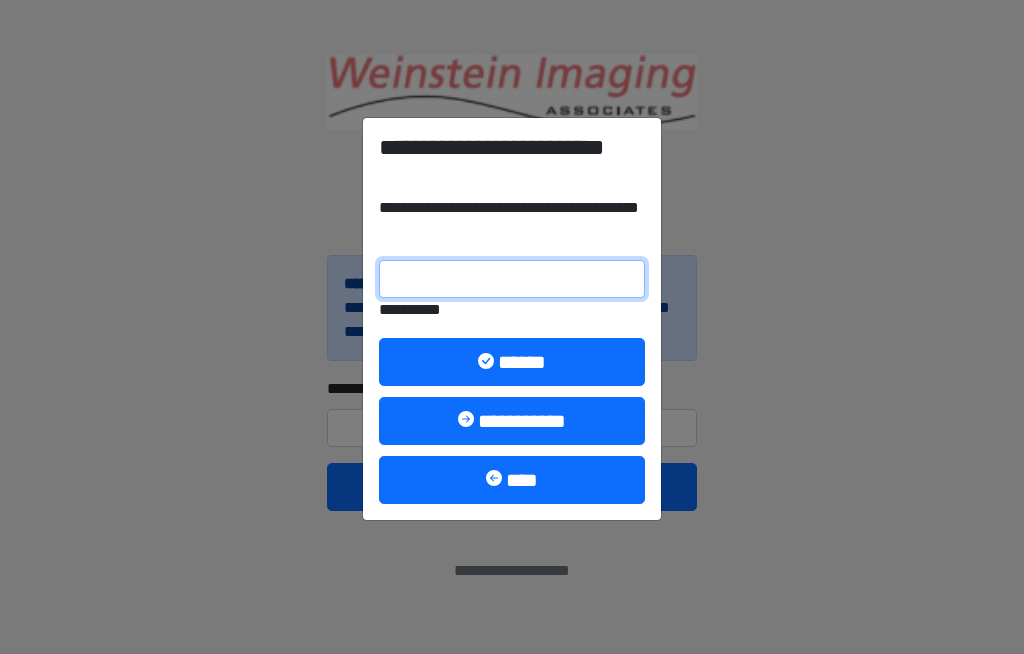 click on "**********" at bounding box center (512, 279) 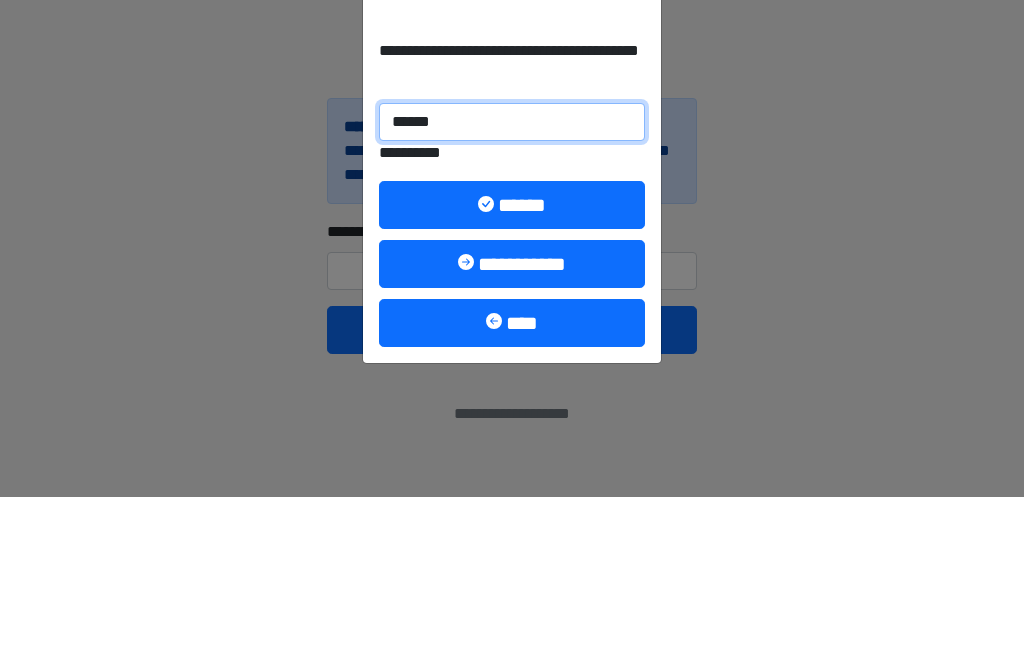 type on "******" 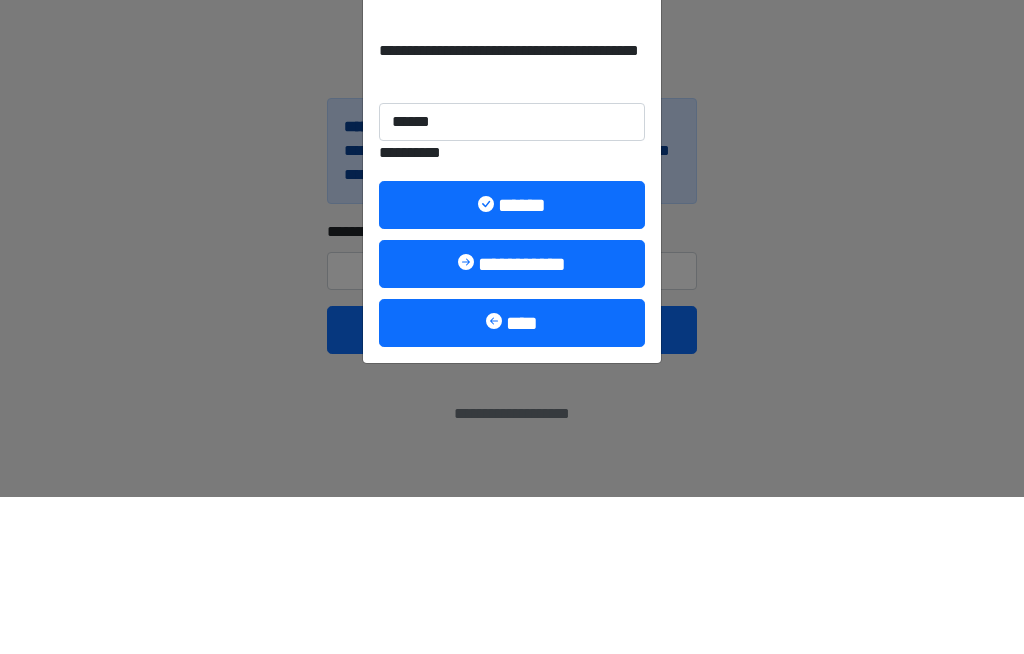 click on "******" at bounding box center (512, 362) 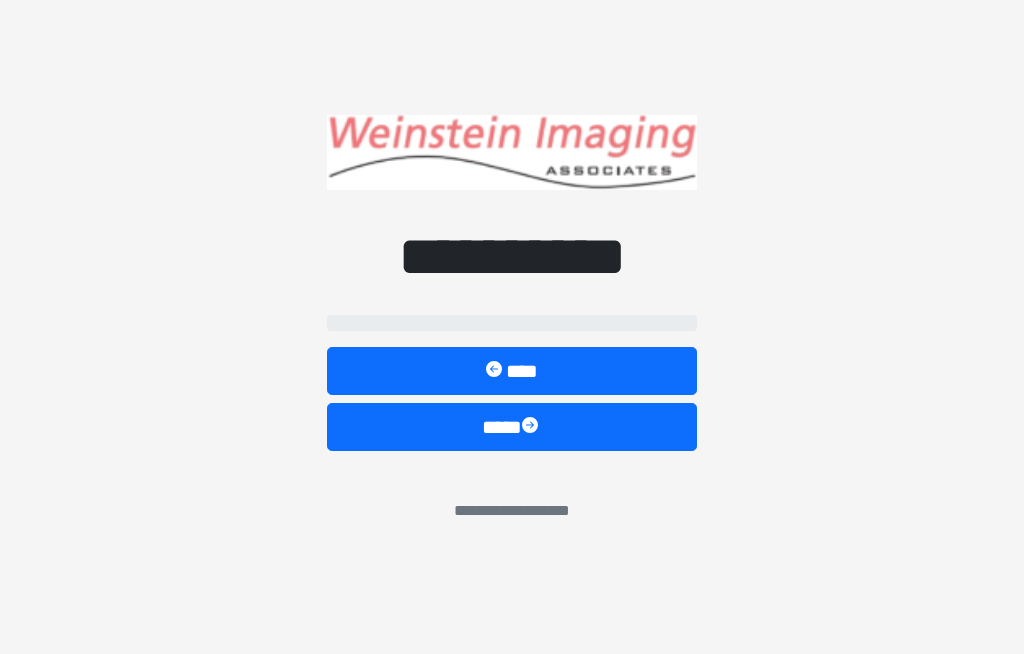 select on "*****" 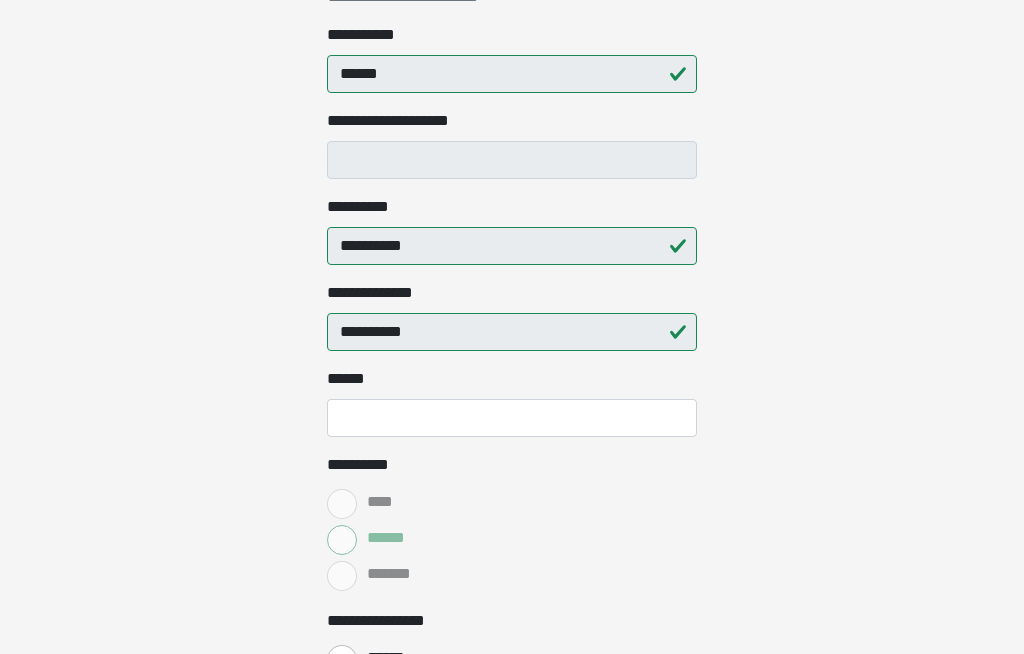 scroll, scrollTop: 337, scrollLeft: 0, axis: vertical 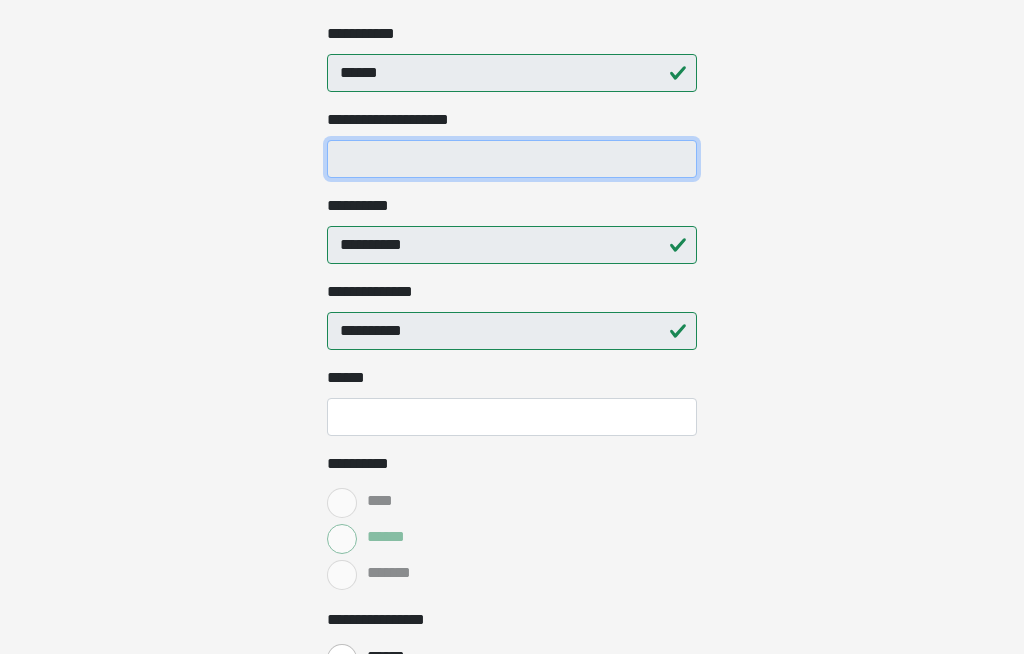 click on "**********" at bounding box center (512, 159) 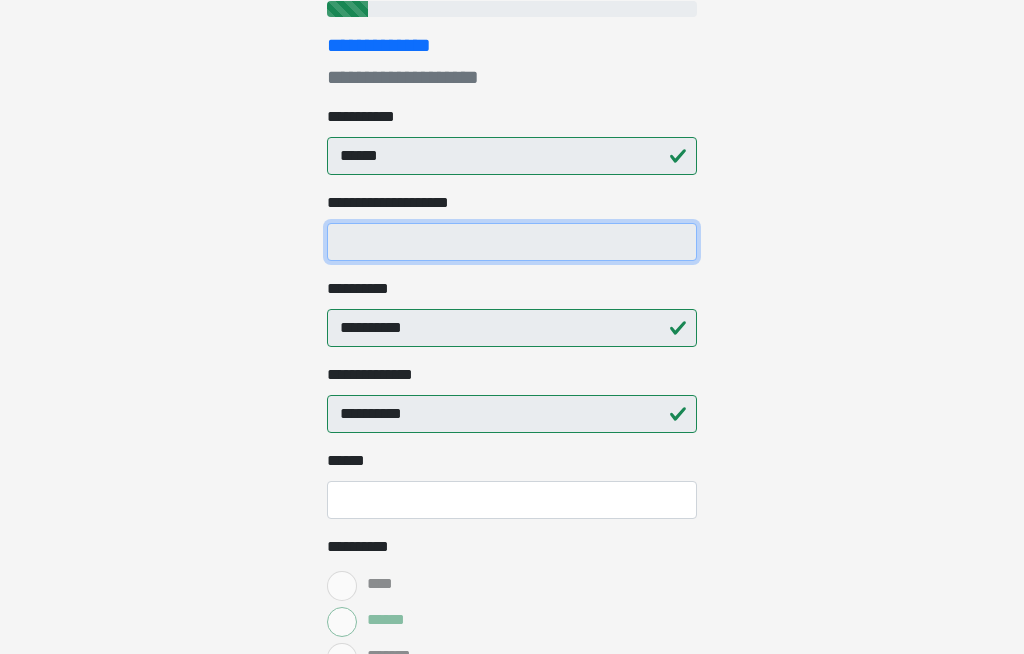 scroll, scrollTop: 258, scrollLeft: 0, axis: vertical 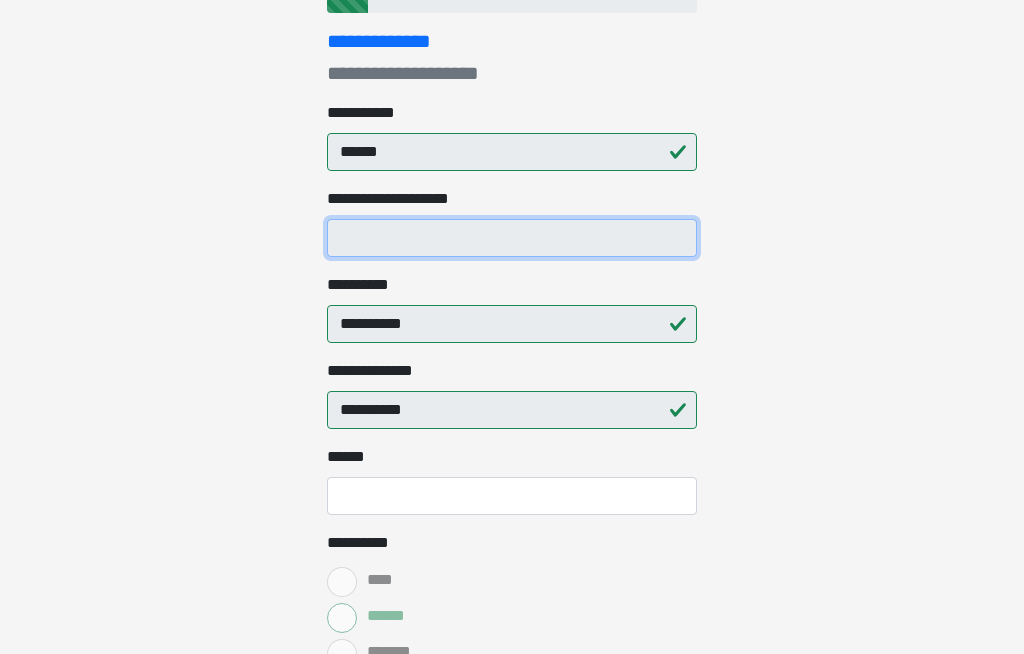 click on "**********" at bounding box center [512, 238] 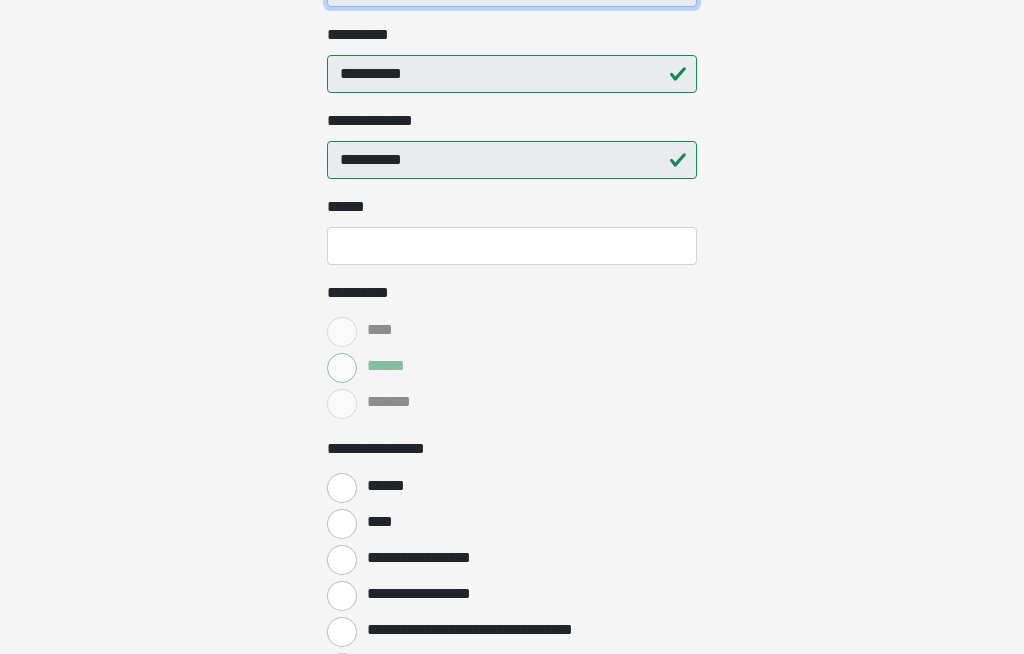 scroll, scrollTop: 529, scrollLeft: 0, axis: vertical 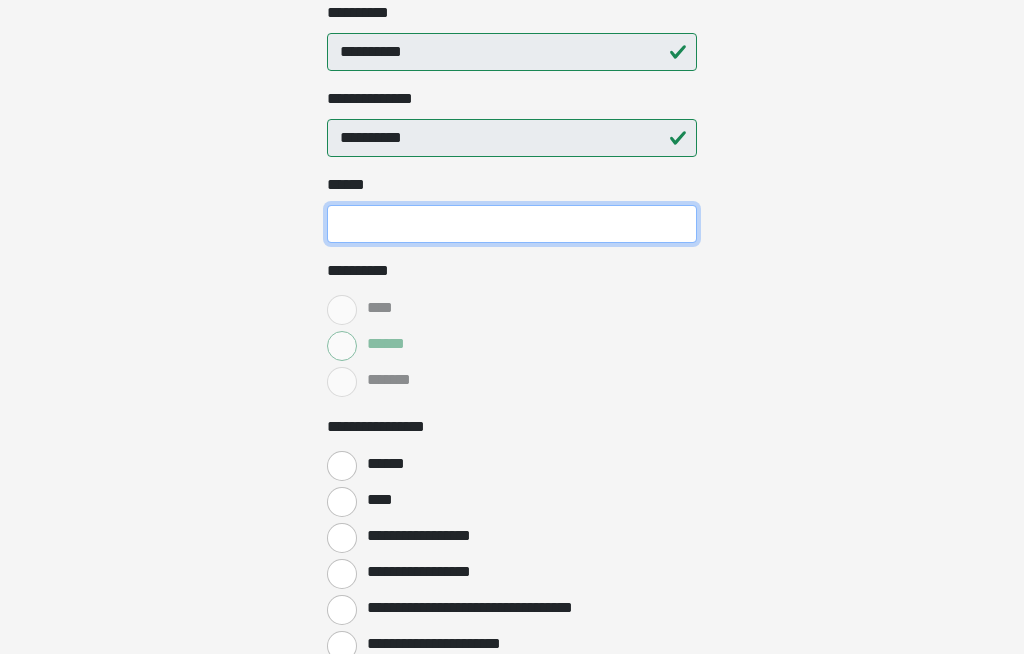 click on "**** *" at bounding box center [512, 225] 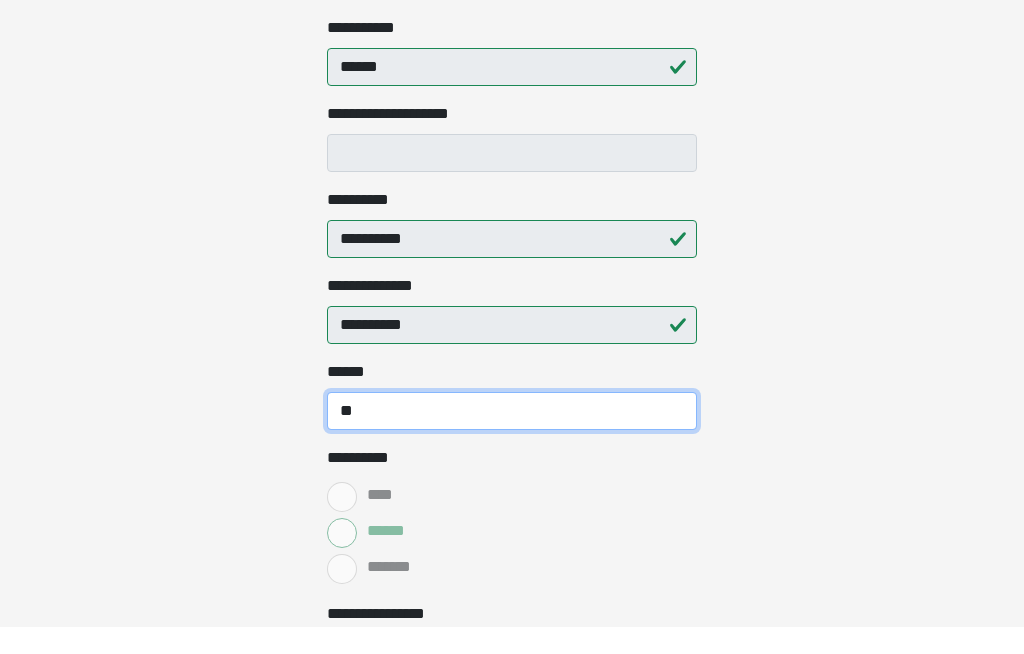 scroll, scrollTop: 316, scrollLeft: 0, axis: vertical 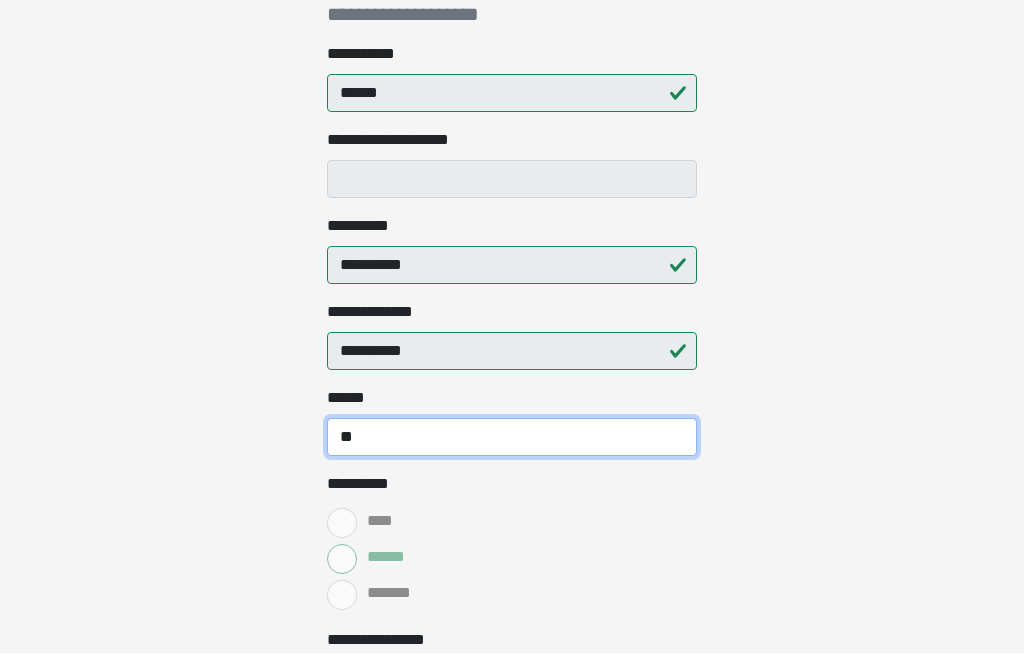 type on "**" 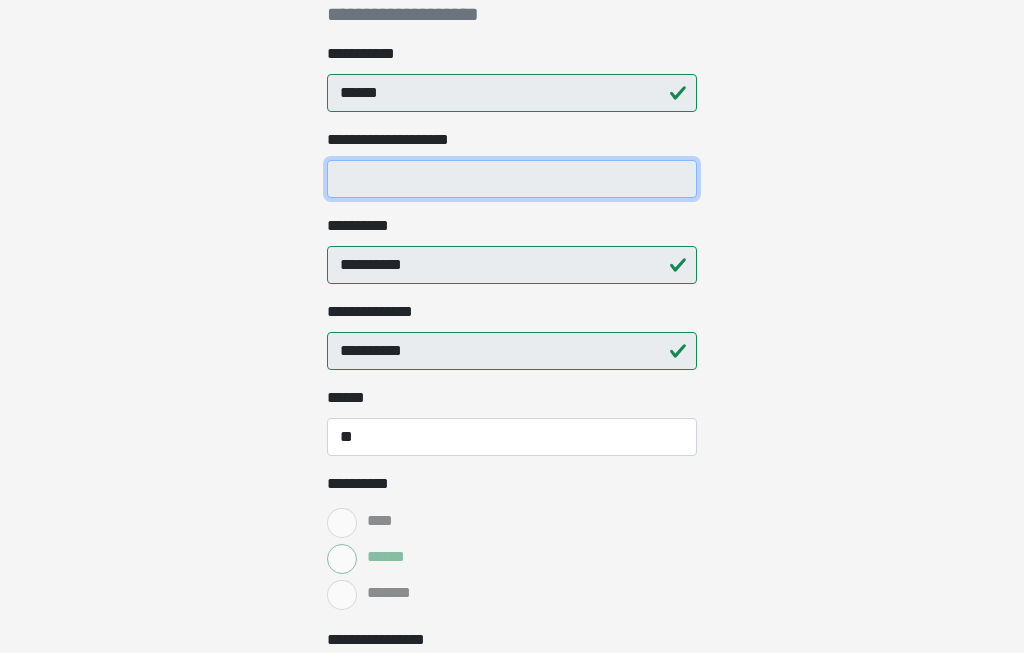click on "**********" at bounding box center [512, 180] 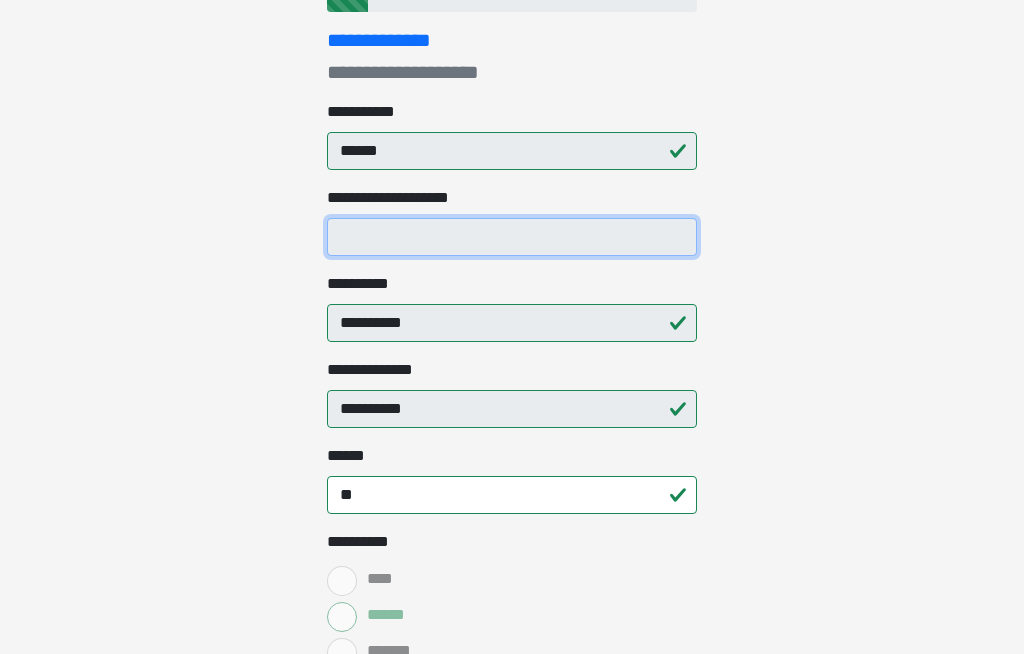scroll, scrollTop: 263, scrollLeft: 0, axis: vertical 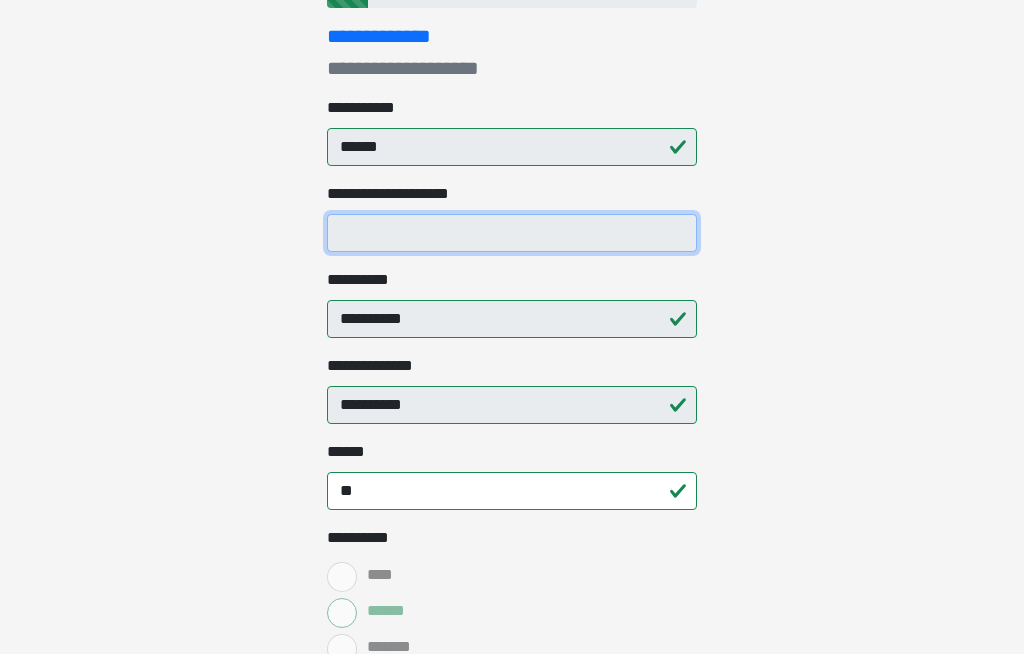 click on "**********" at bounding box center (512, 233) 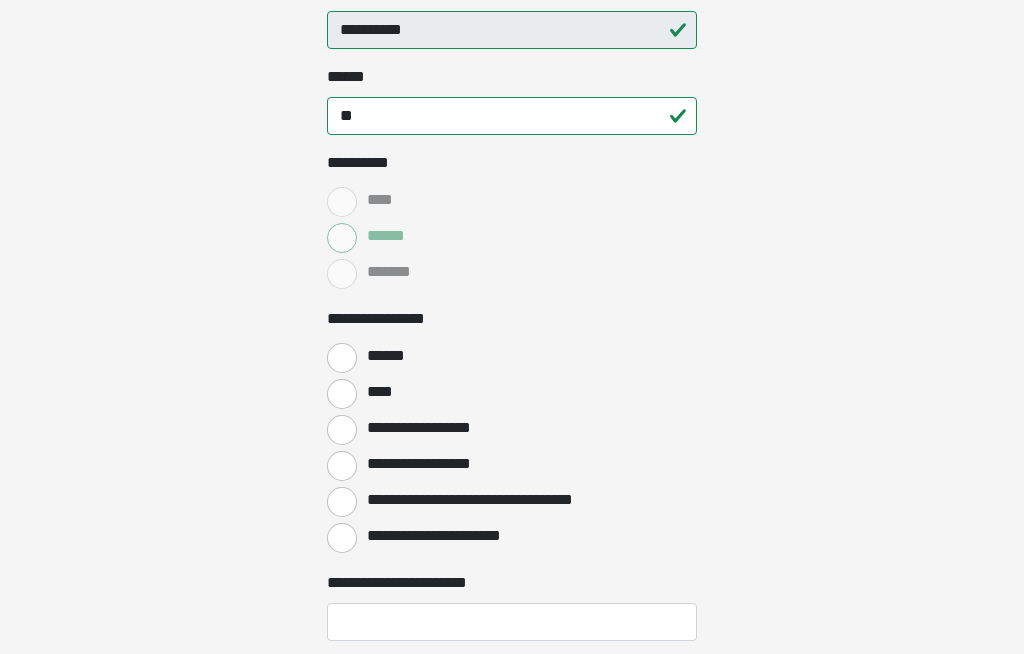 scroll, scrollTop: 643, scrollLeft: 0, axis: vertical 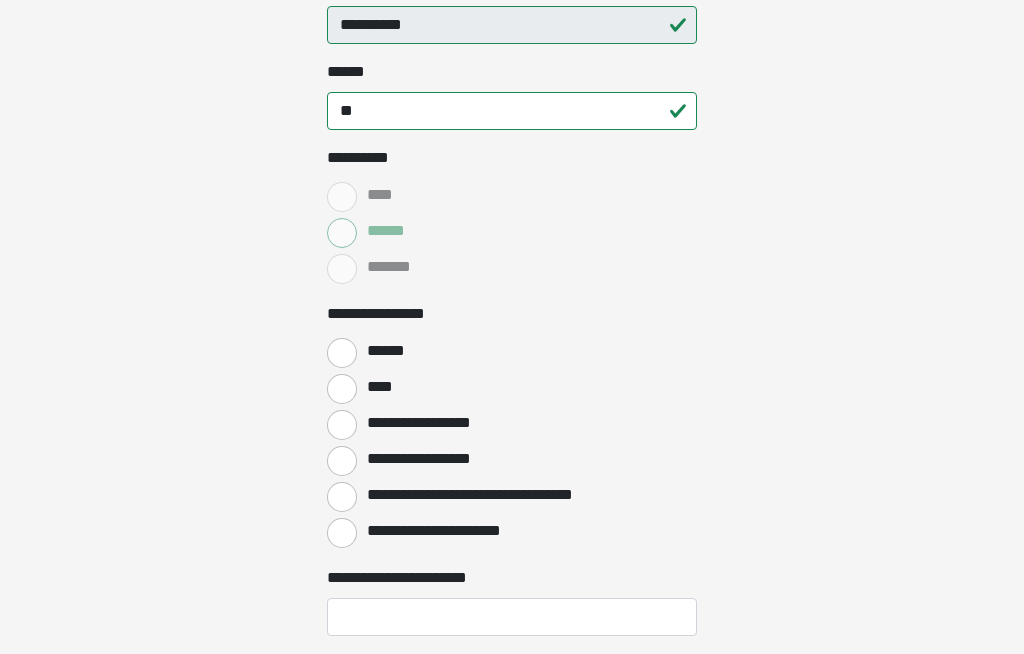 click on "******" at bounding box center (342, 353) 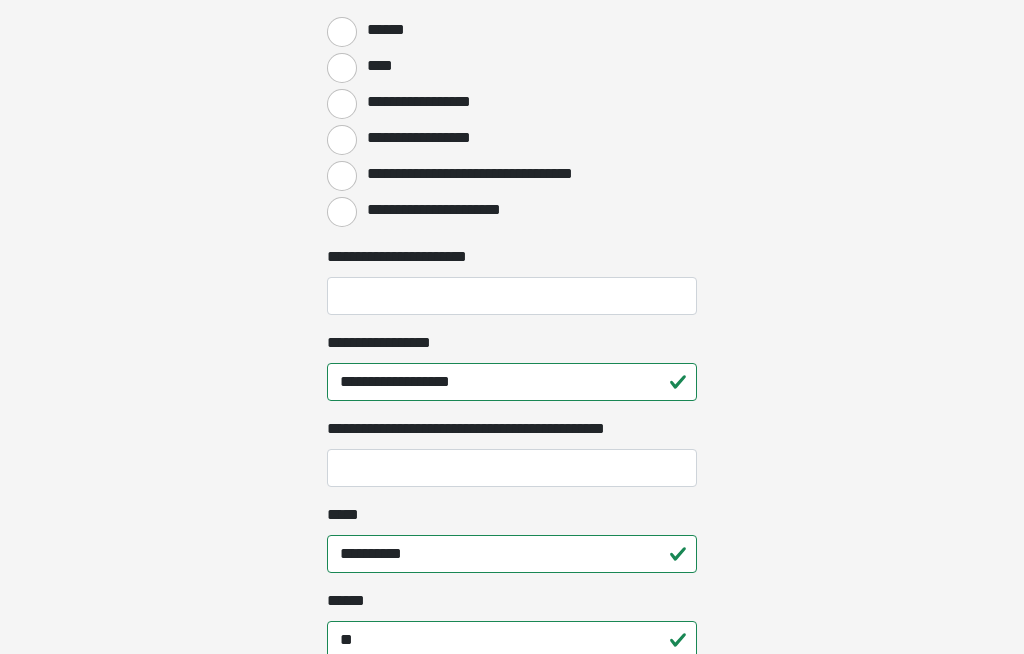 scroll, scrollTop: 978, scrollLeft: 0, axis: vertical 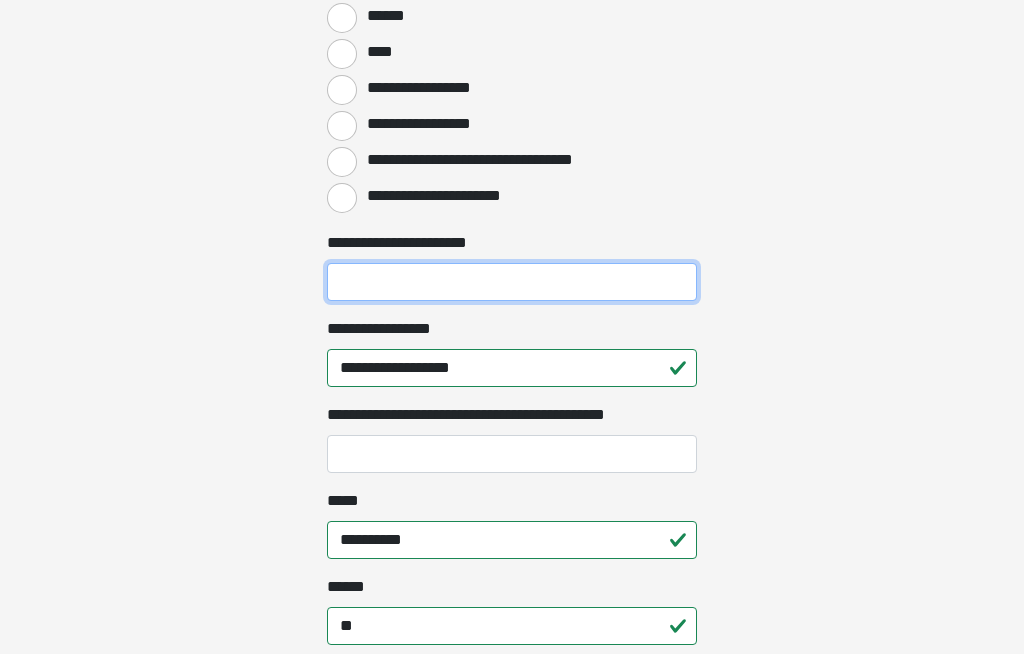click on "**********" at bounding box center (512, 282) 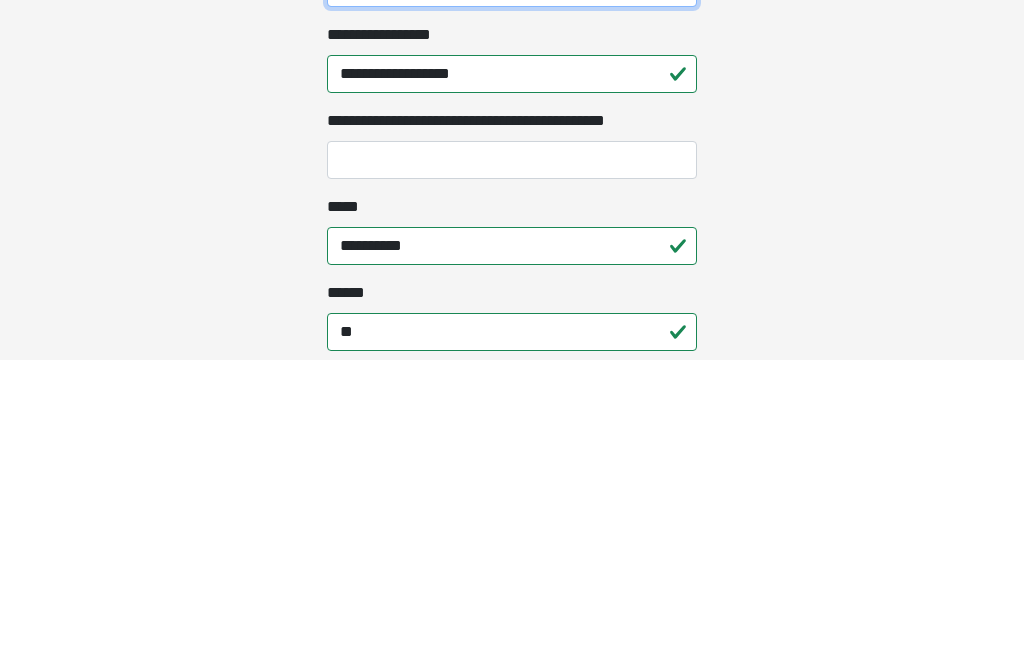 type on "*********" 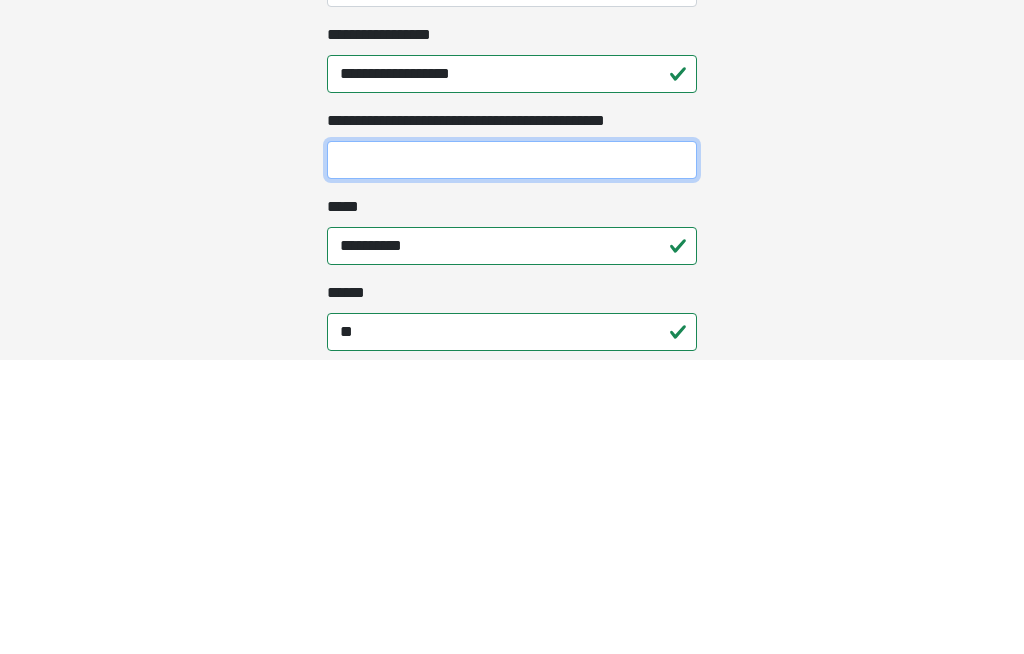 click on "**********" at bounding box center [512, 454] 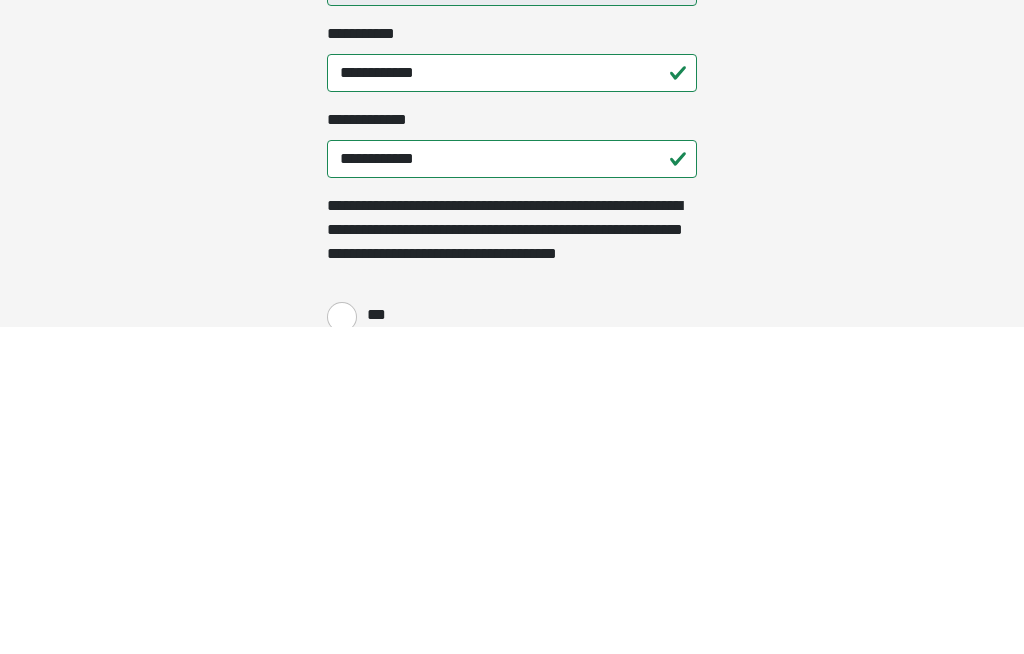 scroll, scrollTop: 1379, scrollLeft: 0, axis: vertical 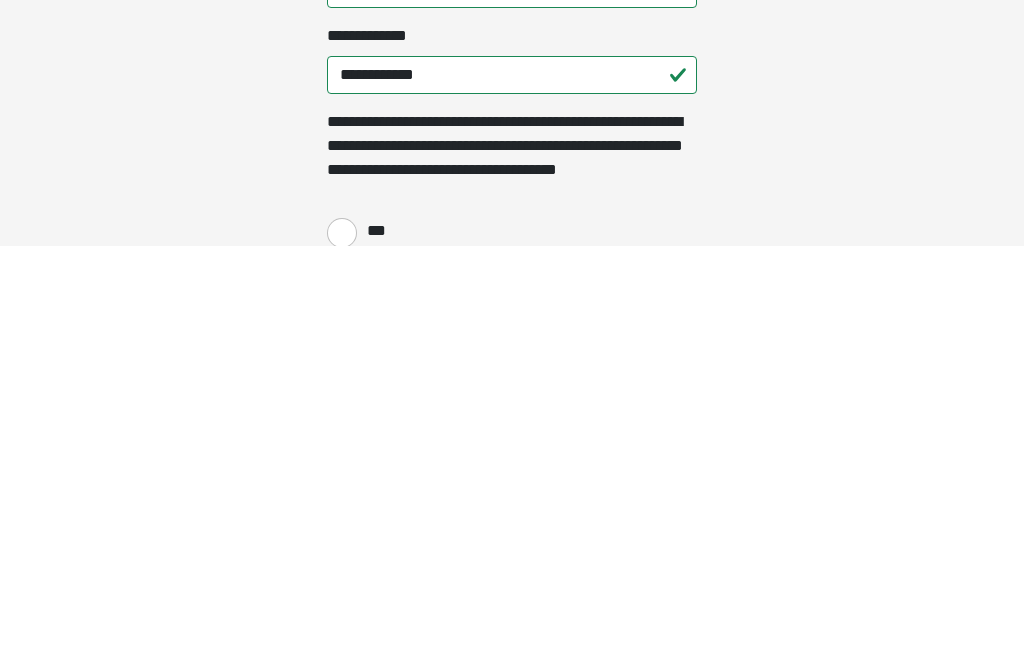 type on "**********" 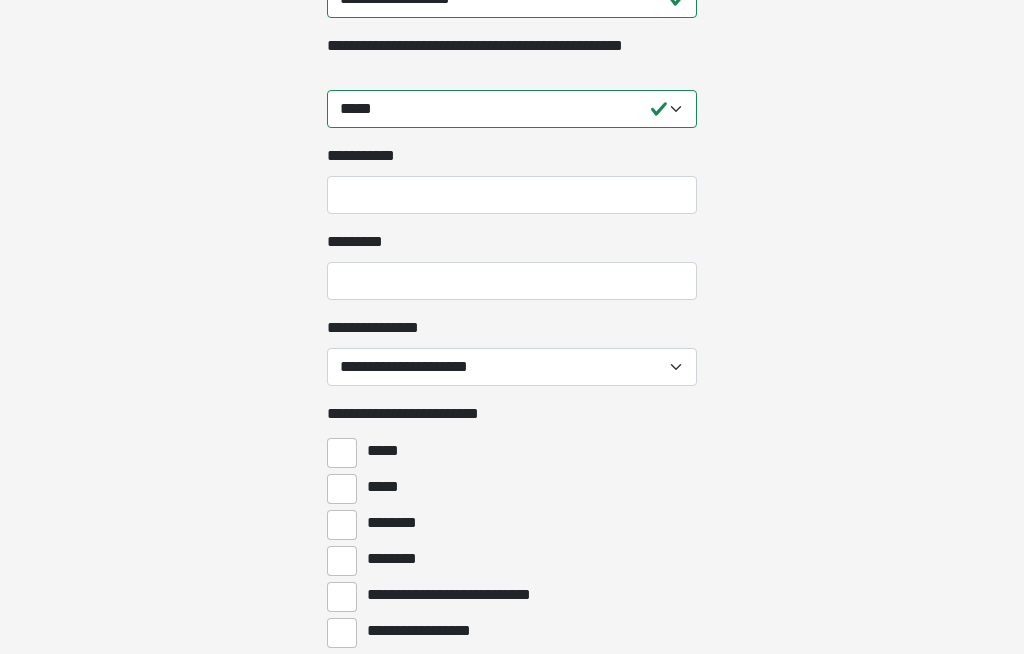 scroll, scrollTop: 2139, scrollLeft: 0, axis: vertical 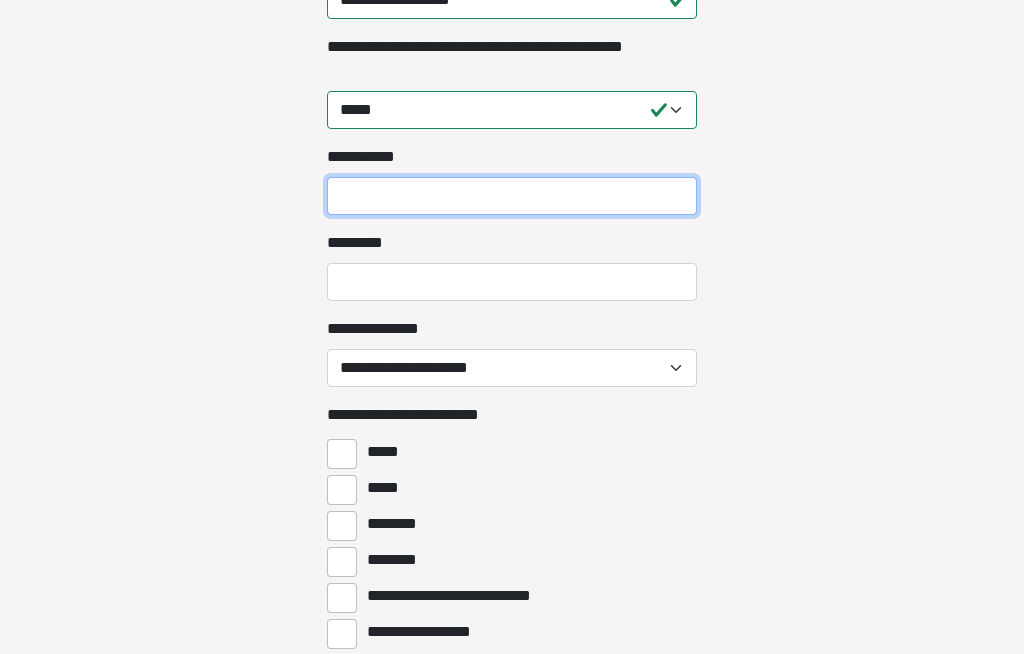 click on "**********" at bounding box center [512, 197] 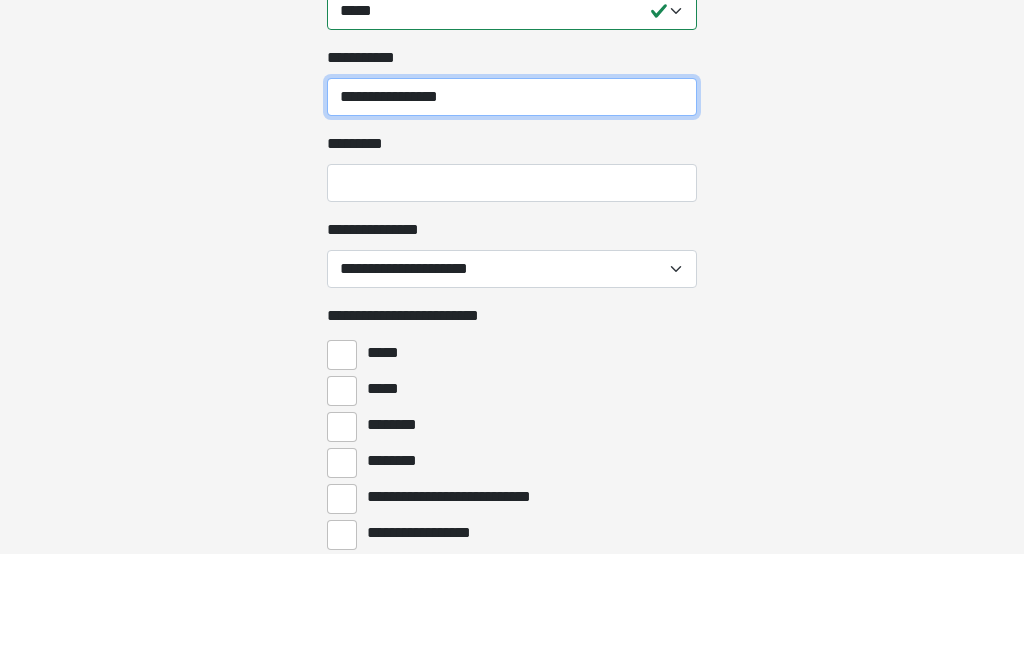 type on "**********" 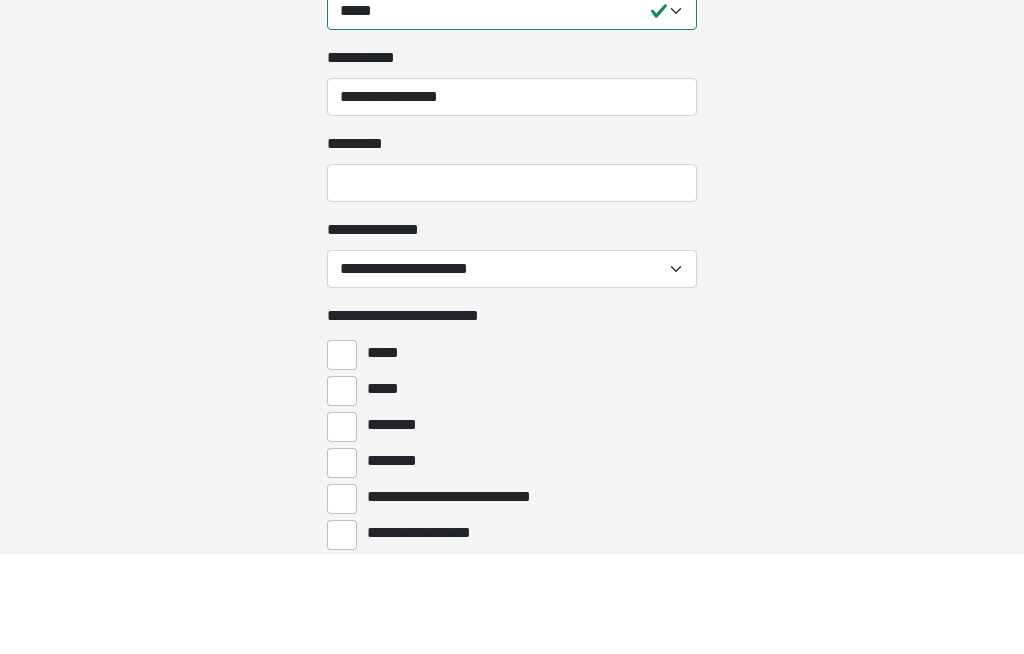 click on "*********" at bounding box center [512, 283] 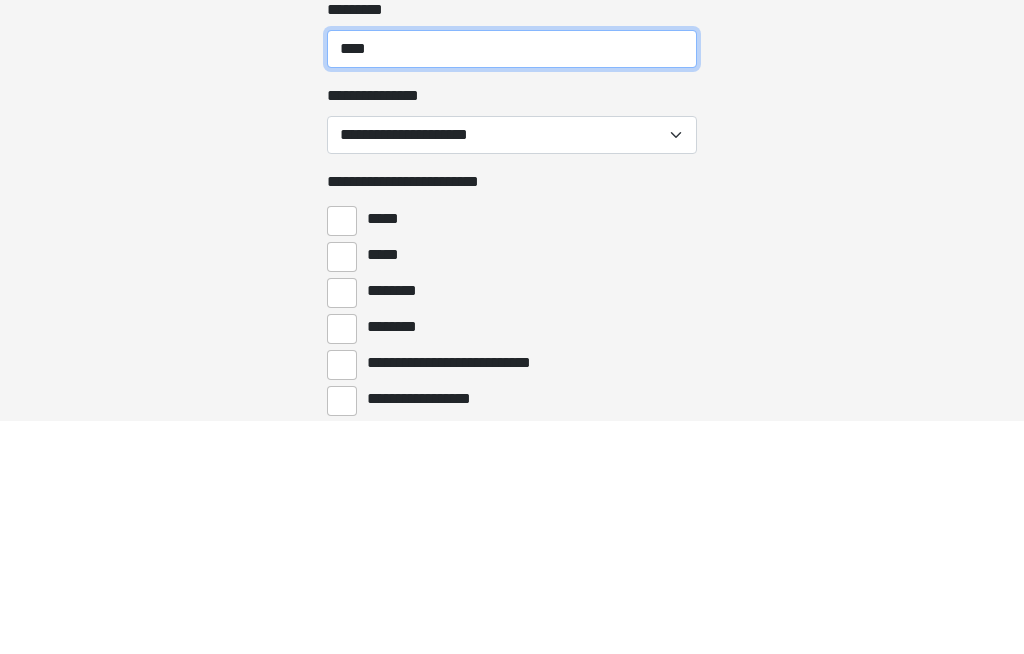 type on "****" 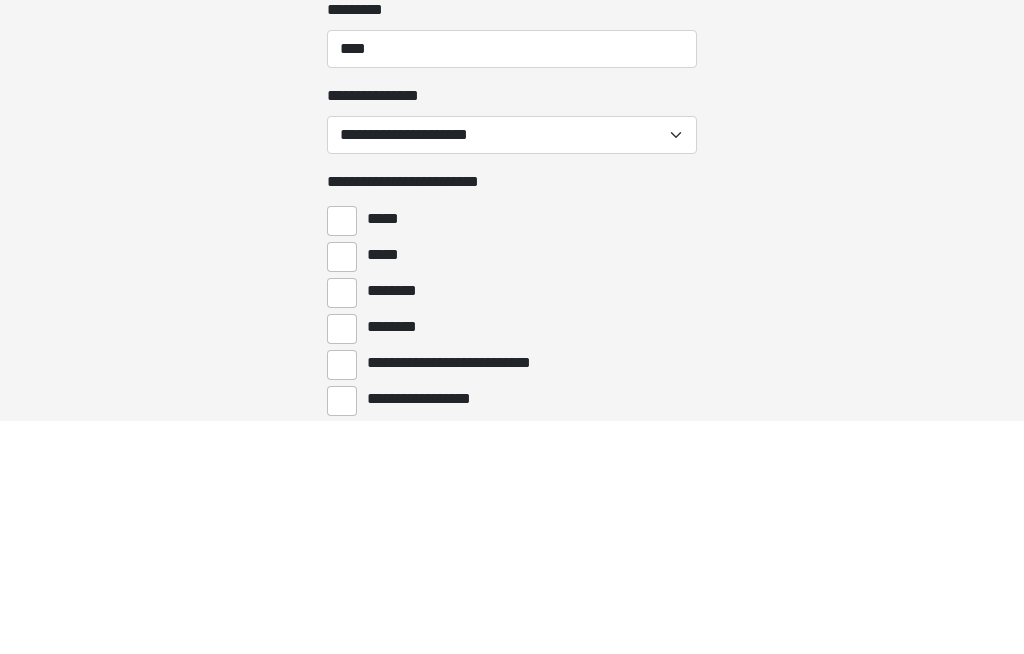 click on "**********" at bounding box center [512, 369] 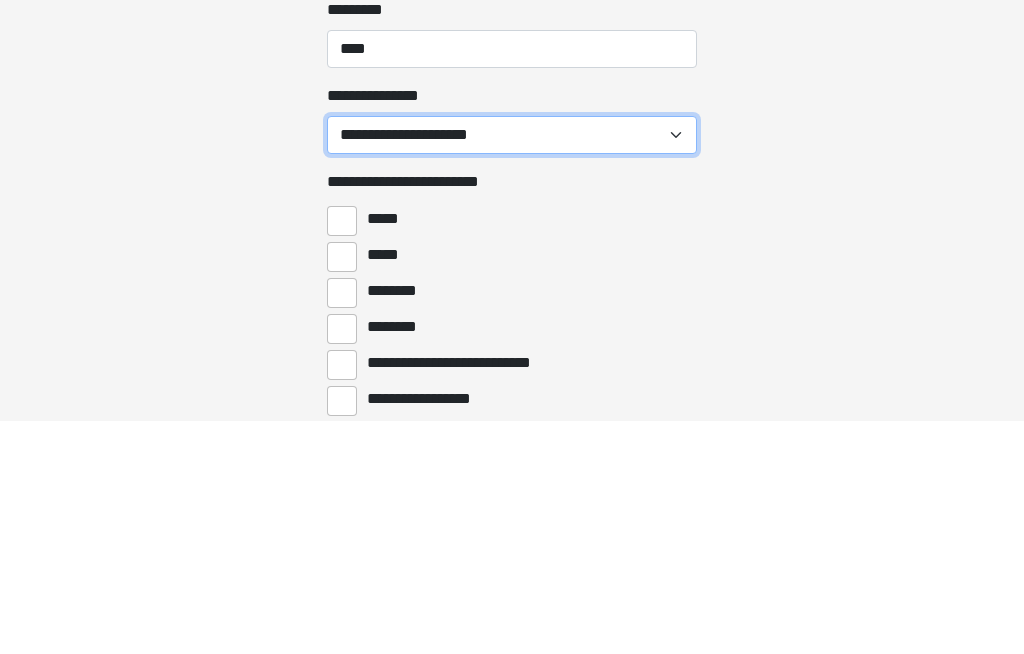 scroll, scrollTop: 2373, scrollLeft: 0, axis: vertical 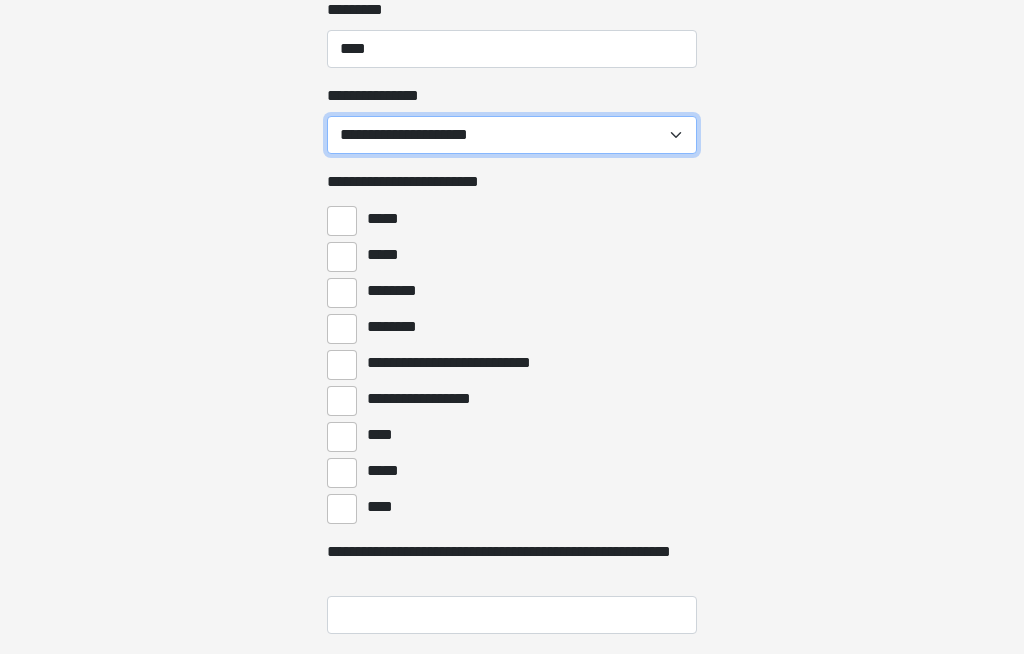 select on "******" 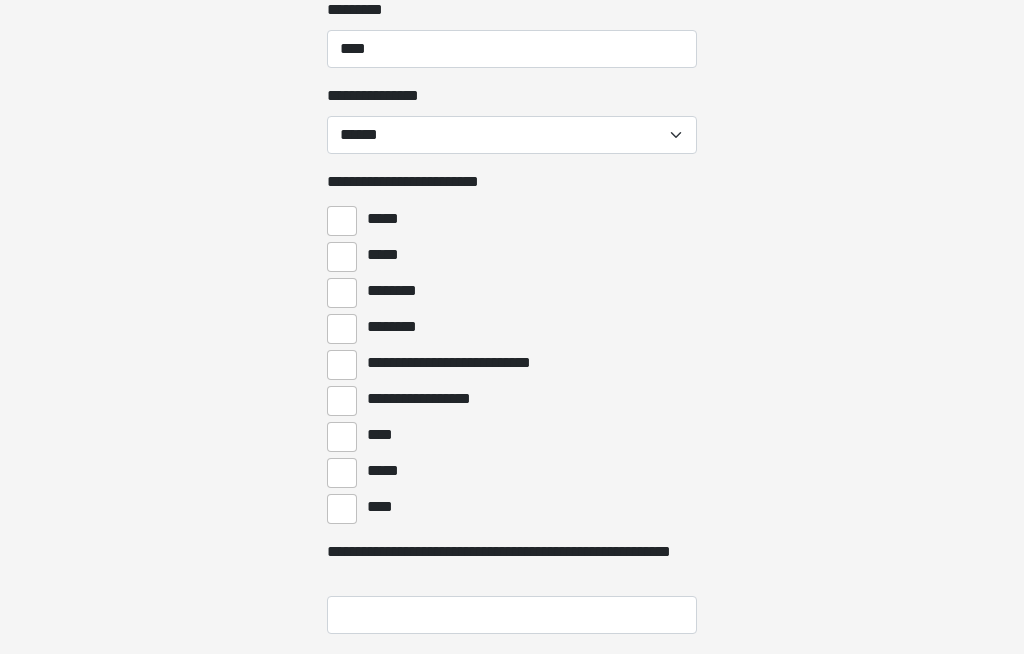 click on "********" at bounding box center [342, 329] 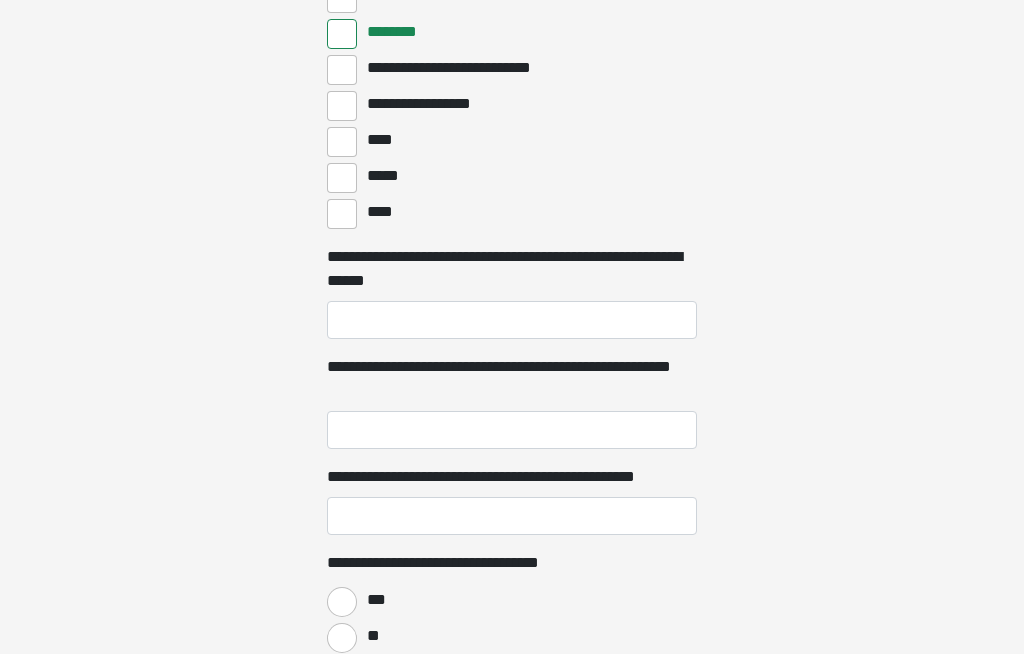scroll, scrollTop: 2672, scrollLeft: 0, axis: vertical 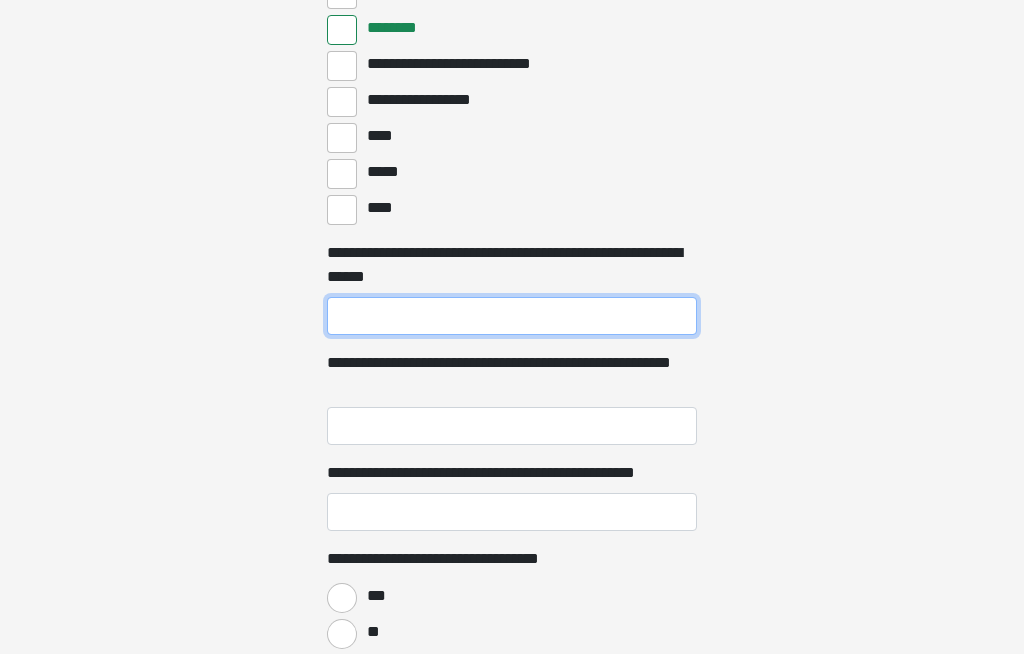 click on "**********" at bounding box center (512, 316) 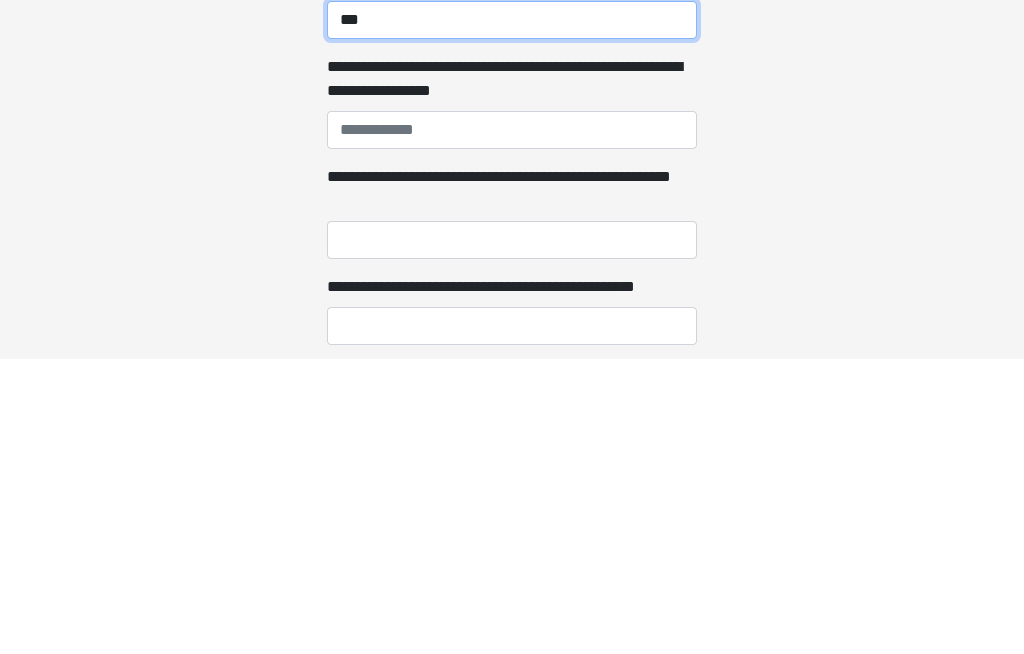 type on "***" 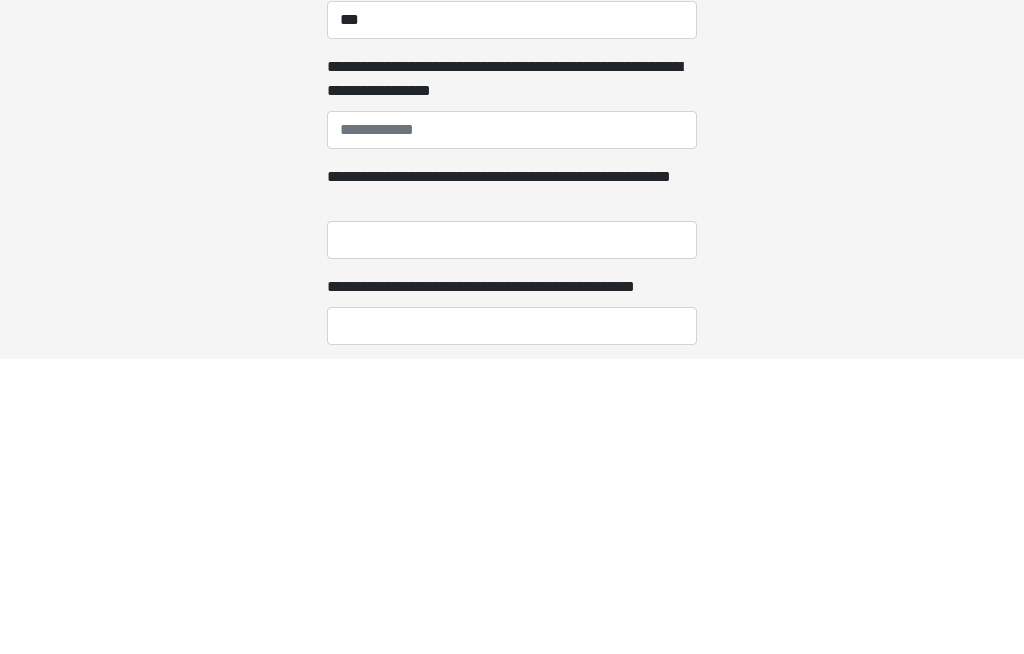 click on "**********" at bounding box center (512, 536) 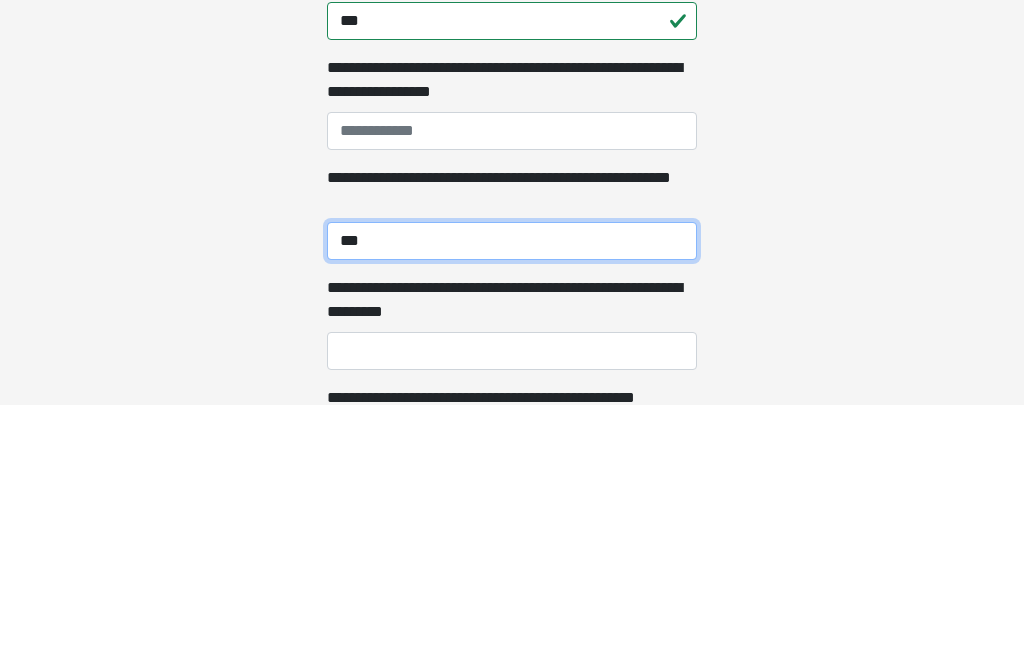 scroll, scrollTop: 2719, scrollLeft: 0, axis: vertical 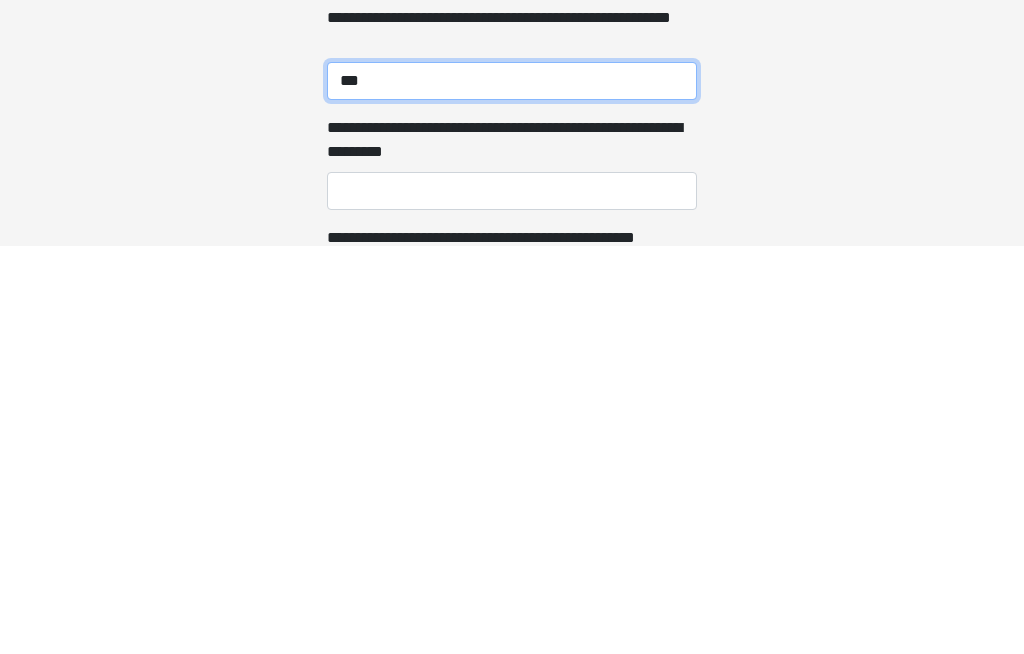type on "***" 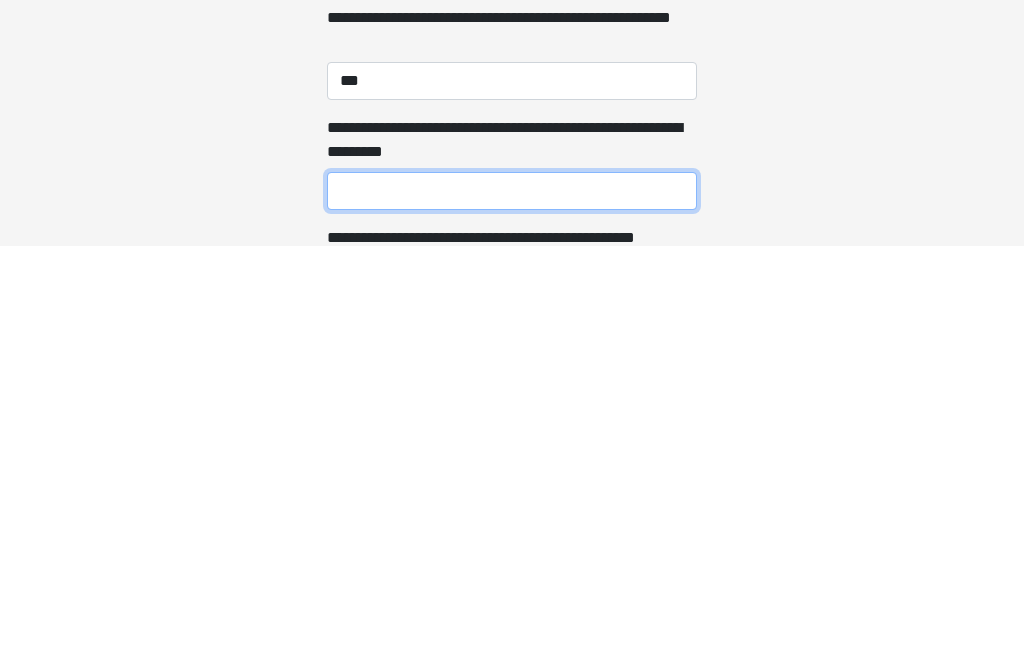 click on "**********" at bounding box center [512, 599] 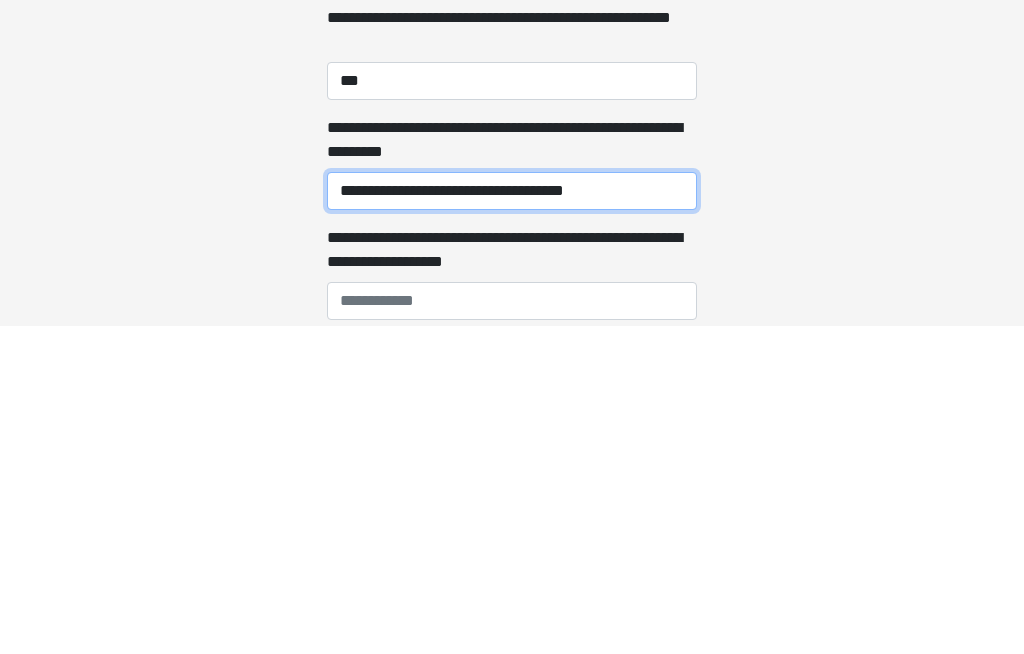 scroll, scrollTop: 2799, scrollLeft: 0, axis: vertical 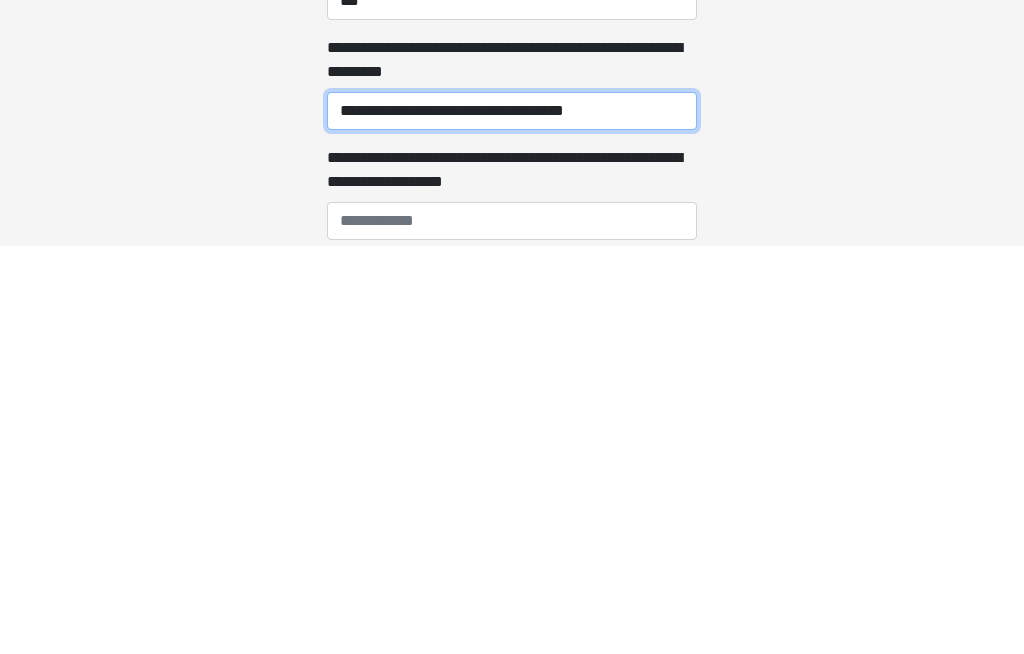 type on "**********" 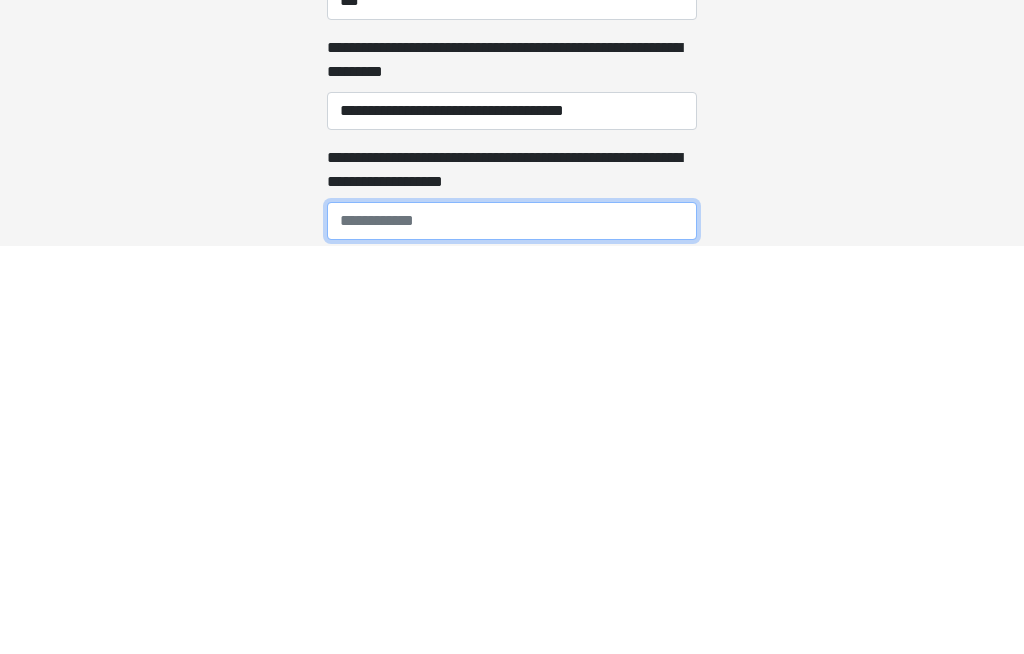 click on "**********" at bounding box center [512, 629] 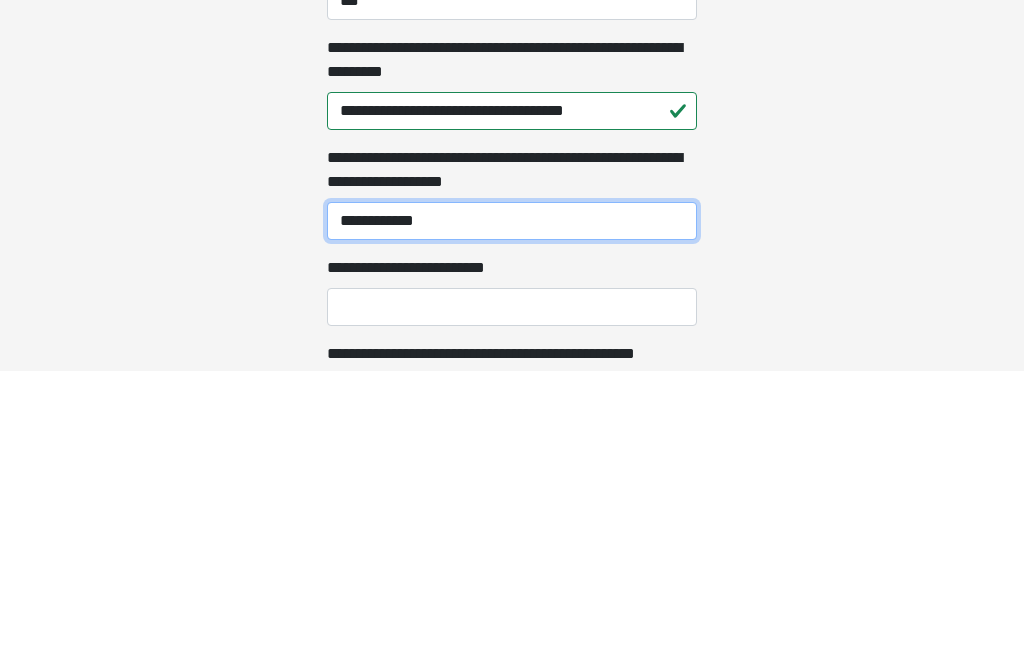 scroll, scrollTop: 2925, scrollLeft: 0, axis: vertical 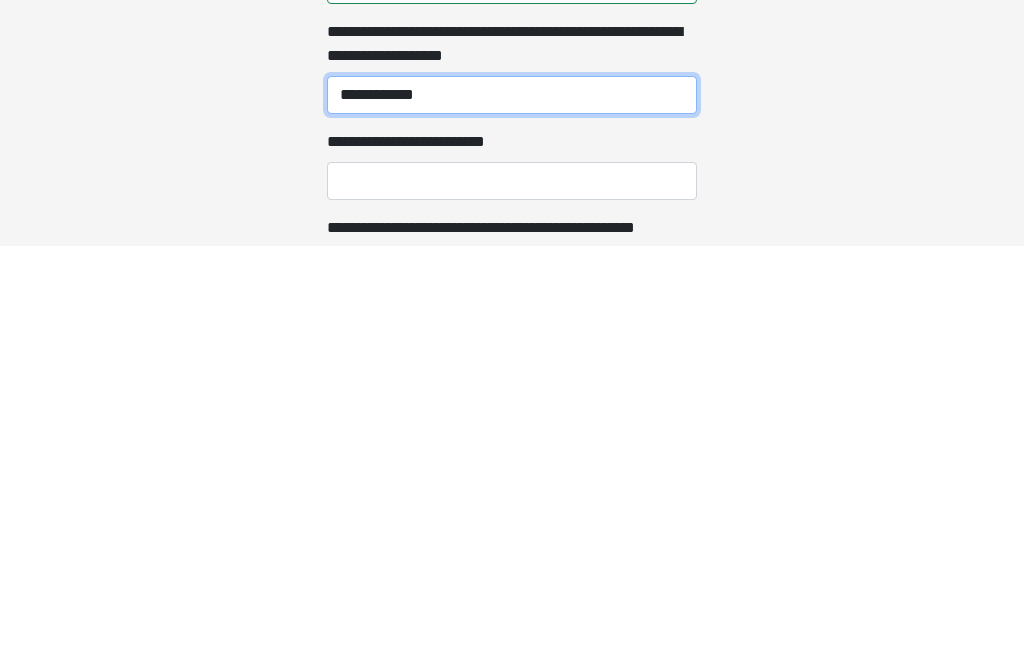 type on "**********" 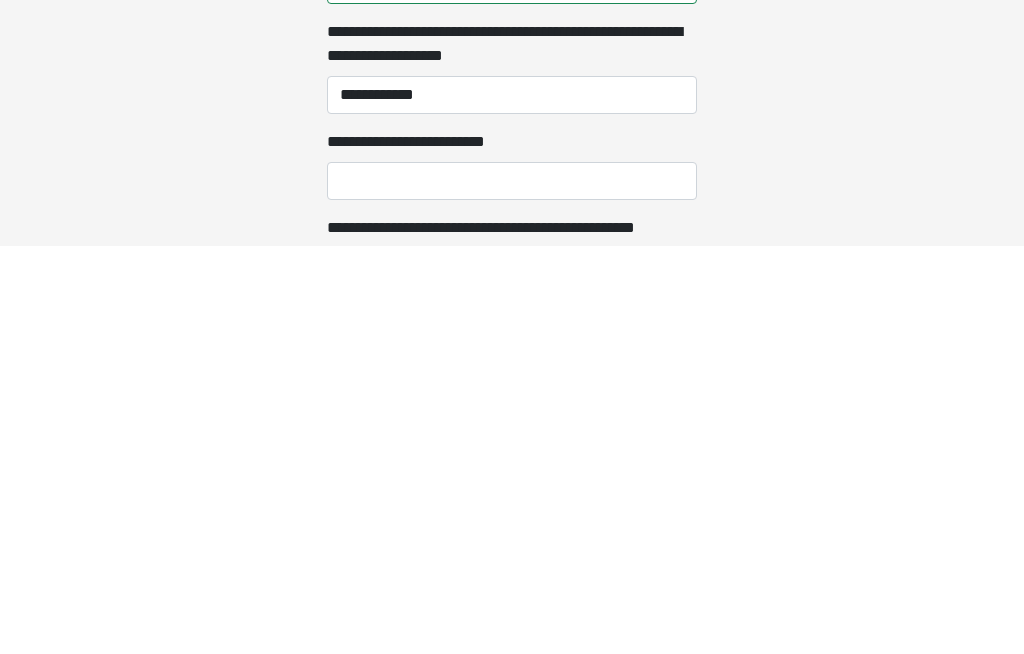 click on "**********" at bounding box center [512, 589] 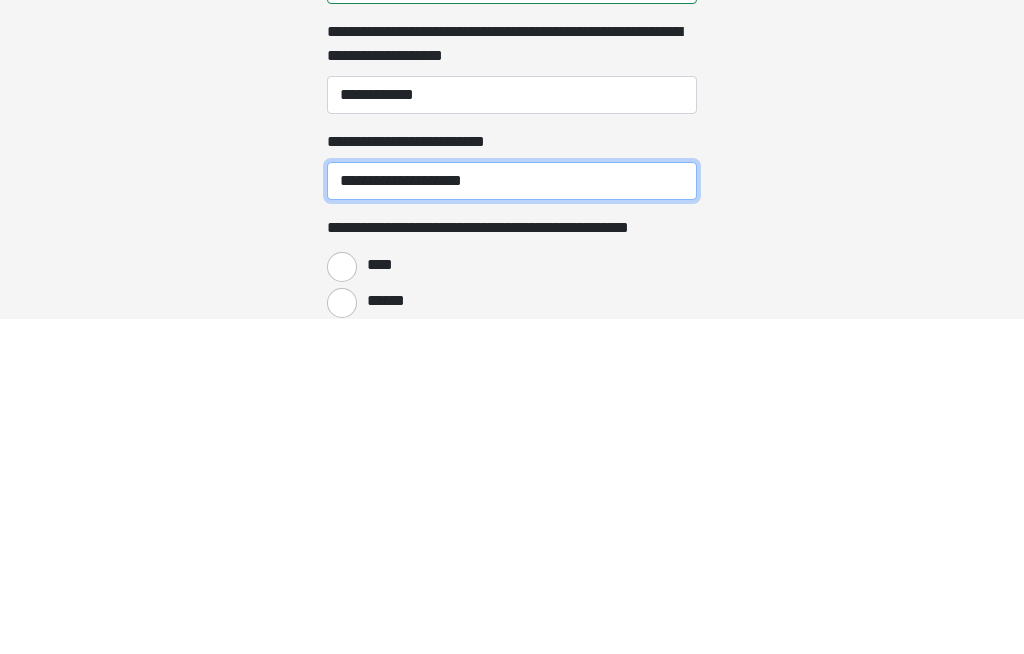 scroll, scrollTop: 3000, scrollLeft: 0, axis: vertical 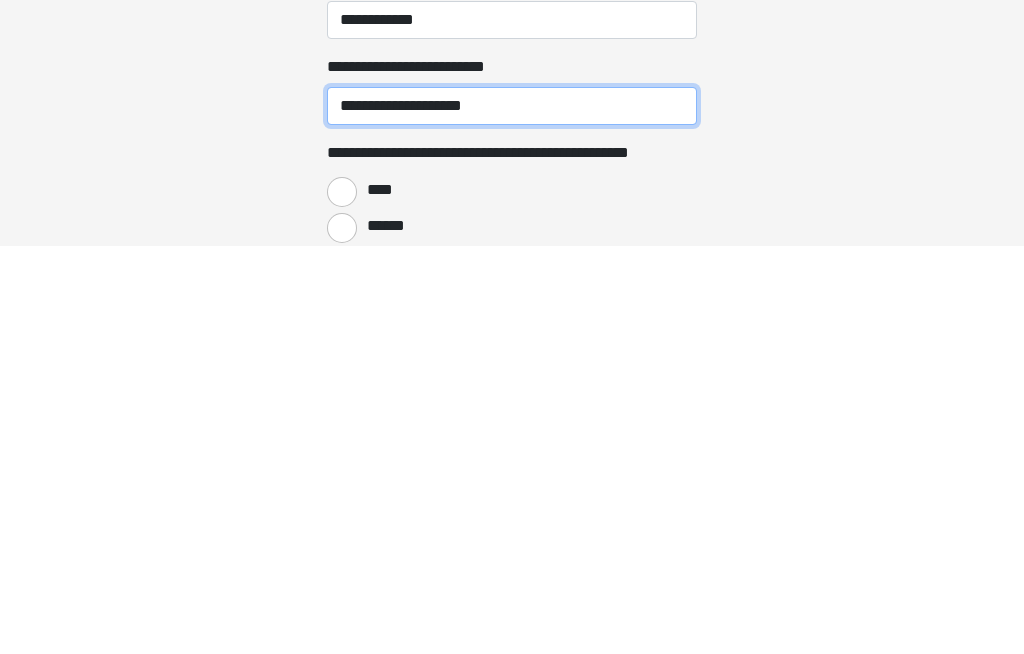 type on "**********" 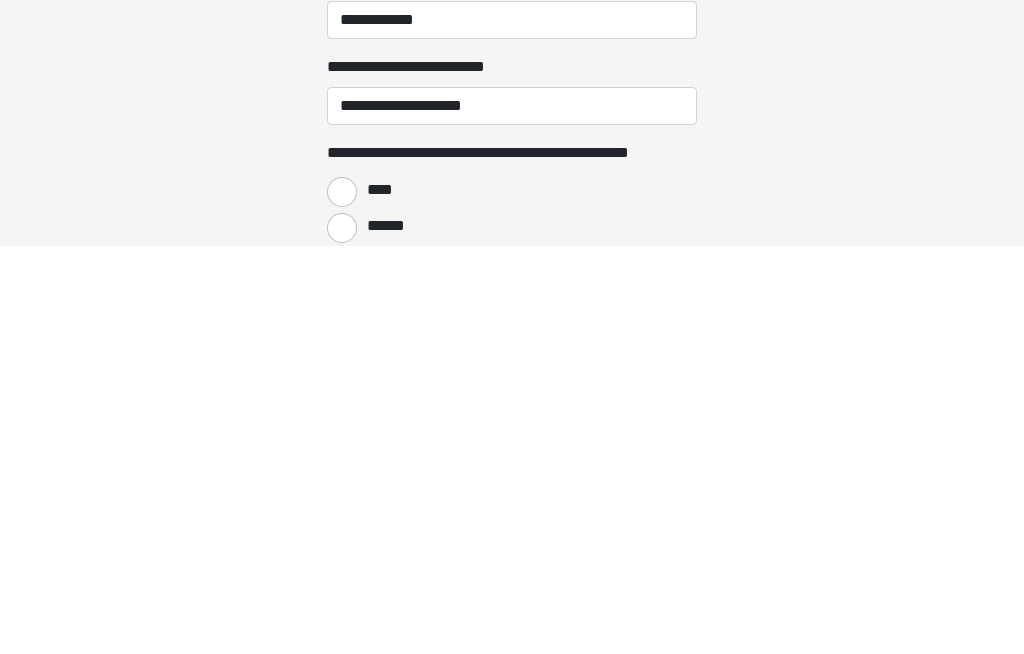 click on "****" at bounding box center [342, 600] 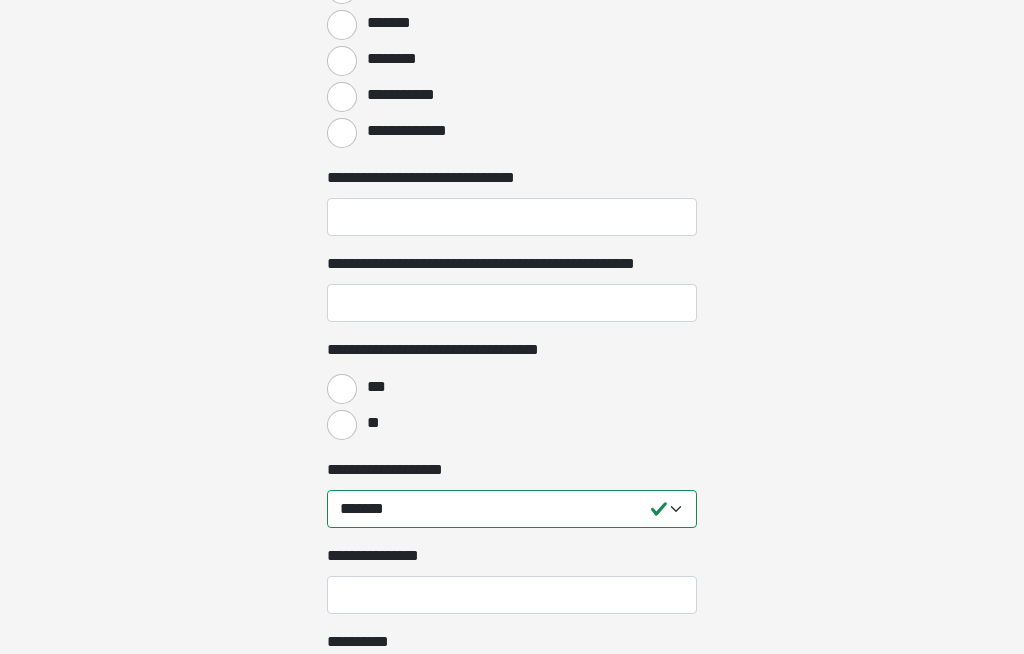 scroll, scrollTop: 3760, scrollLeft: 0, axis: vertical 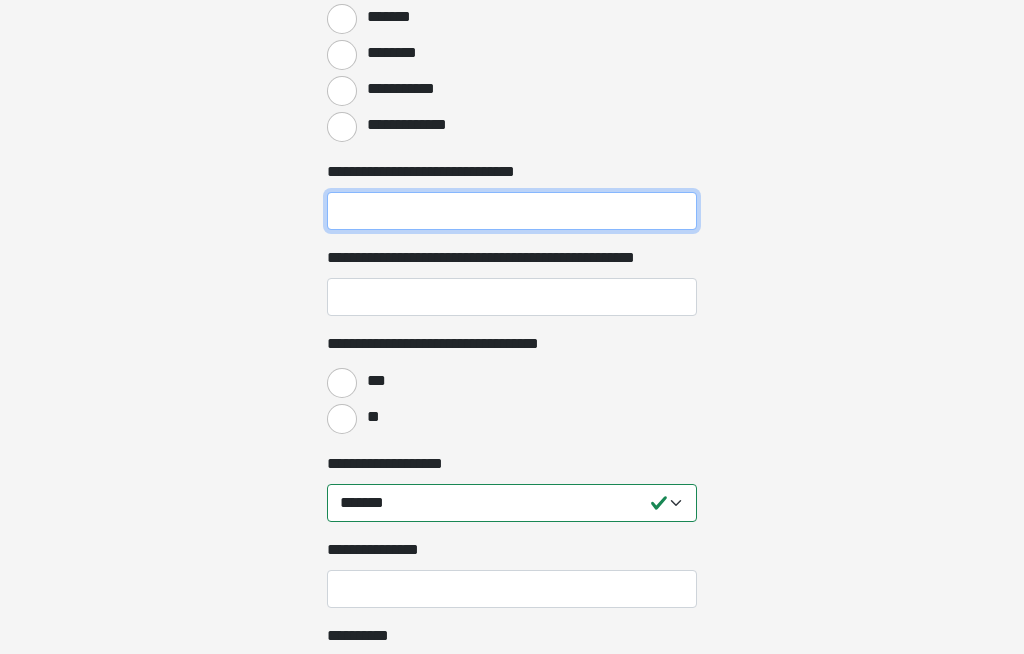 click on "**********" at bounding box center [512, 212] 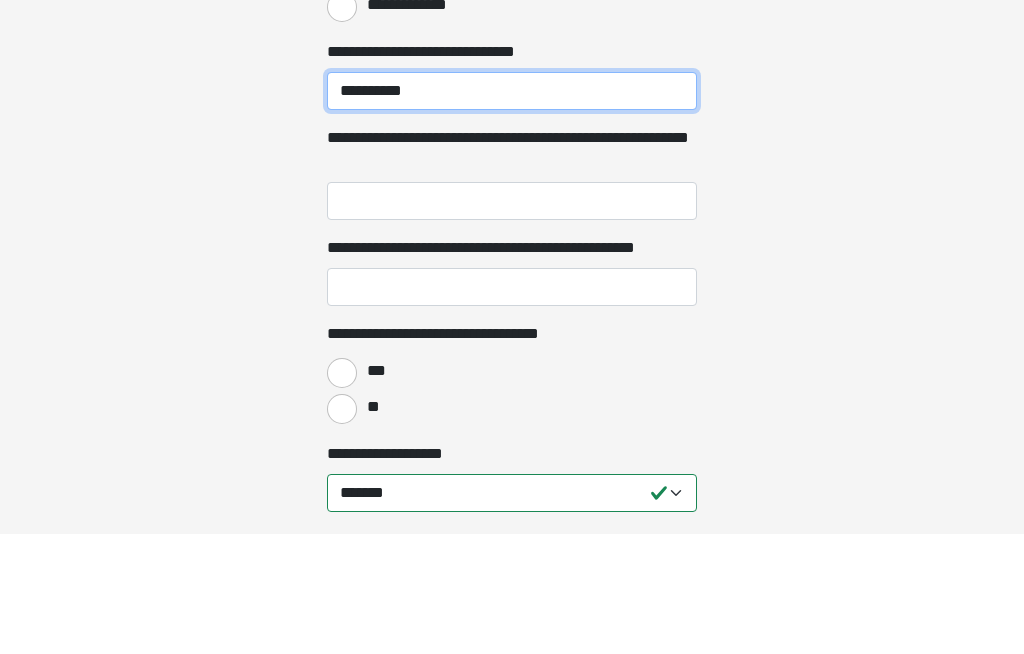 type on "**********" 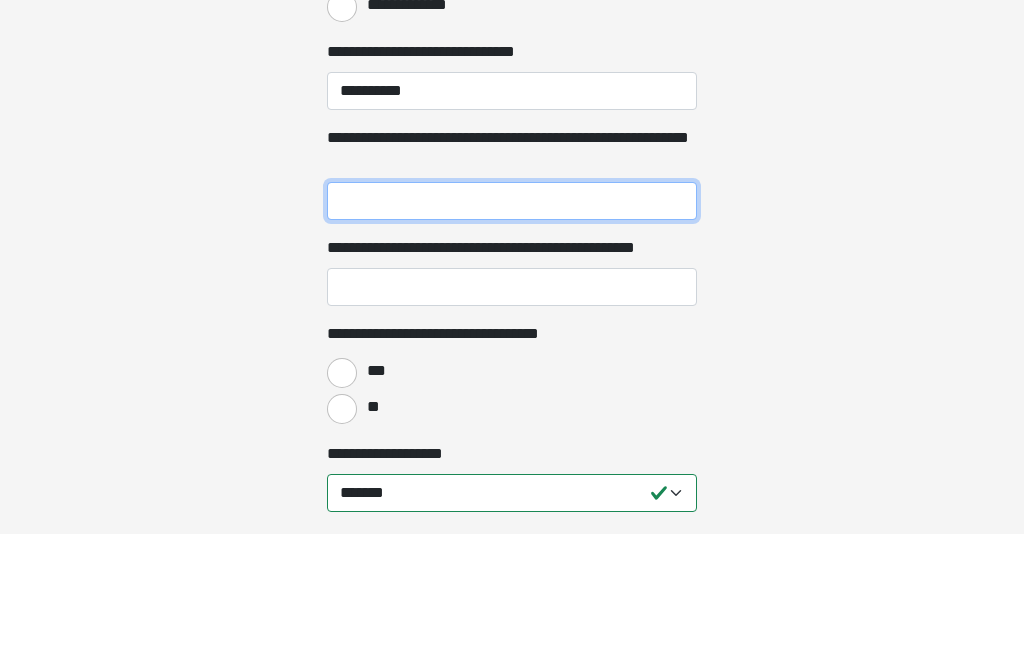 click on "**********" at bounding box center [512, 322] 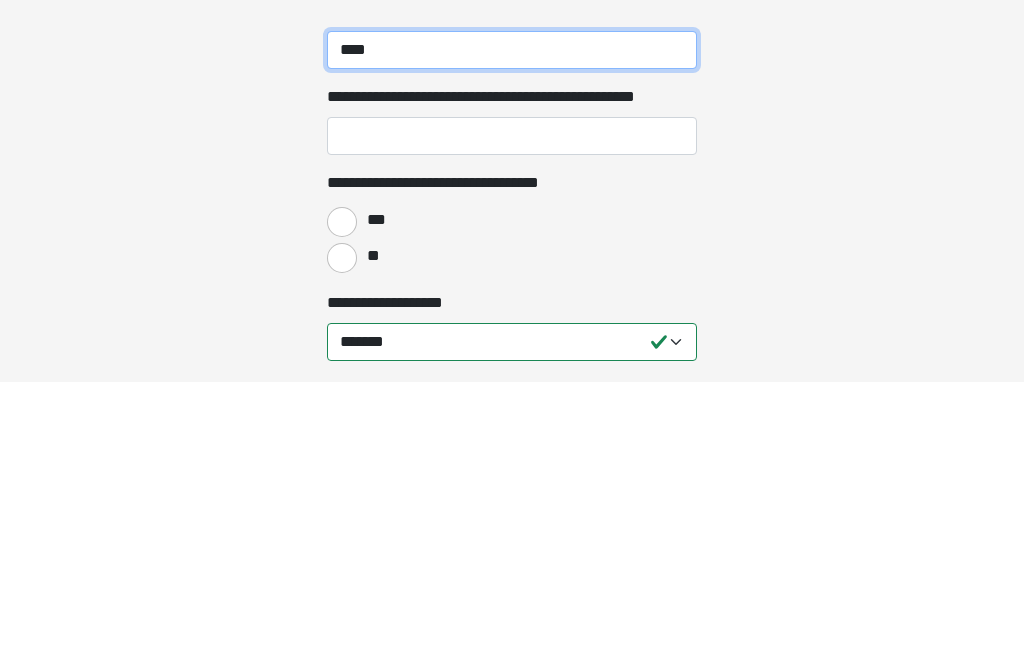 type on "****" 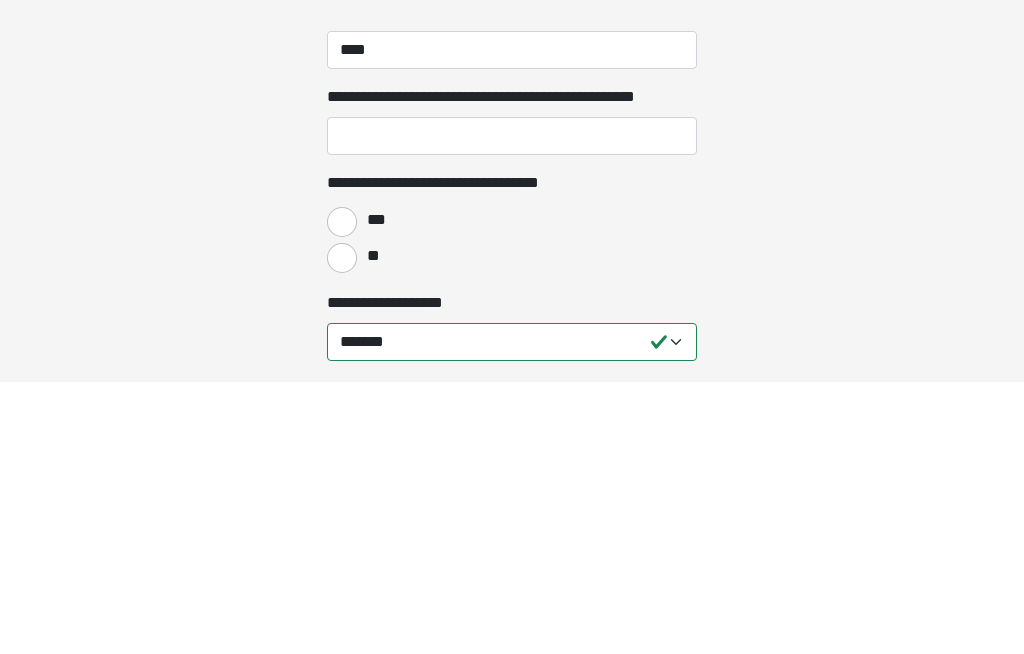click on "***" at bounding box center [342, 494] 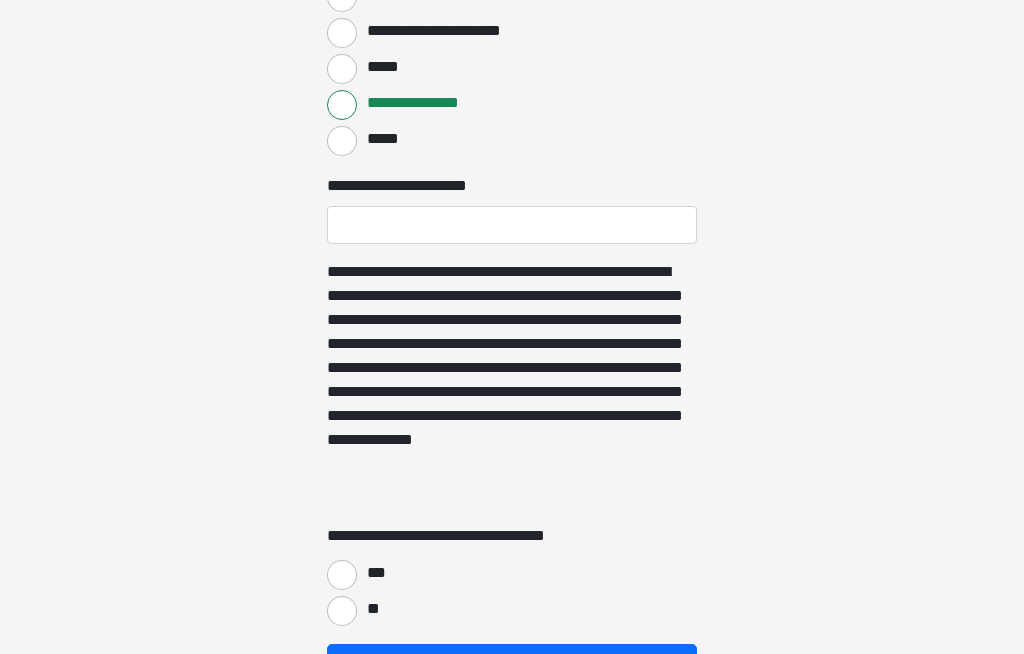 scroll, scrollTop: 4779, scrollLeft: 0, axis: vertical 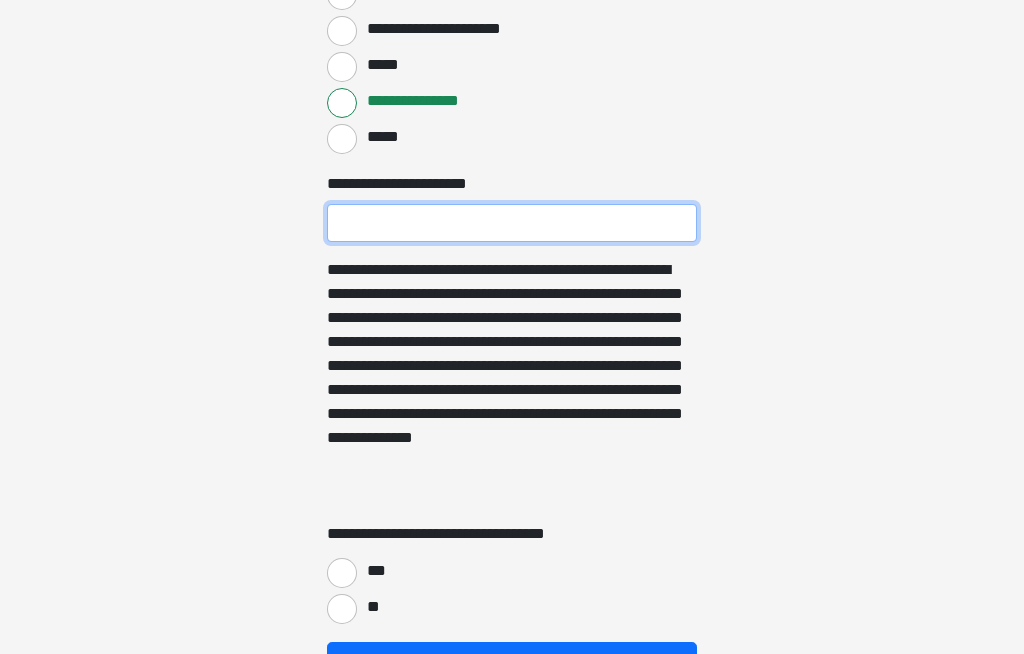 click on "**********" at bounding box center [512, 223] 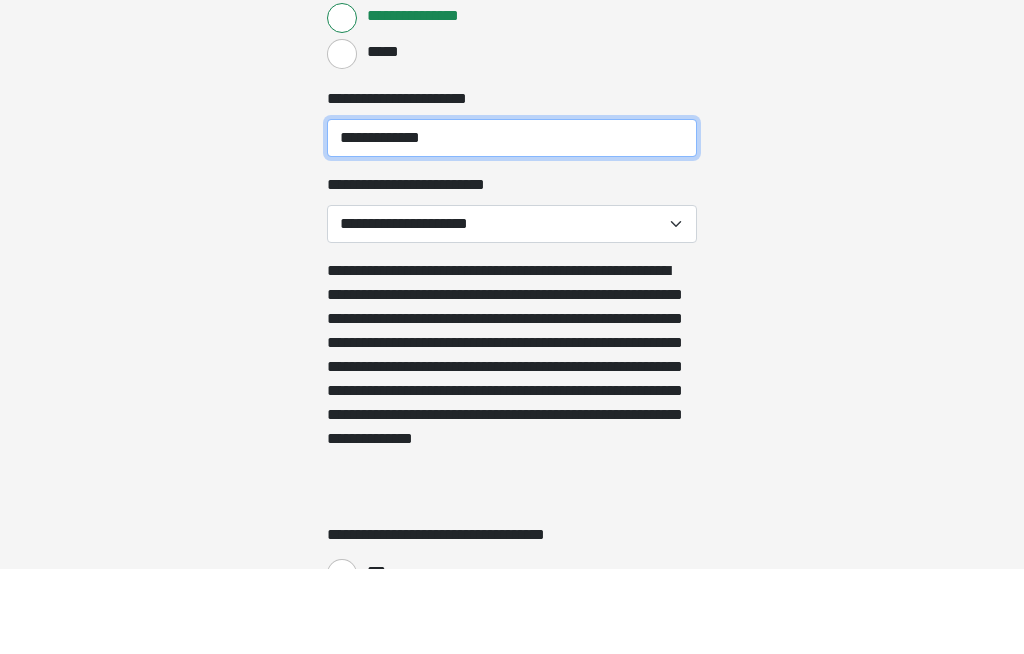 type on "**********" 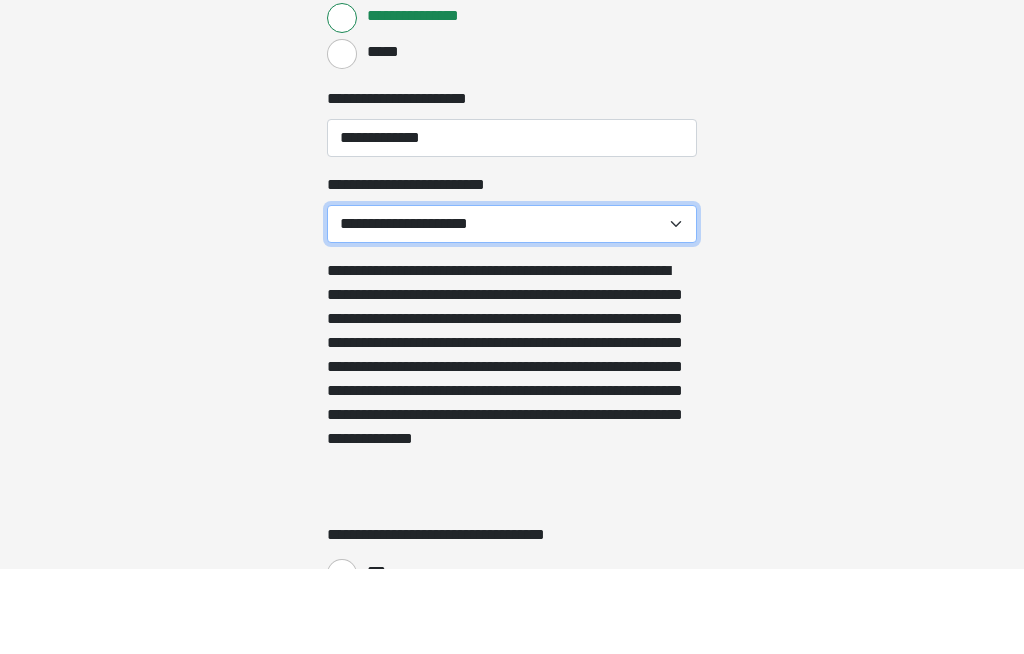 click on "**********" at bounding box center [512, 309] 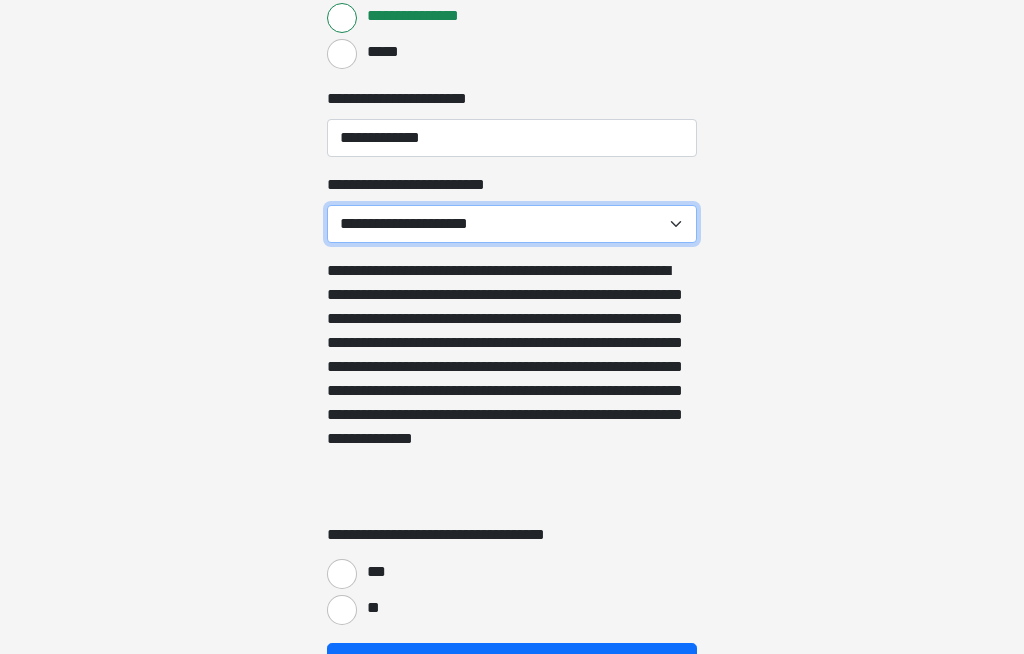 click on "**********" at bounding box center (512, 224) 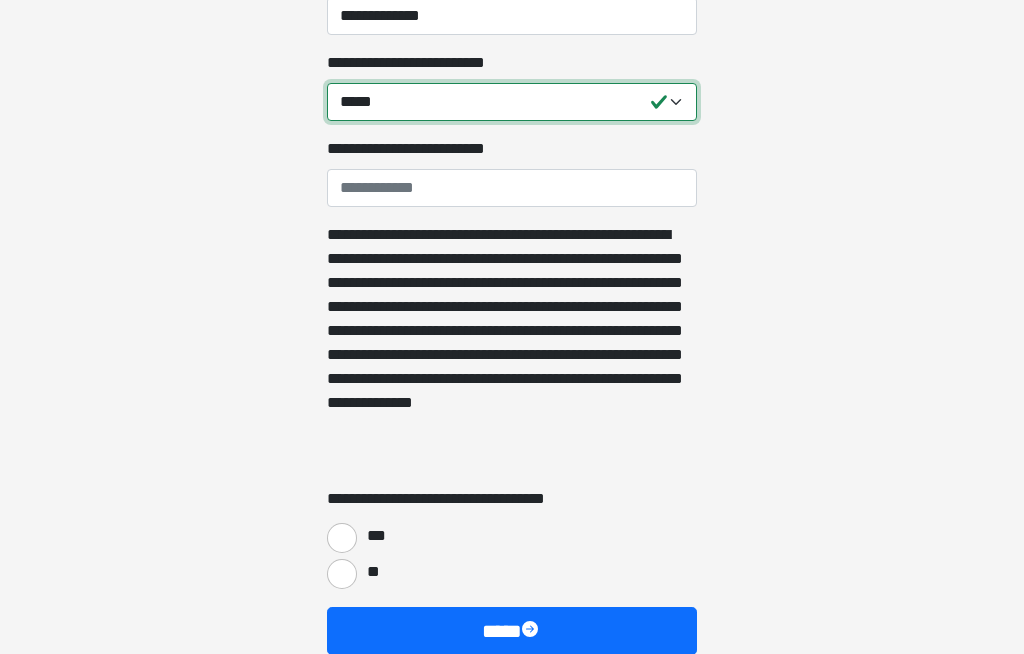 scroll, scrollTop: 5021, scrollLeft: 0, axis: vertical 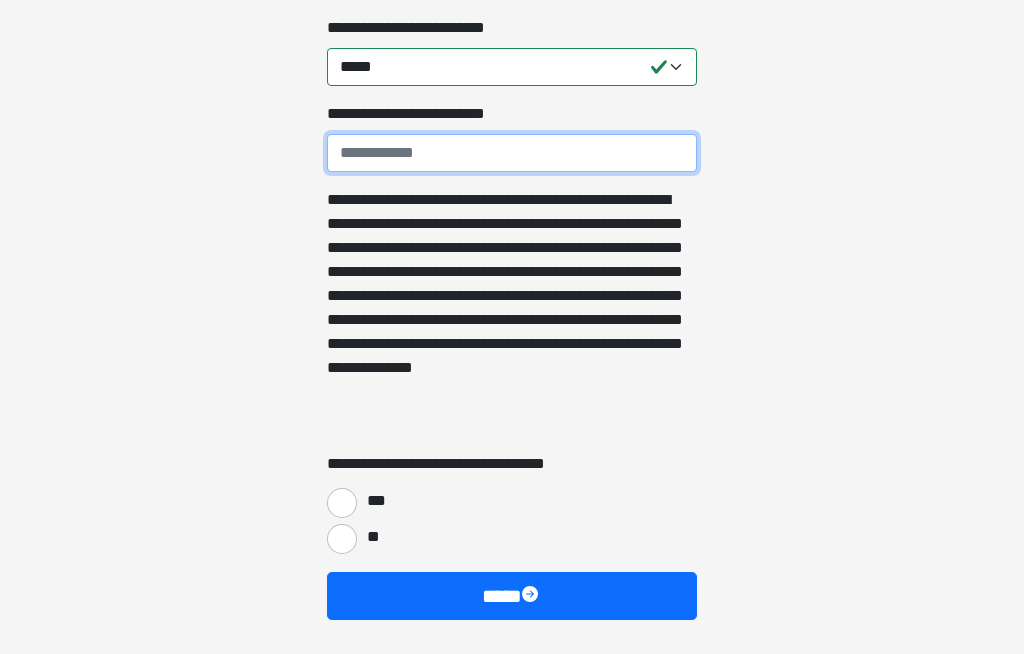 click on "**********" at bounding box center (512, 153) 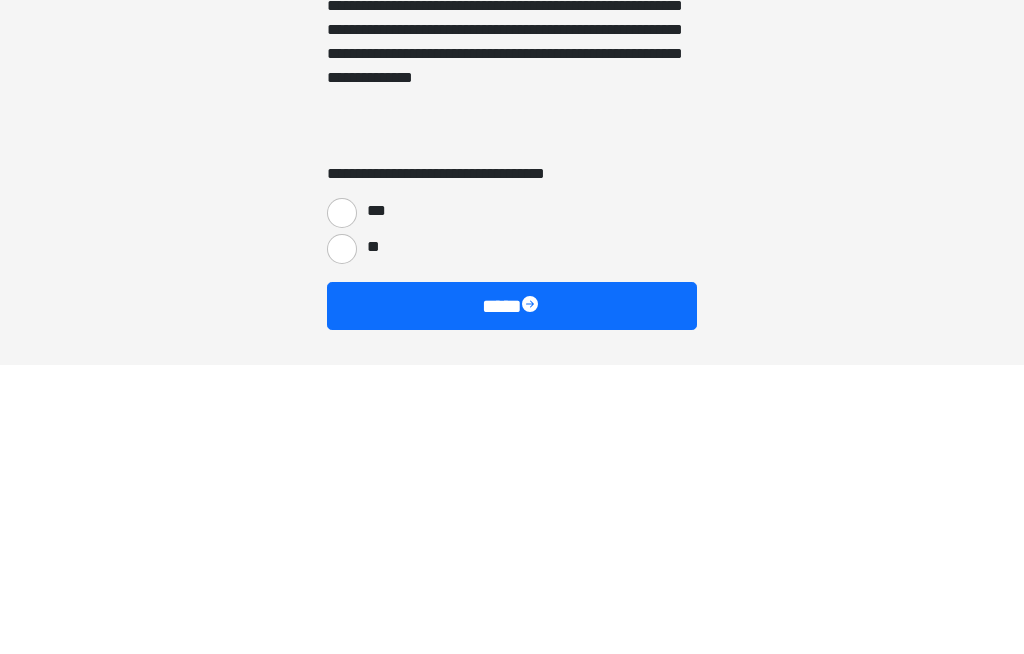 type on "**********" 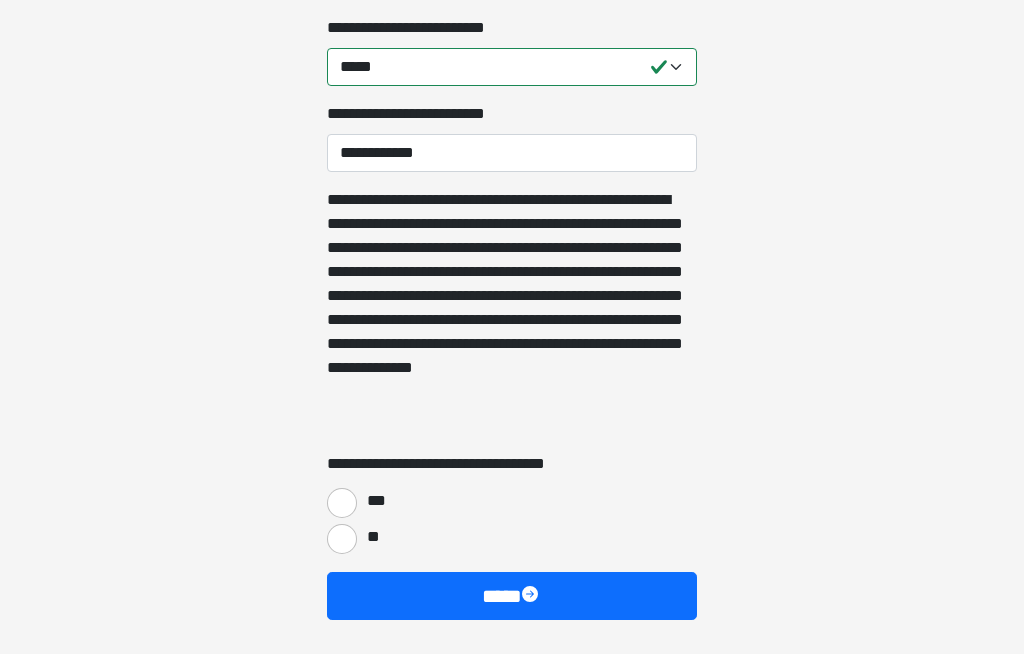 click on "**" at bounding box center (342, 539) 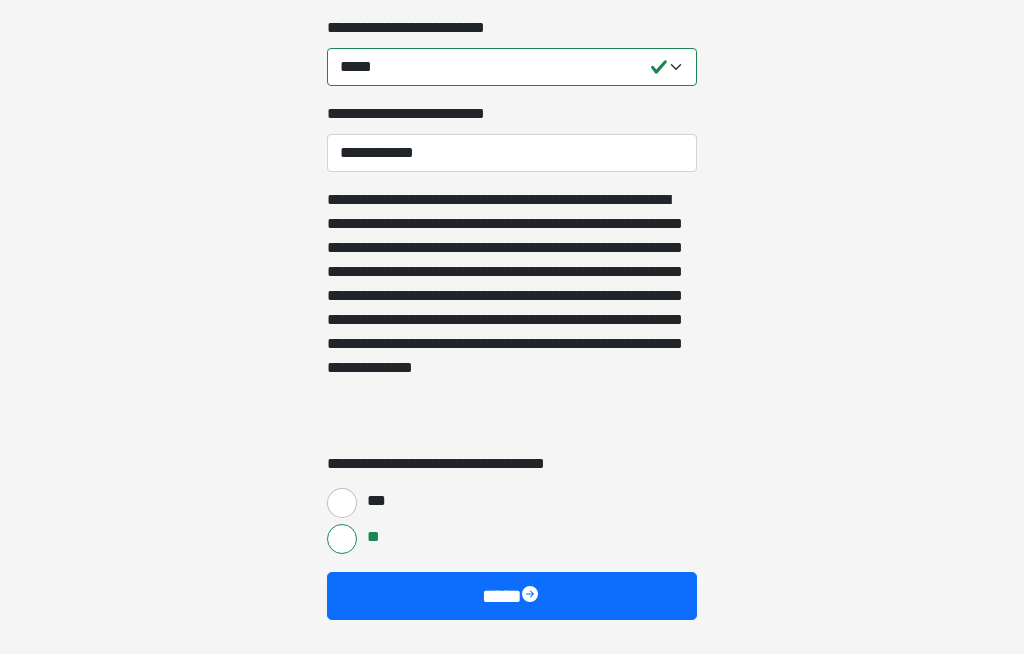 click on "****" at bounding box center (512, 596) 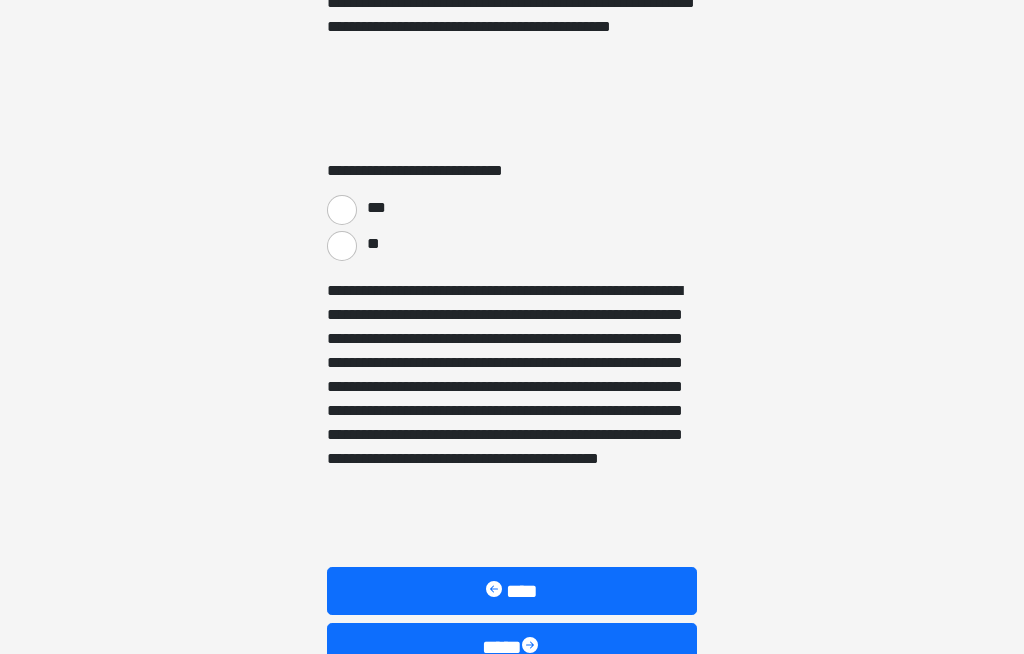 scroll, scrollTop: 3547, scrollLeft: 0, axis: vertical 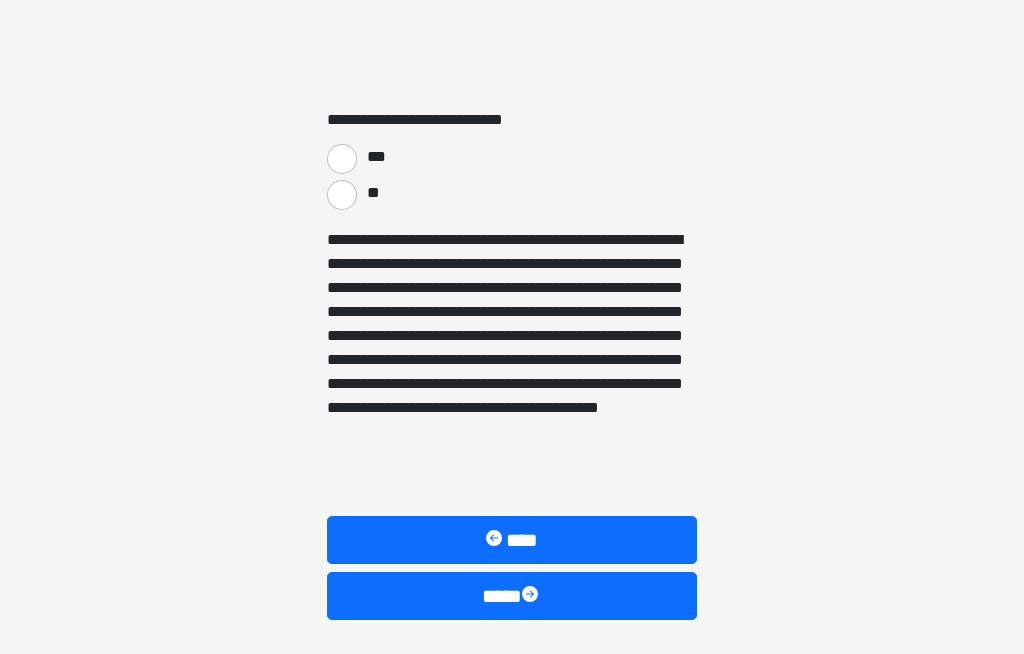 click on "**" at bounding box center [342, 195] 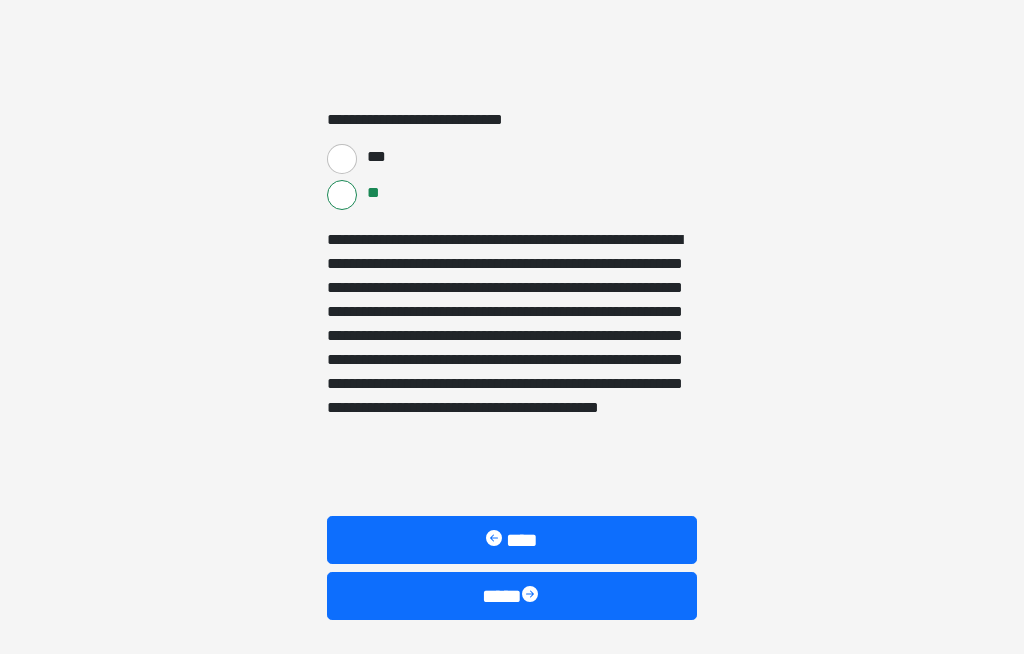 click on "****" at bounding box center [512, 596] 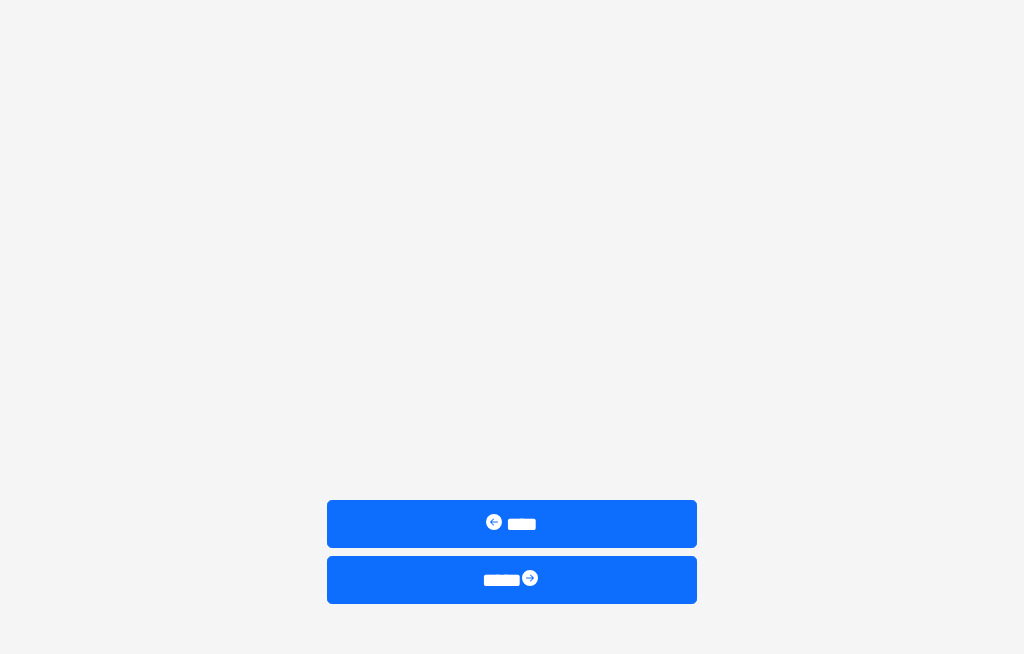 scroll, scrollTop: 2943, scrollLeft: 0, axis: vertical 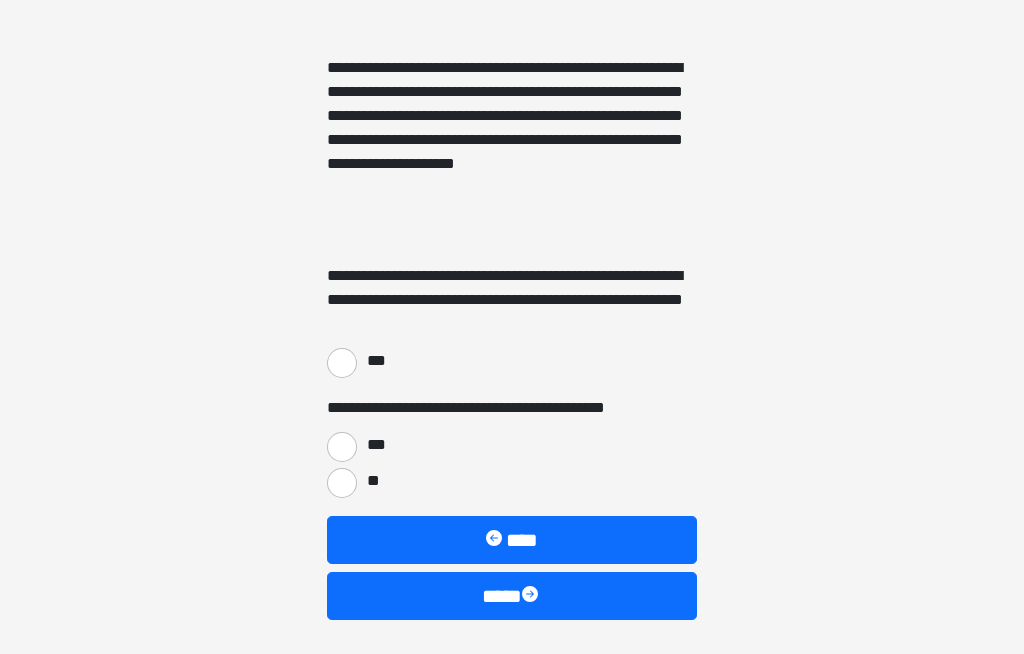 click at bounding box center (532, 596) 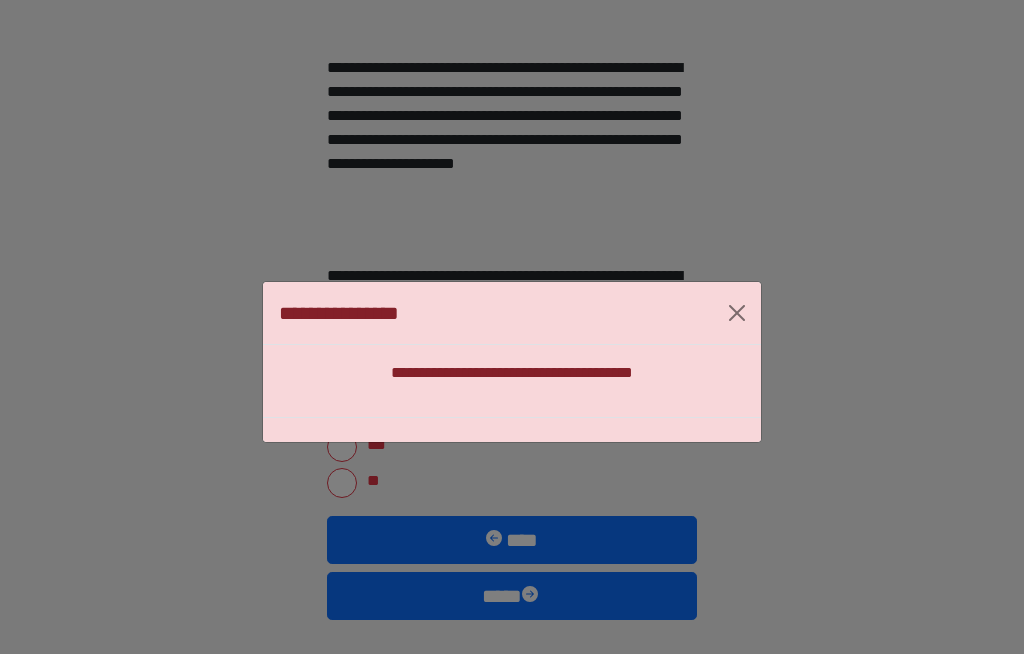 click at bounding box center (737, 313) 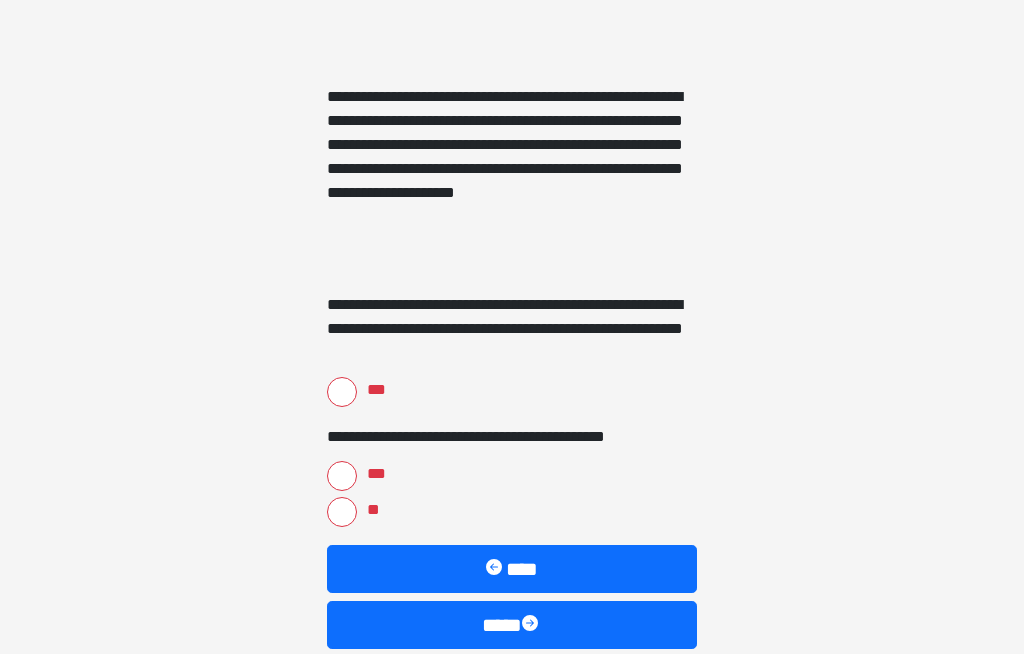 scroll, scrollTop: 2943, scrollLeft: 0, axis: vertical 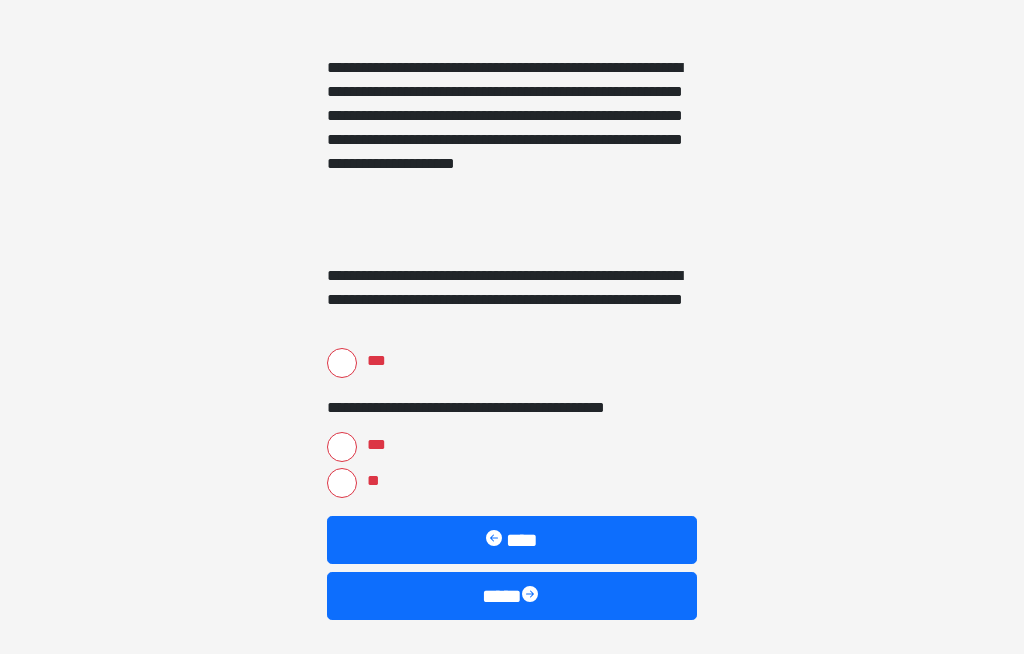 click on "***" at bounding box center [342, 363] 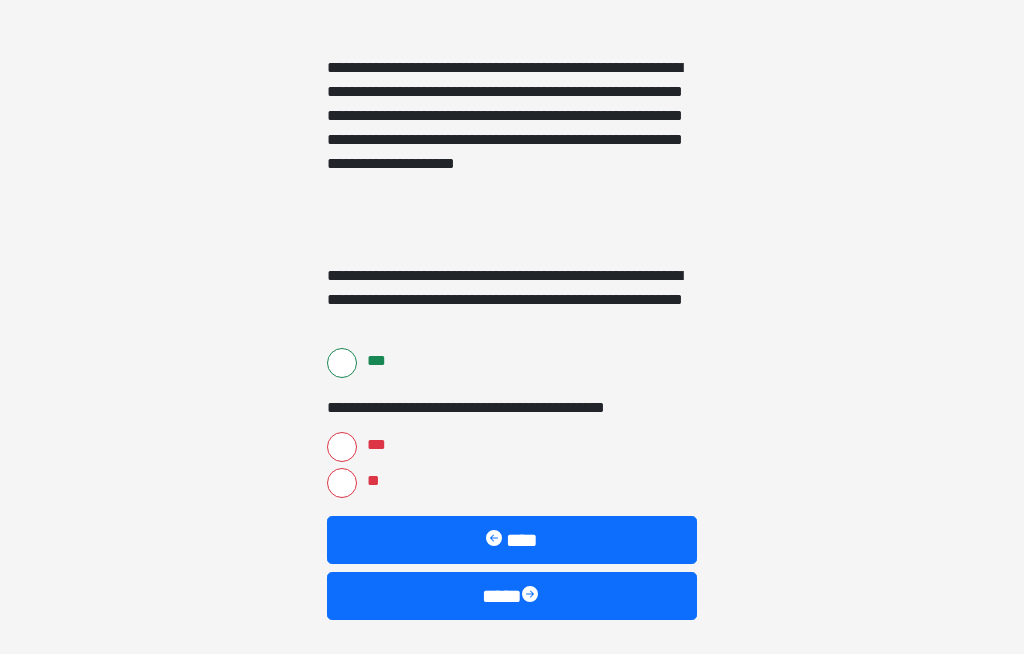 click on "***" at bounding box center (342, 447) 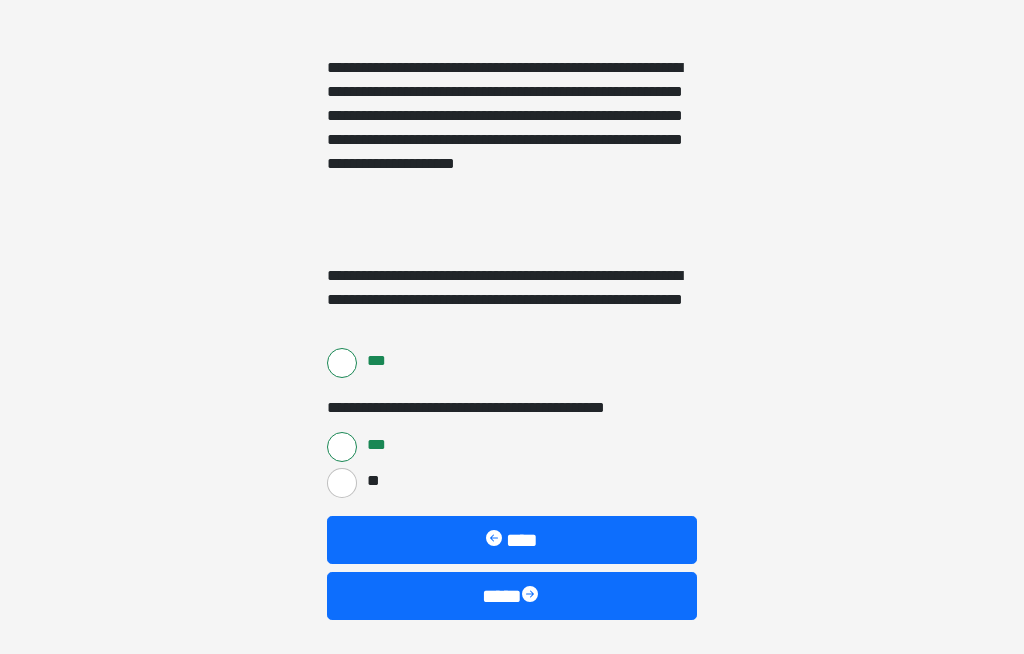 click at bounding box center [532, 596] 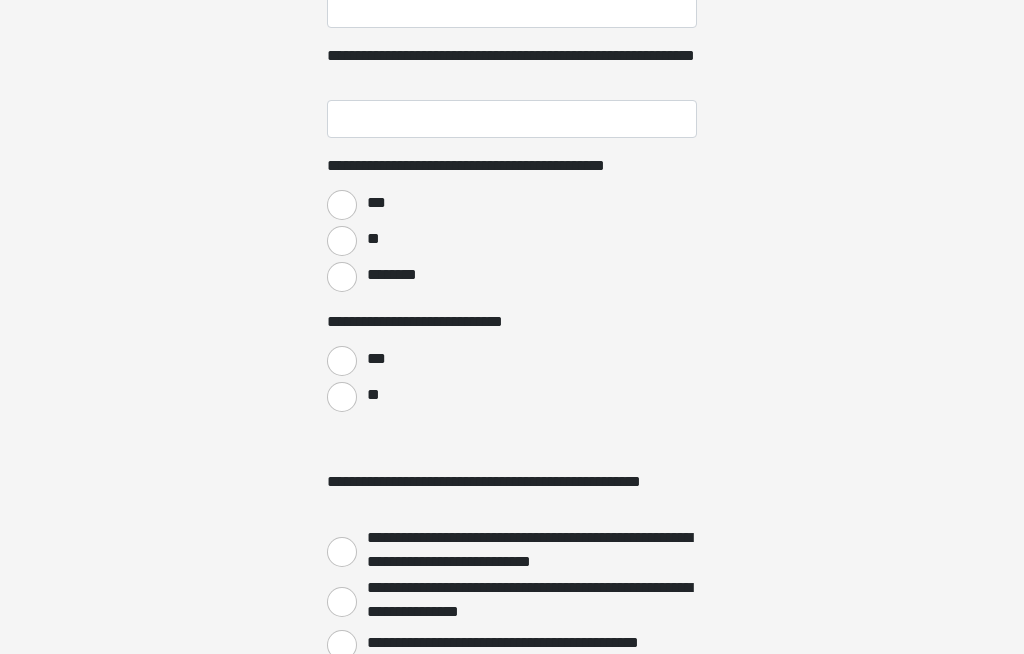 scroll, scrollTop: 0, scrollLeft: 0, axis: both 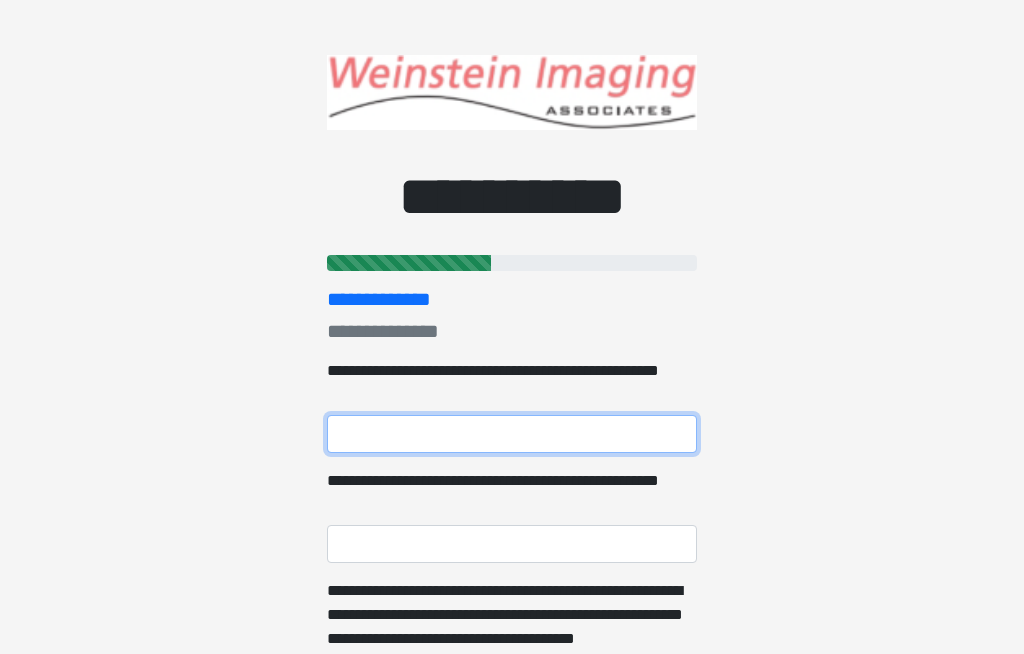 click on "**********" at bounding box center [512, 434] 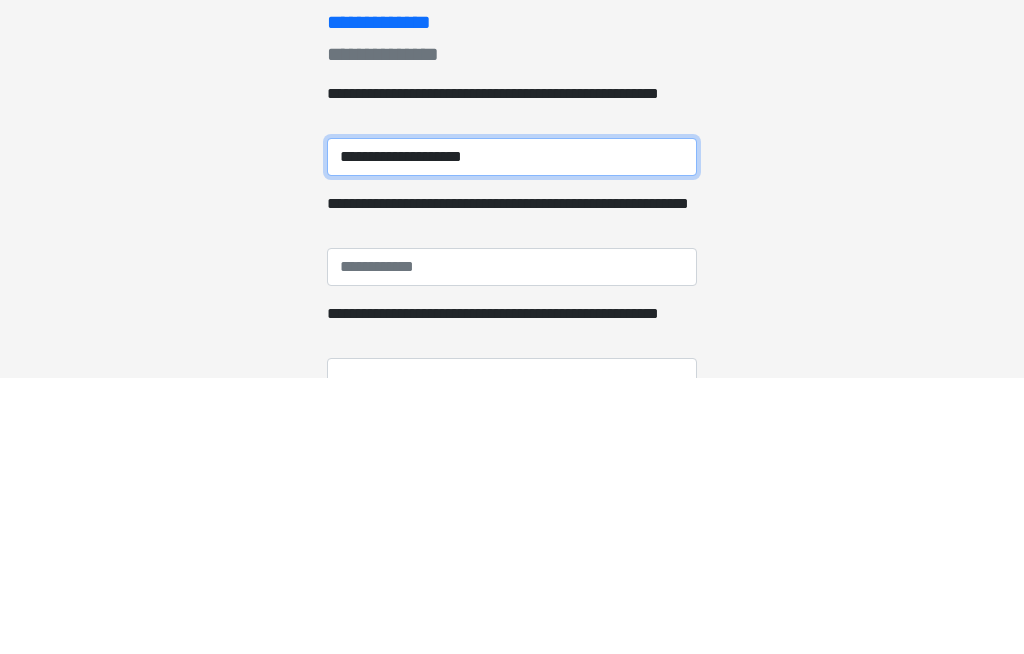 type on "**********" 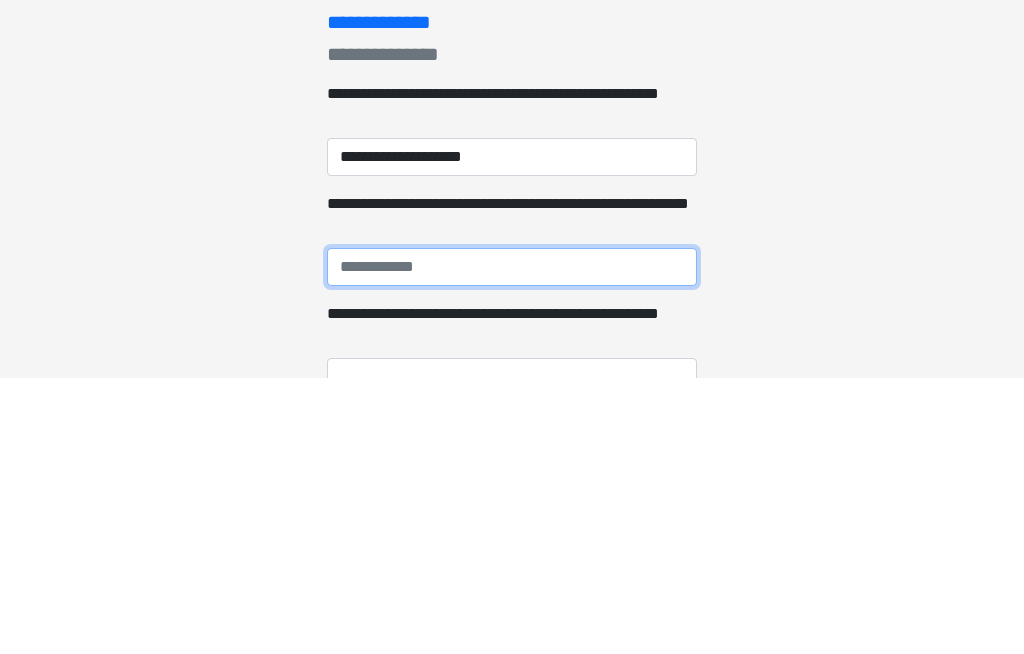 click on "**********" at bounding box center [512, 544] 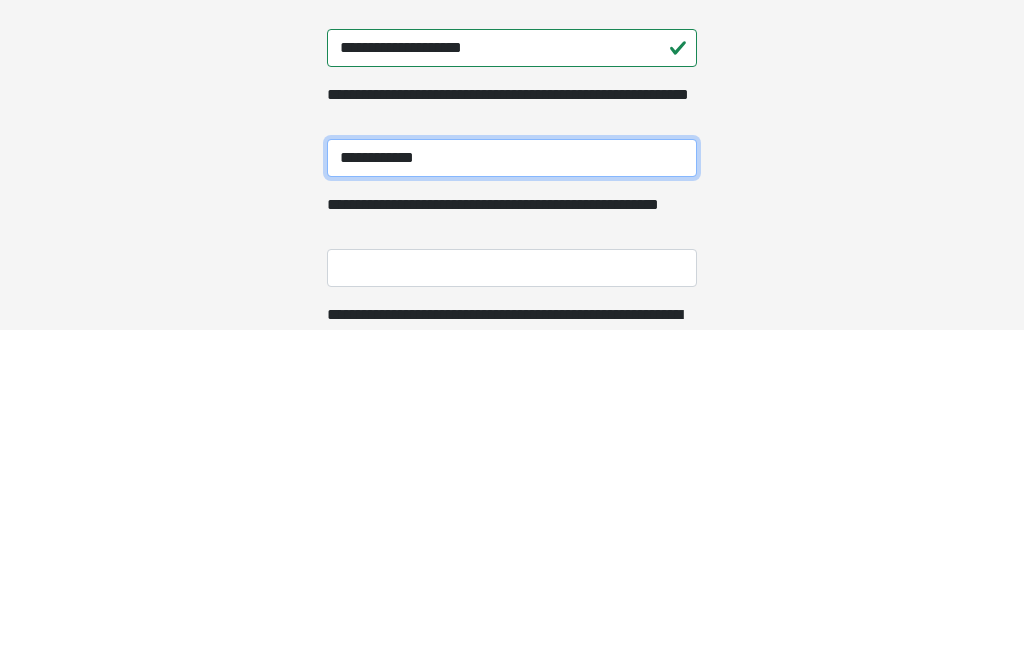 scroll, scrollTop: 65, scrollLeft: 0, axis: vertical 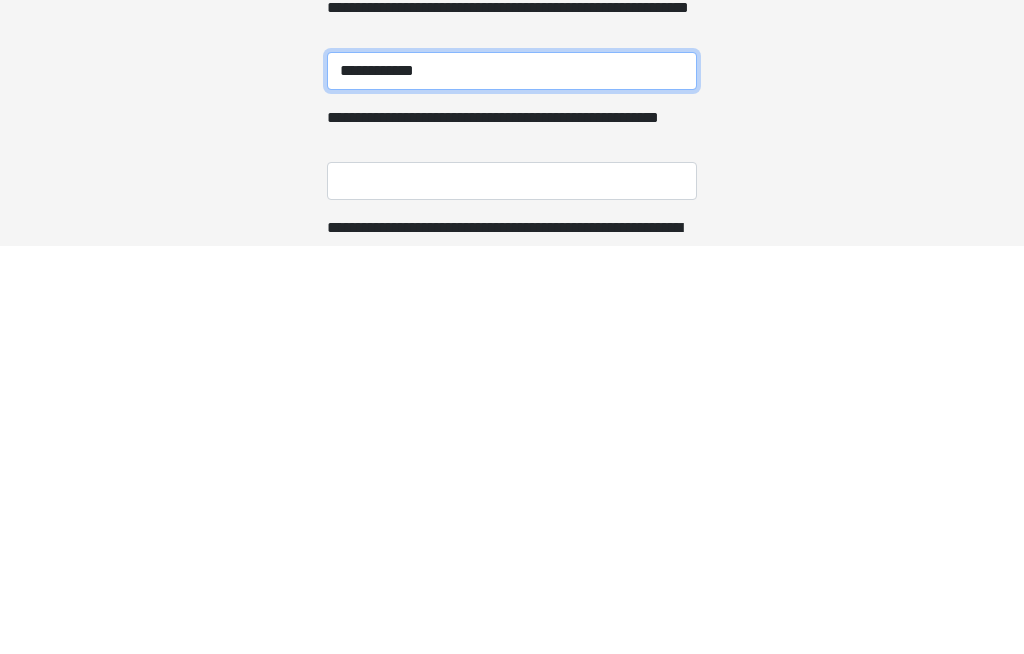 type on "**********" 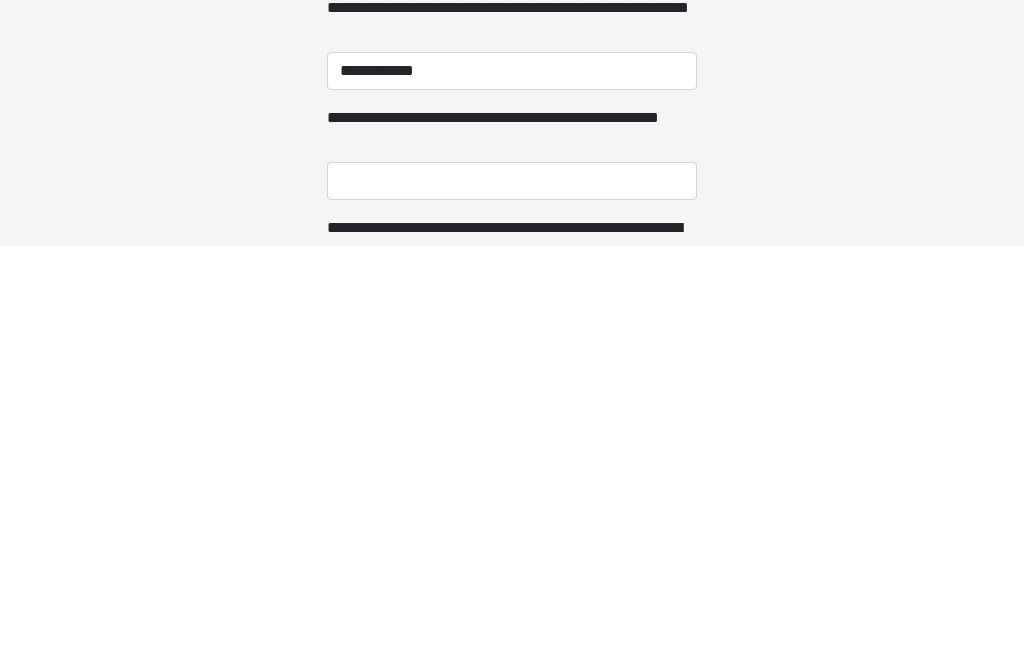 click on "**********" at bounding box center [512, 589] 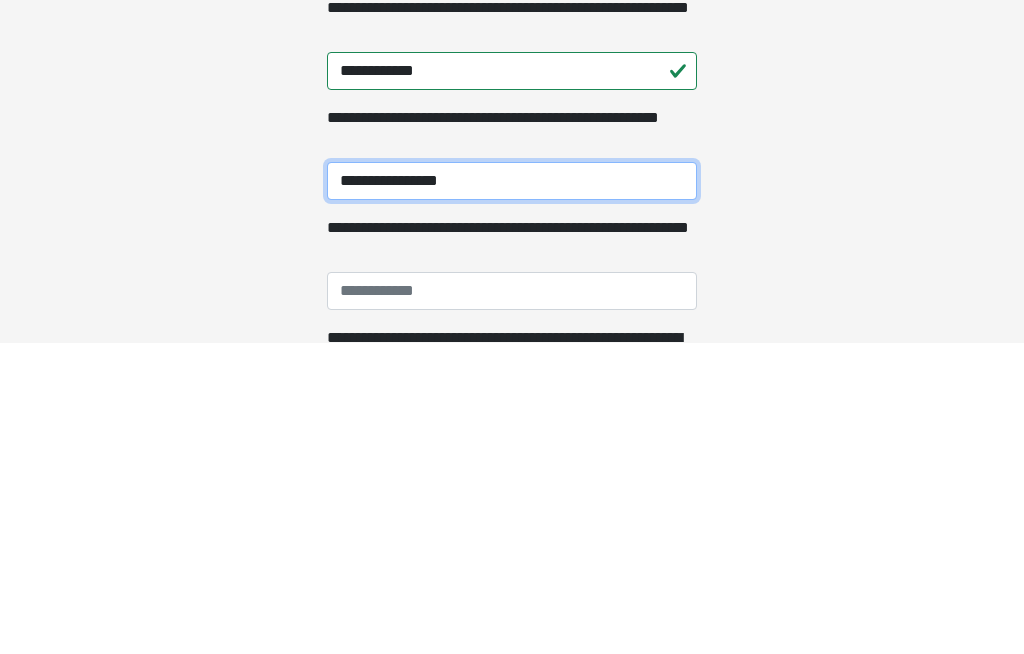 scroll, scrollTop: 169, scrollLeft: 0, axis: vertical 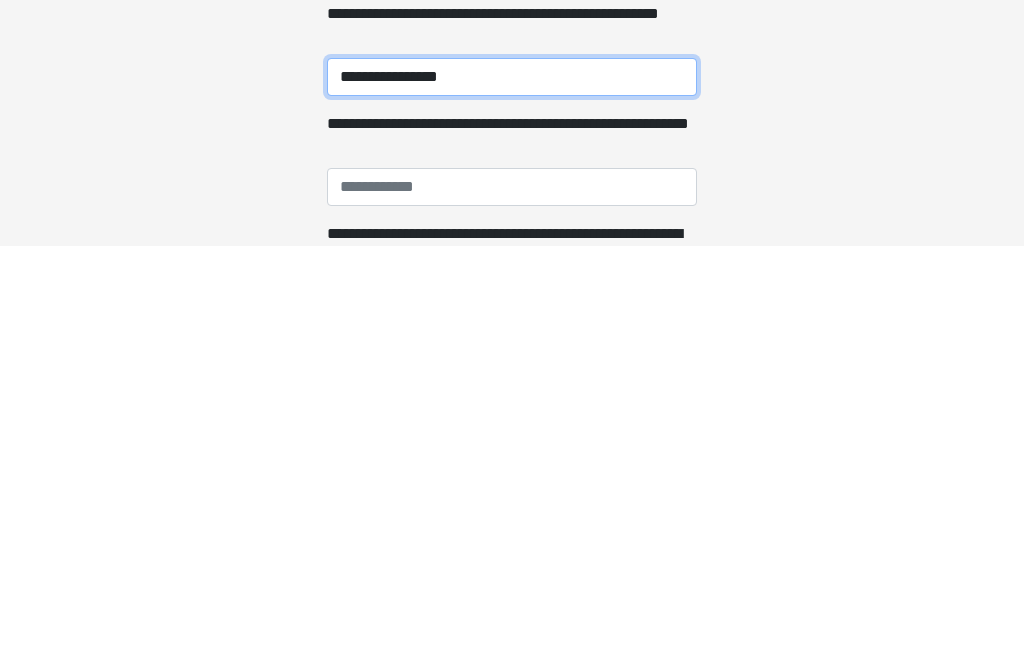 type on "**********" 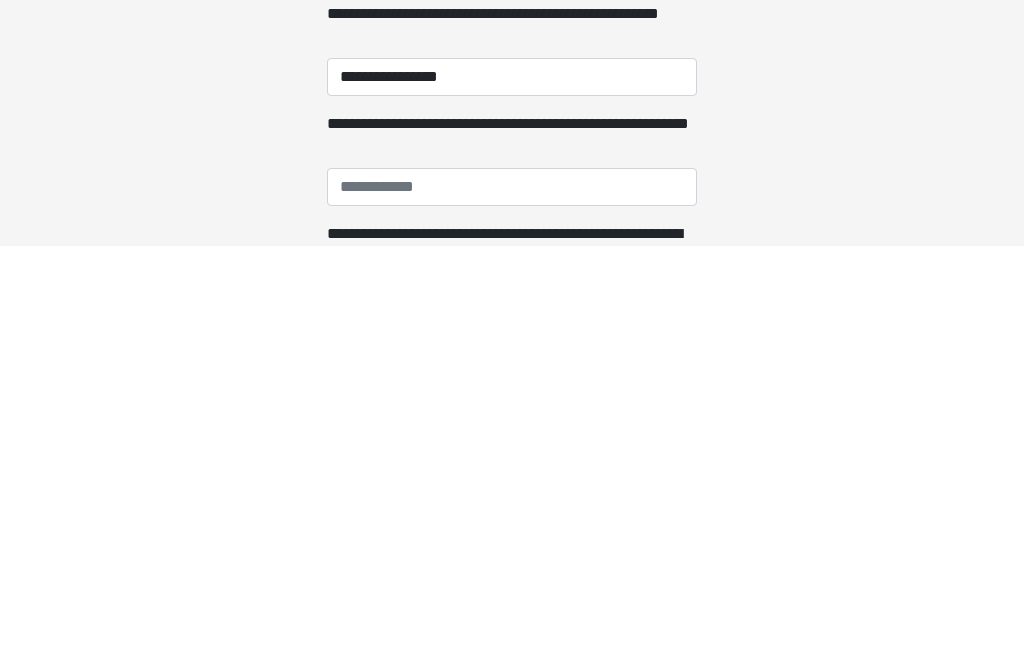 click on "**********" at bounding box center [512, 595] 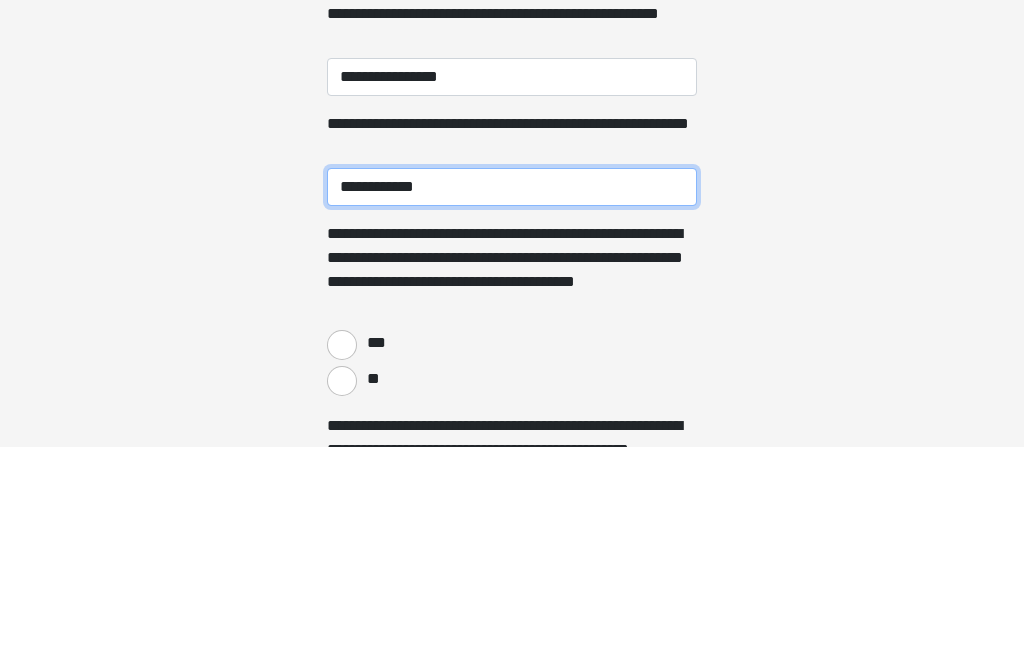 scroll, scrollTop: 372, scrollLeft: 0, axis: vertical 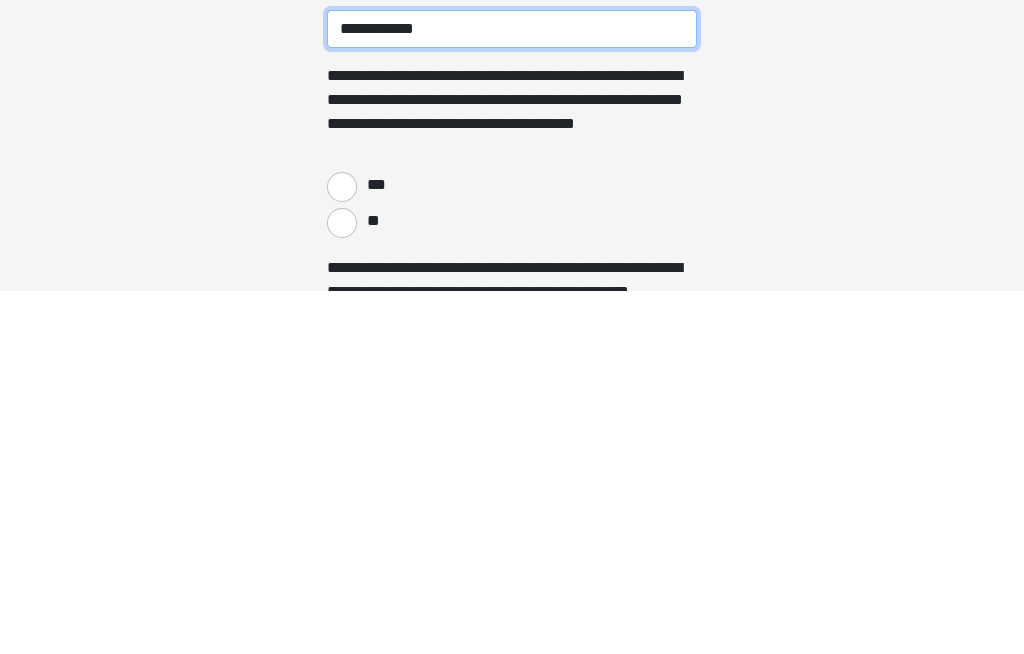 type on "**********" 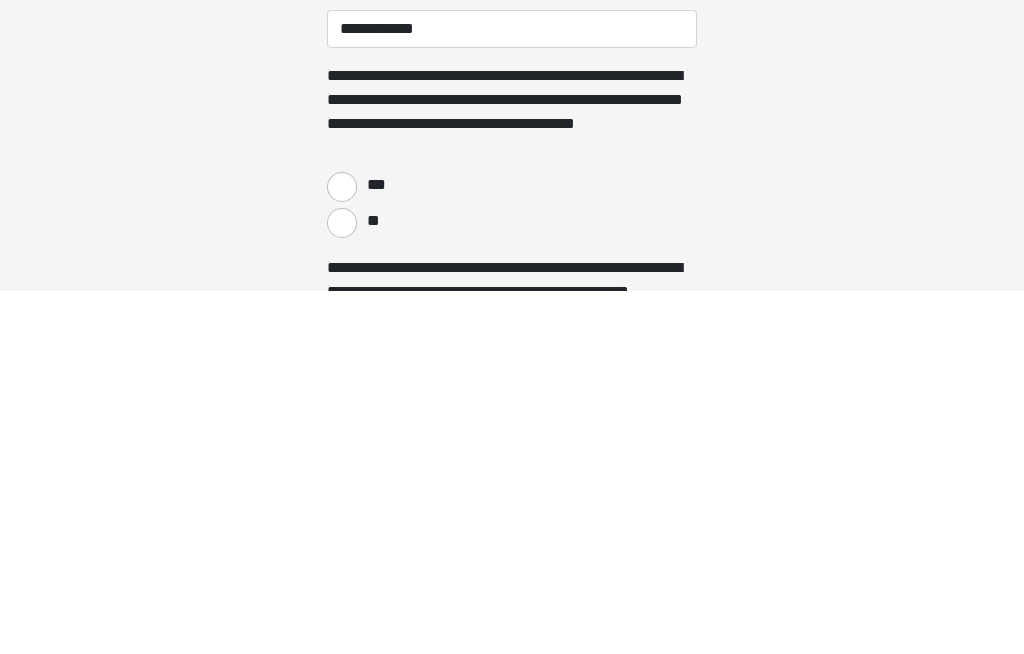 click on "***" at bounding box center [342, 550] 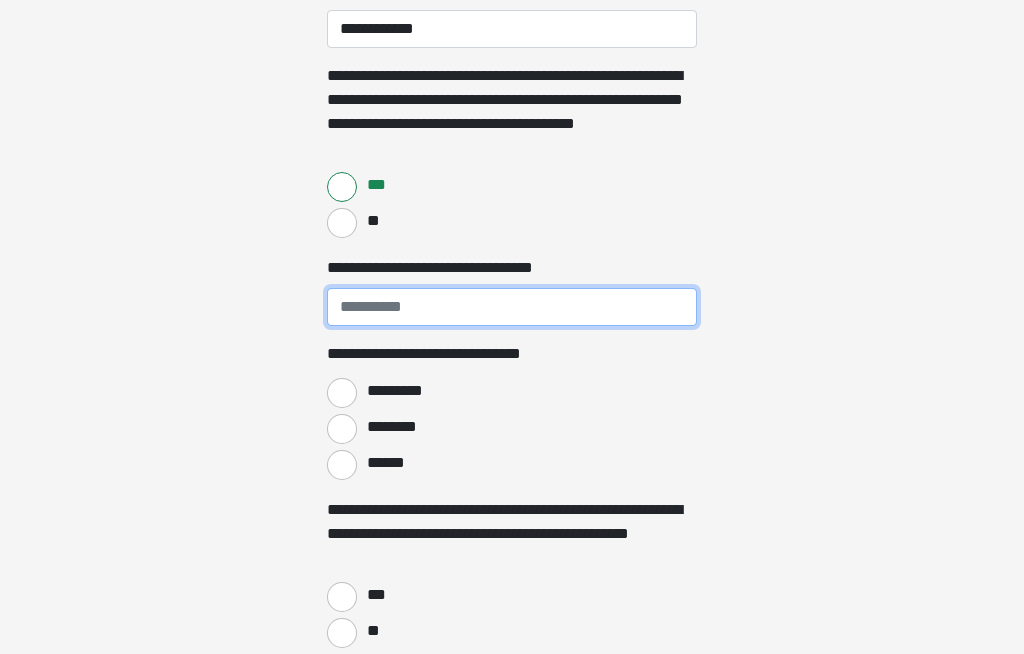 click on "**********" at bounding box center [512, 307] 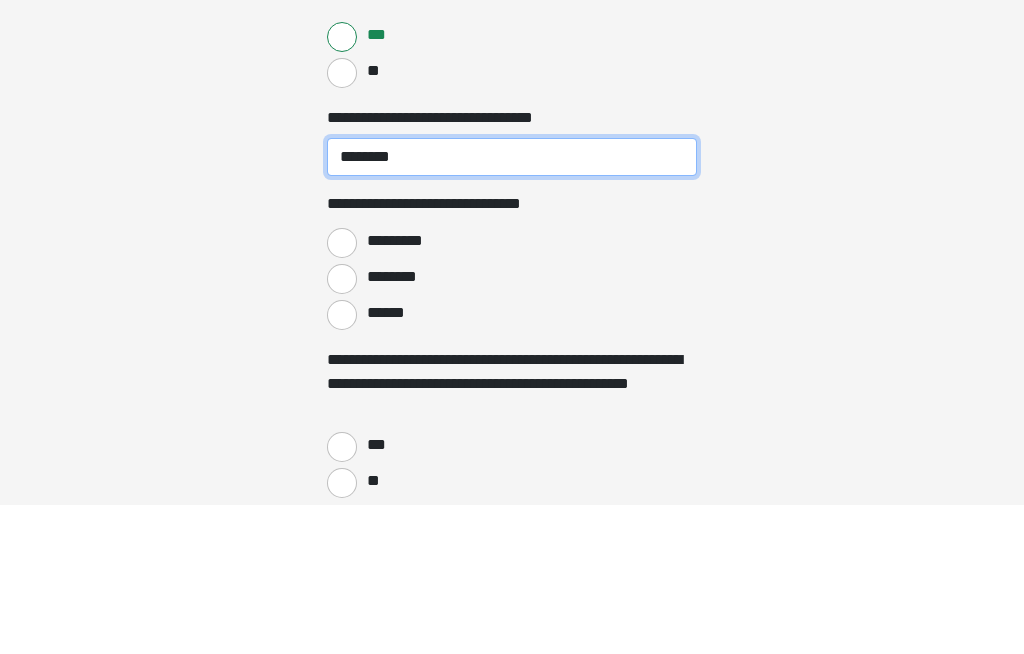 type on "********" 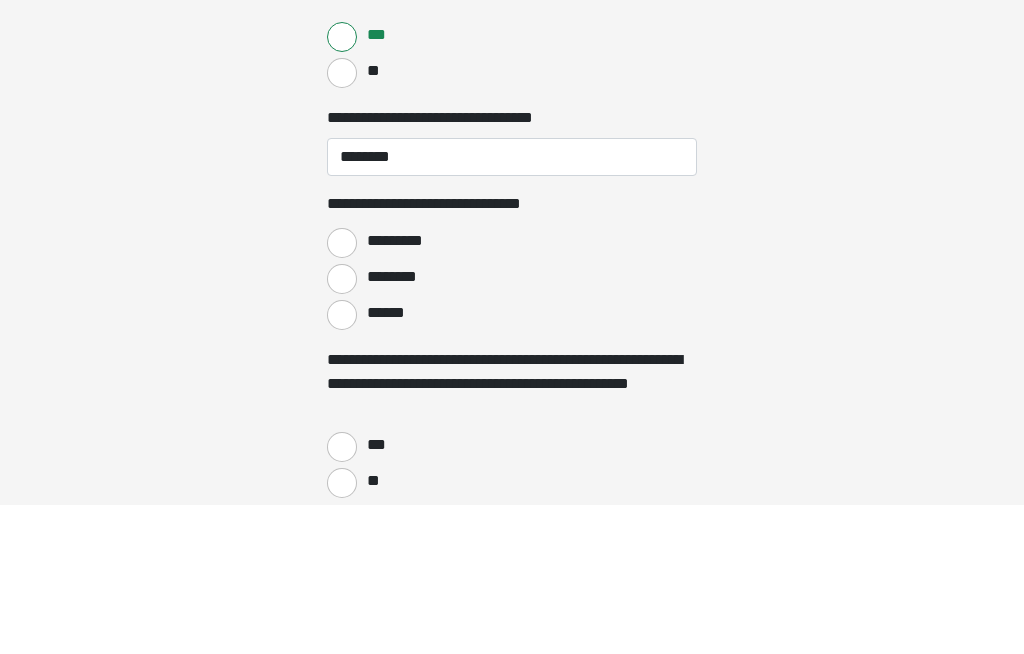 click on "********" at bounding box center (342, 429) 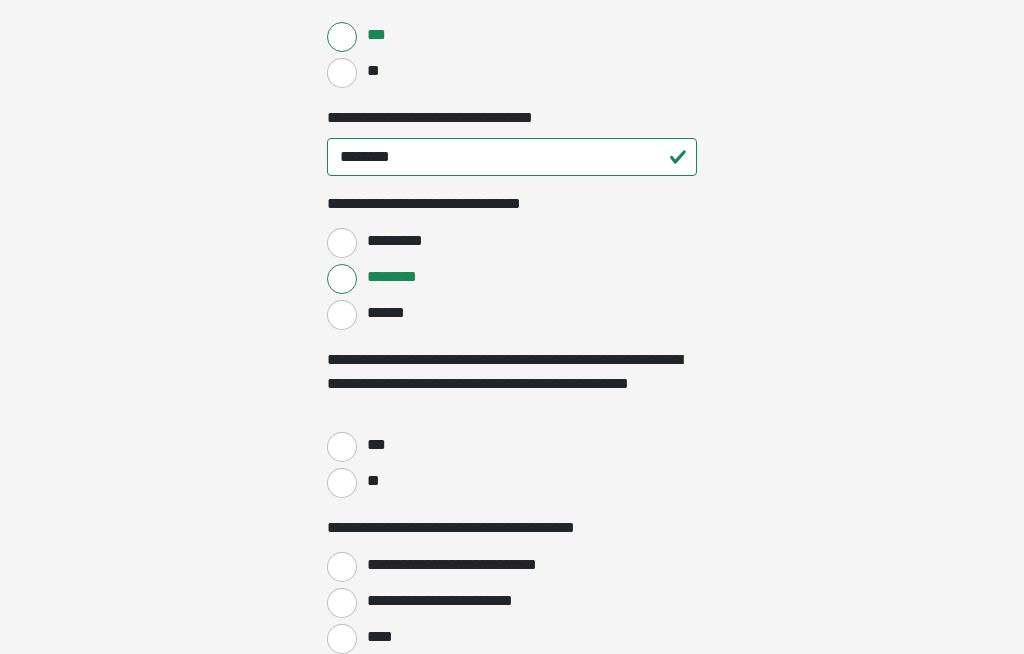 scroll, scrollTop: 885, scrollLeft: 0, axis: vertical 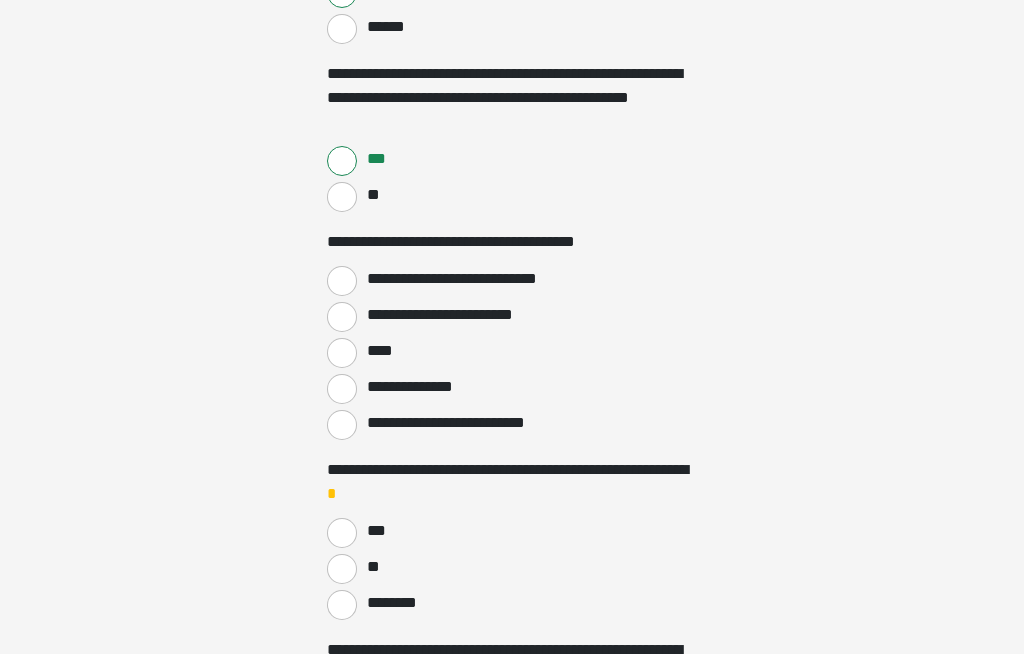 click on "**********" at bounding box center (342, 282) 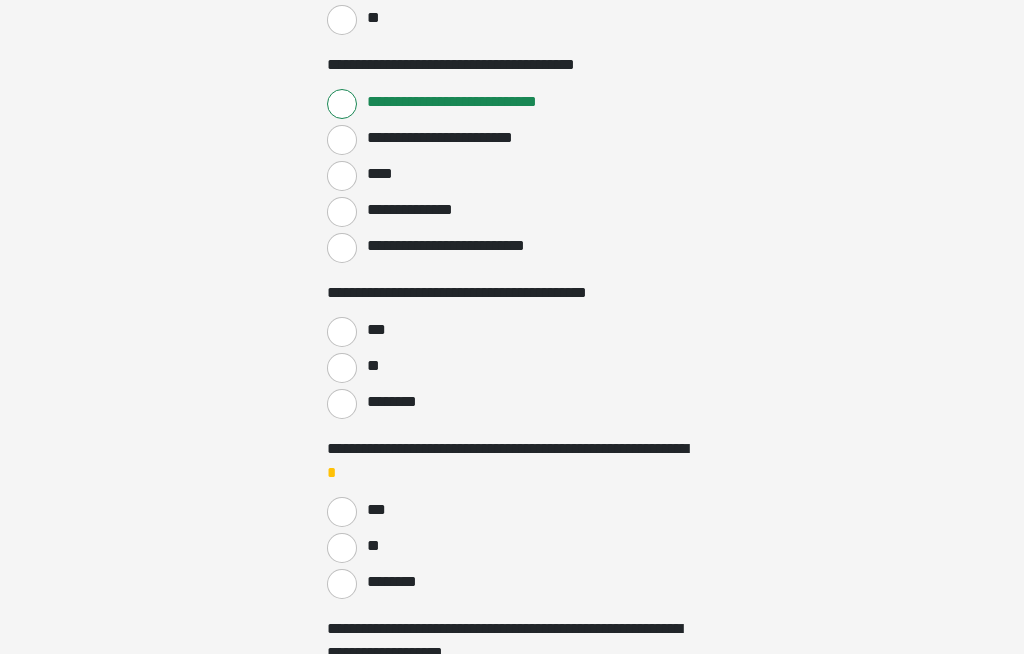 scroll, scrollTop: 1374, scrollLeft: 0, axis: vertical 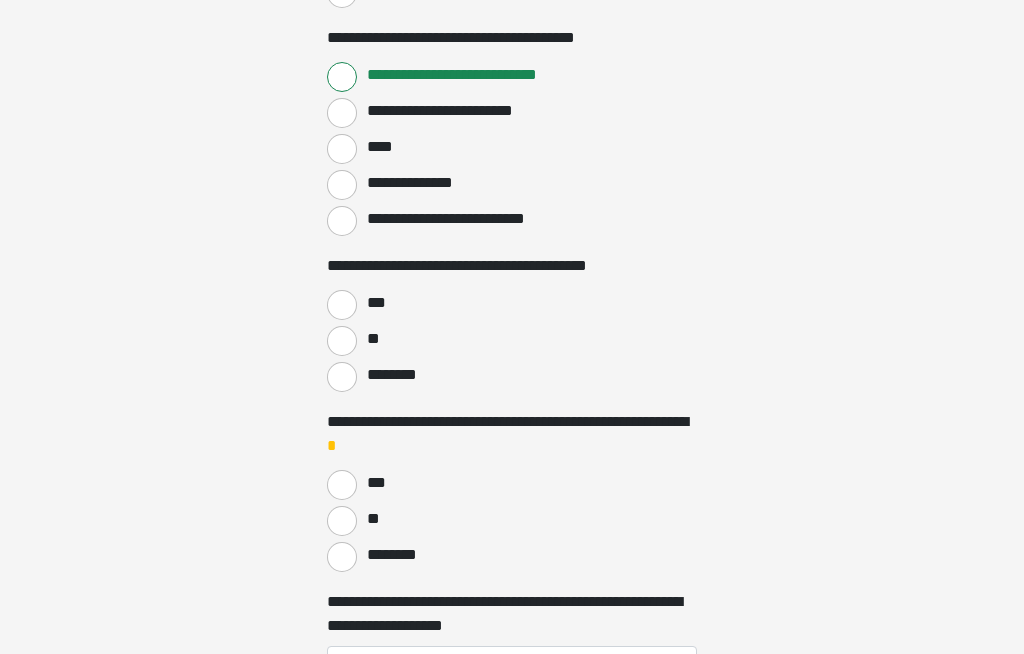 click on "***" at bounding box center [342, 306] 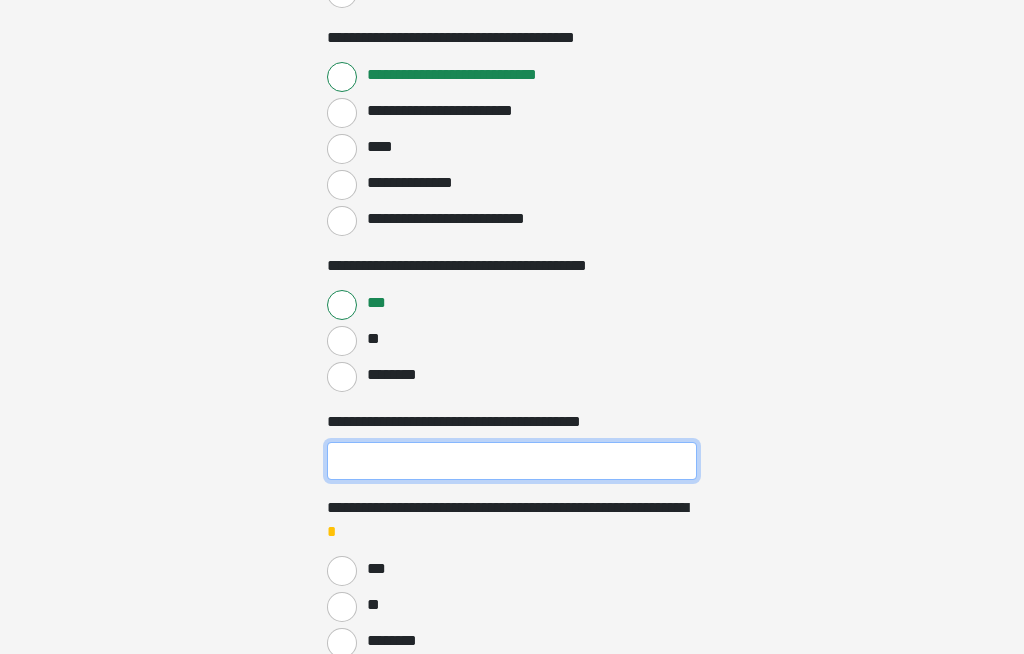 click on "**********" at bounding box center (512, 461) 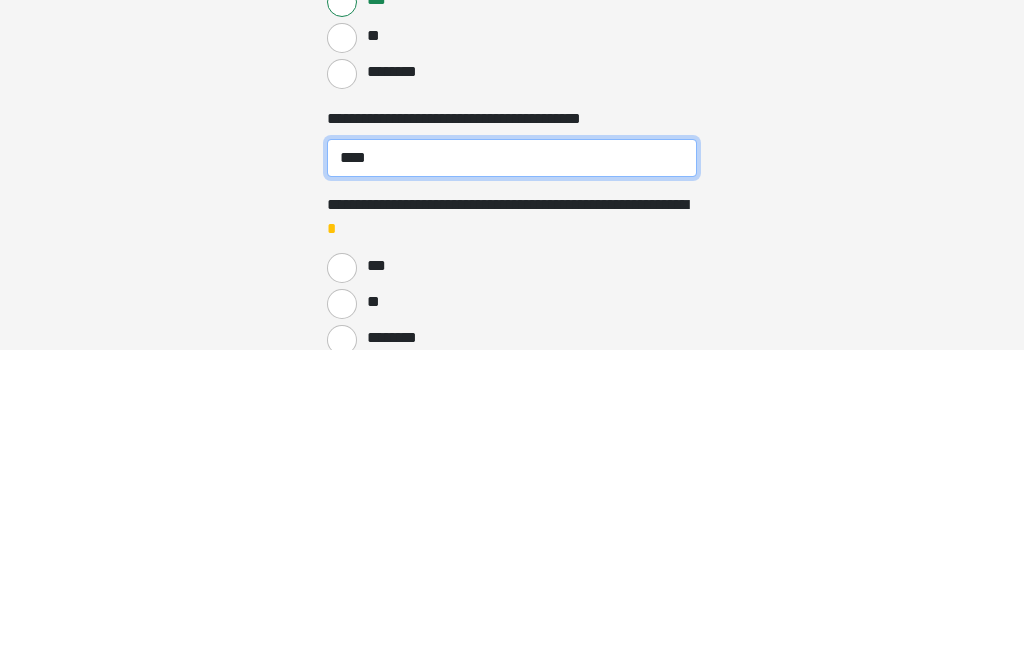 type on "****" 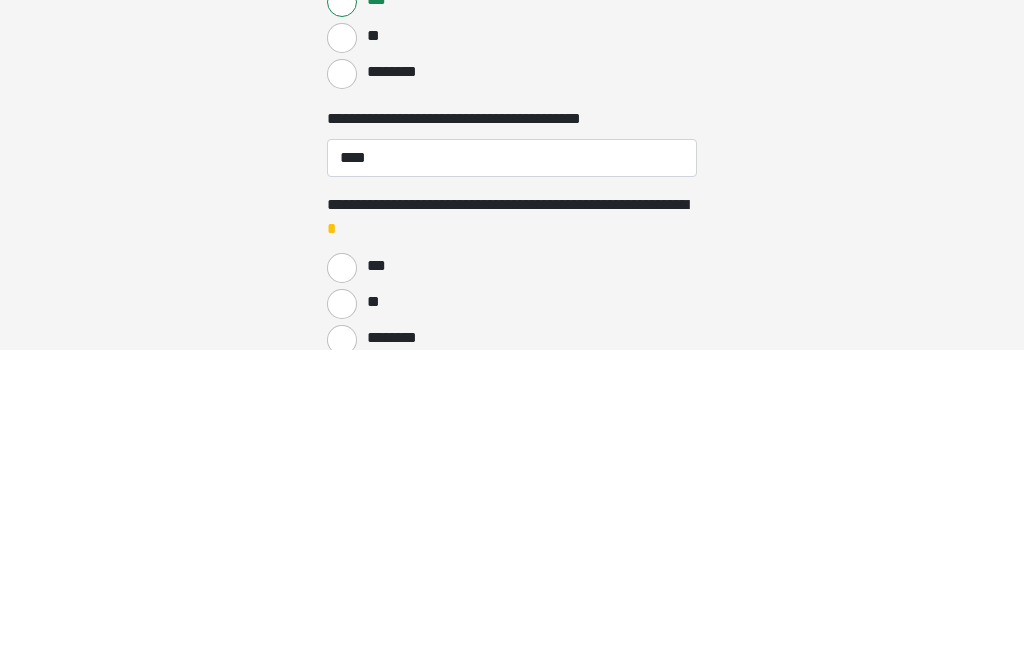 click on "**" at bounding box center [342, 608] 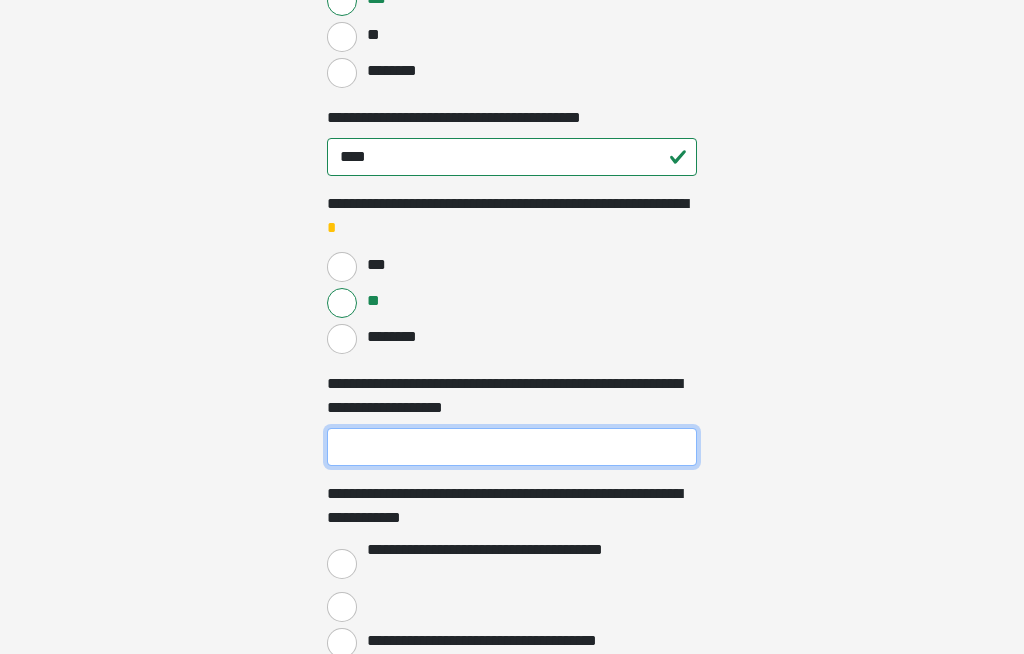 click on "**********" at bounding box center [512, 447] 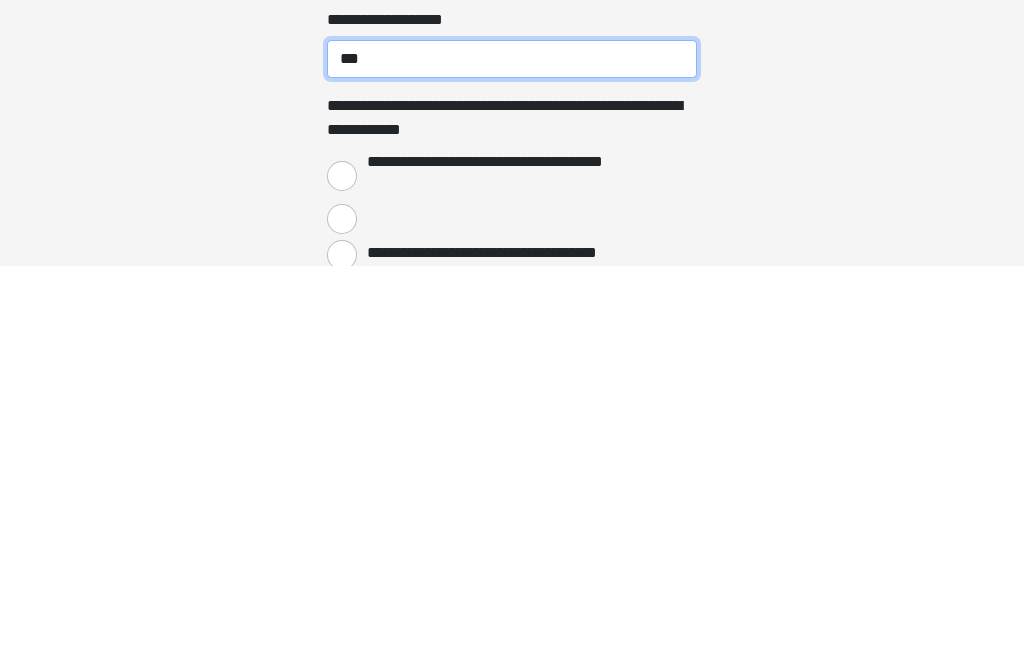 type on "***" 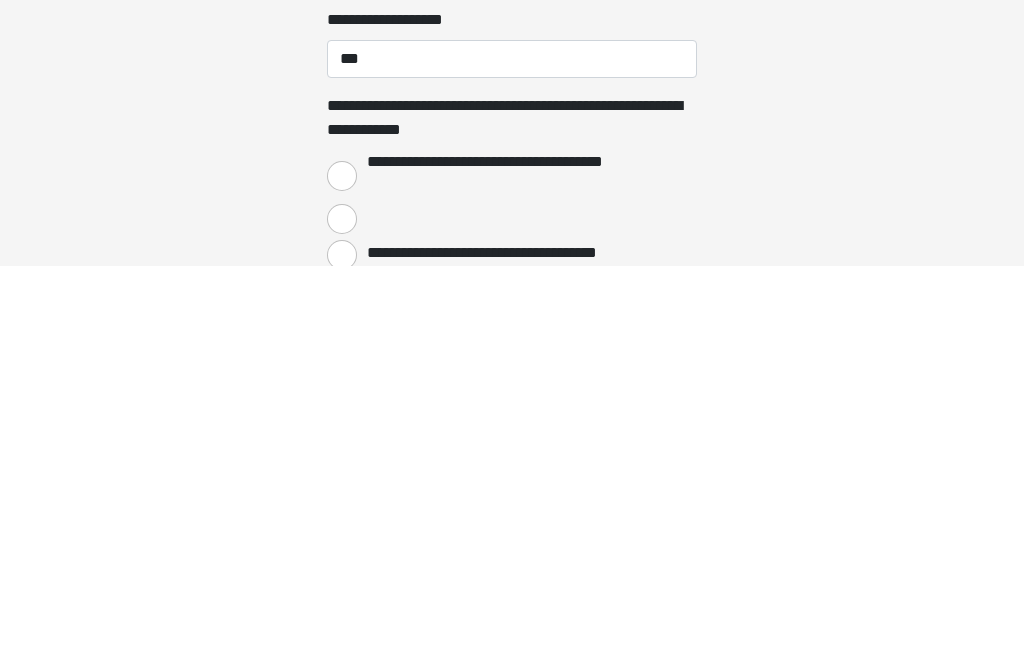 click on "**********" at bounding box center [342, 565] 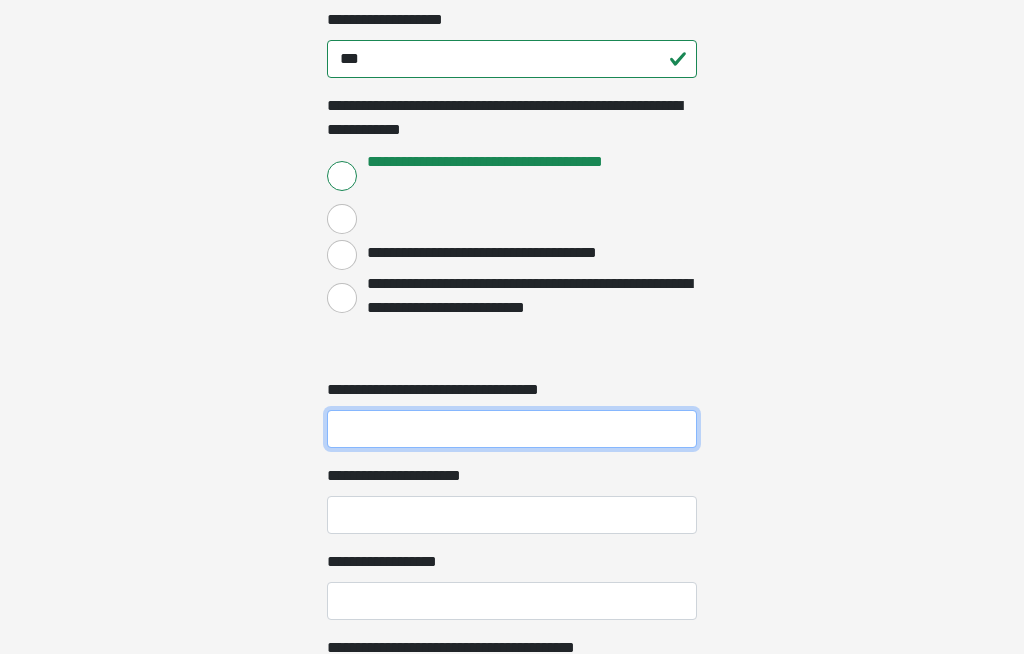 click on "**********" at bounding box center [512, 429] 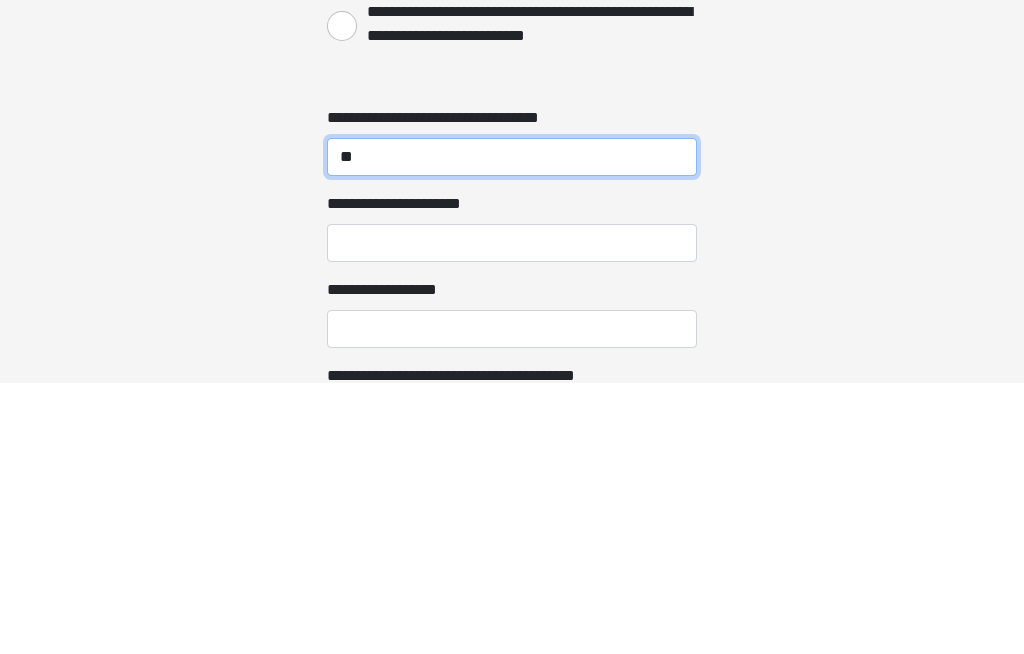 type on "**" 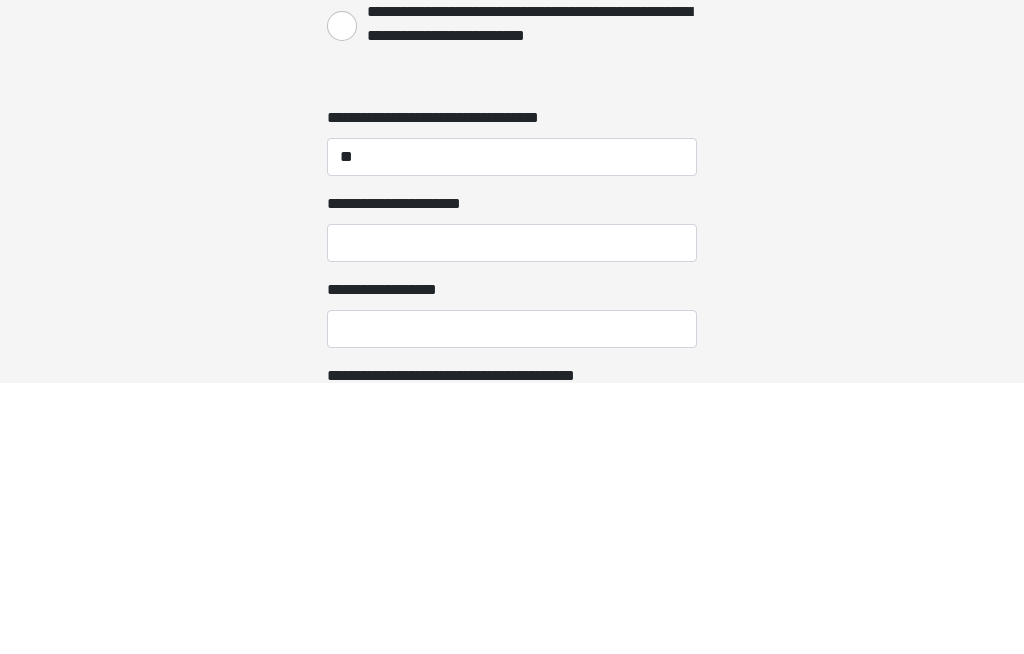 click on "**********" at bounding box center (512, 515) 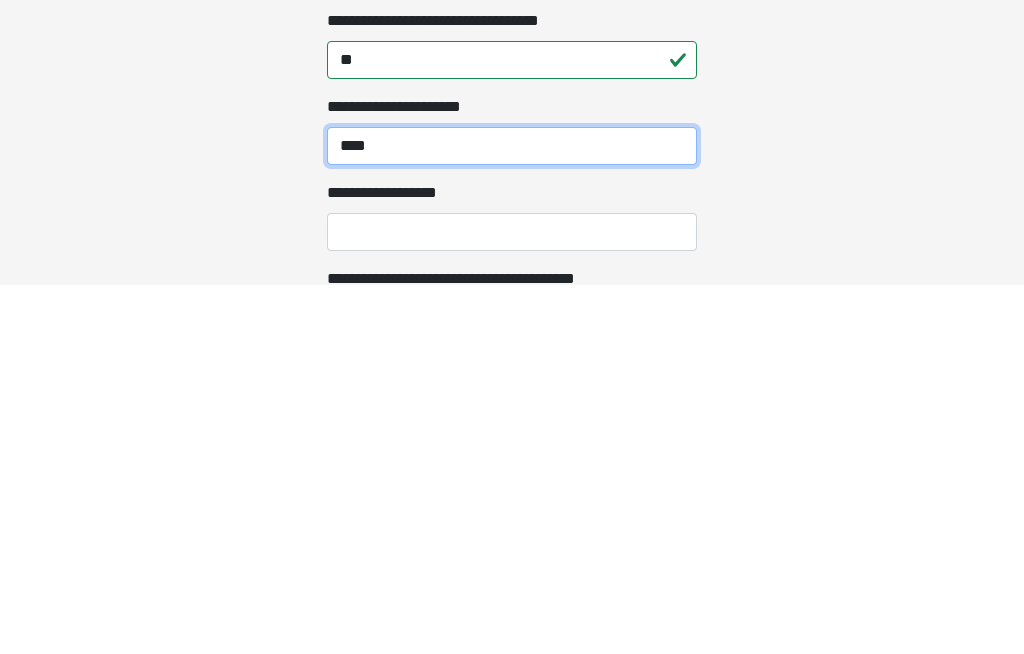 type on "****" 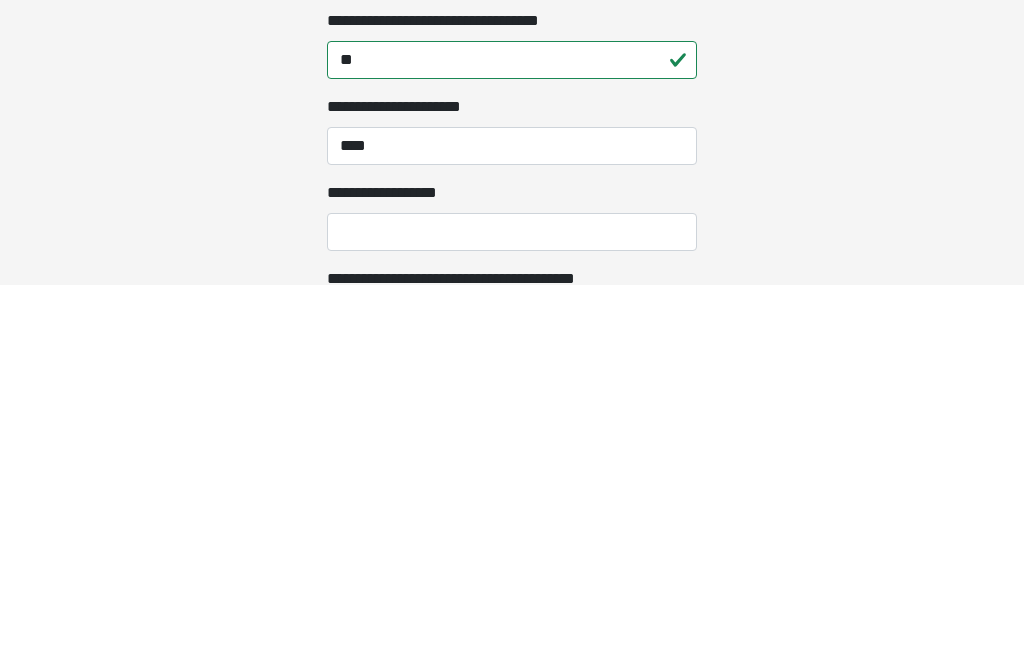 click on "**********" at bounding box center (512, 601) 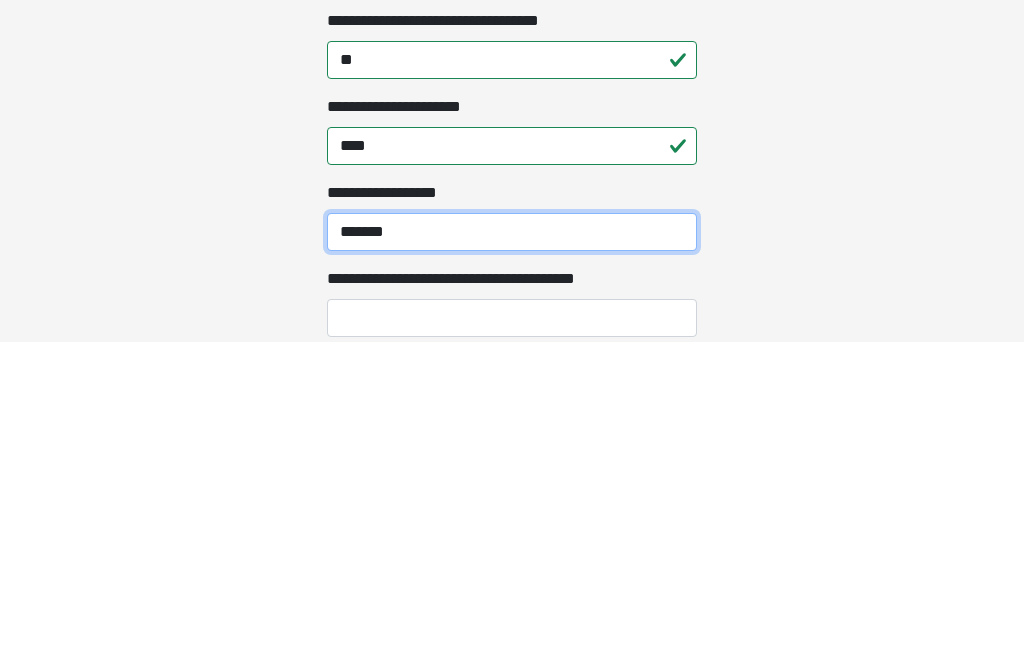 scroll, scrollTop: 2151, scrollLeft: 0, axis: vertical 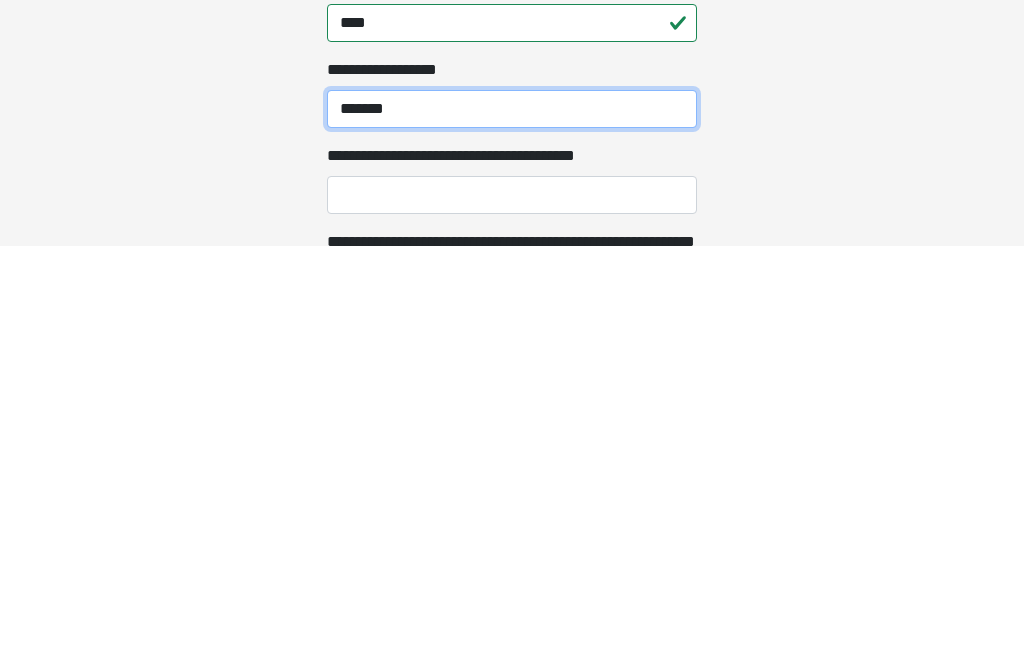 type on "*******" 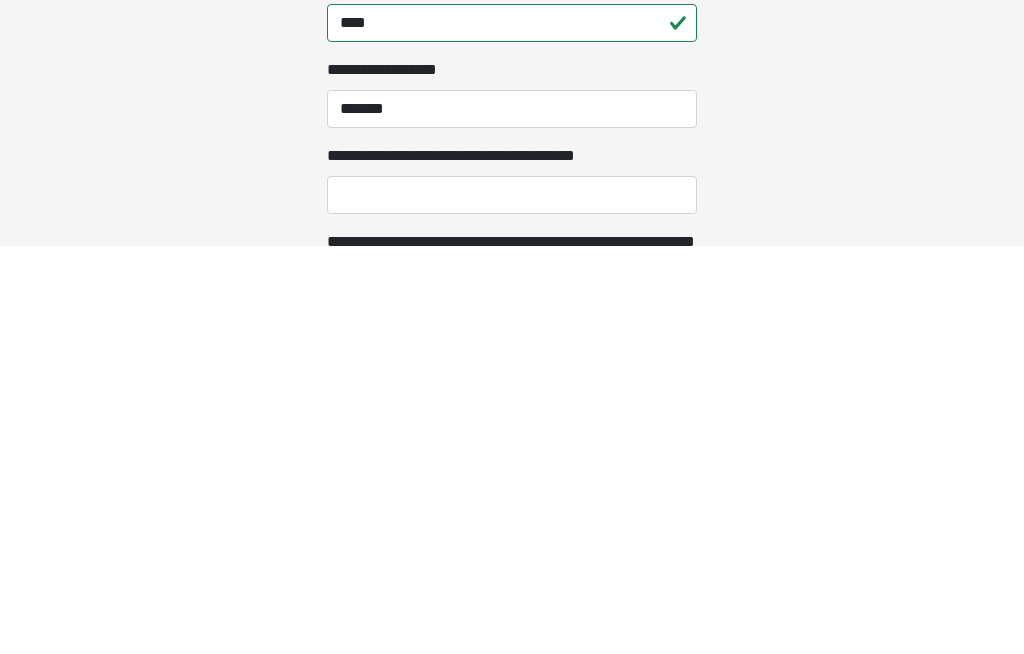 click on "**********" at bounding box center [512, 603] 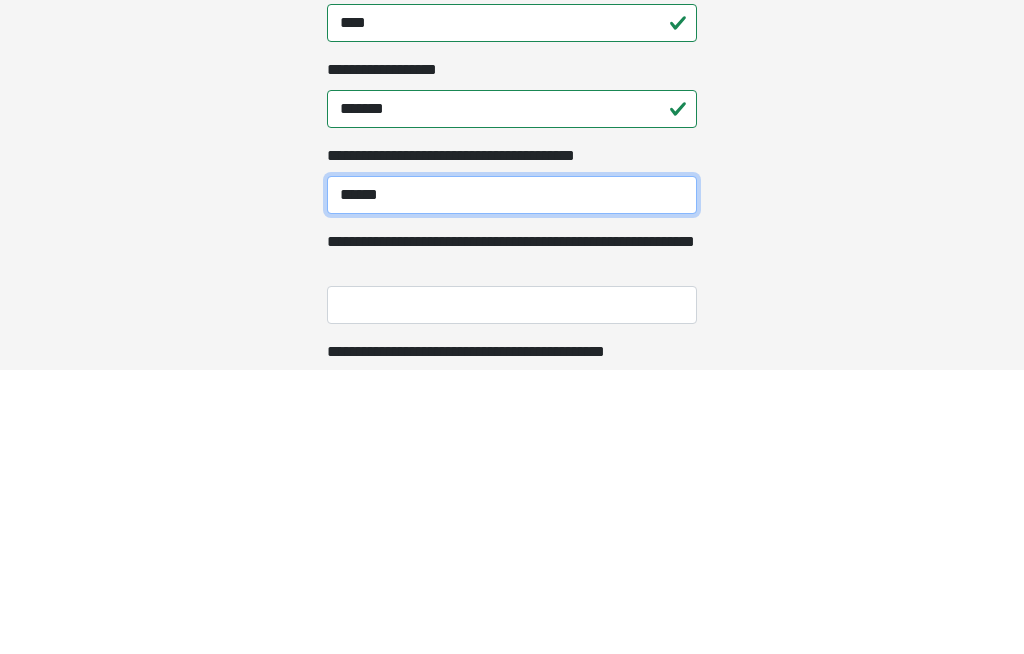 scroll, scrollTop: 2277, scrollLeft: 0, axis: vertical 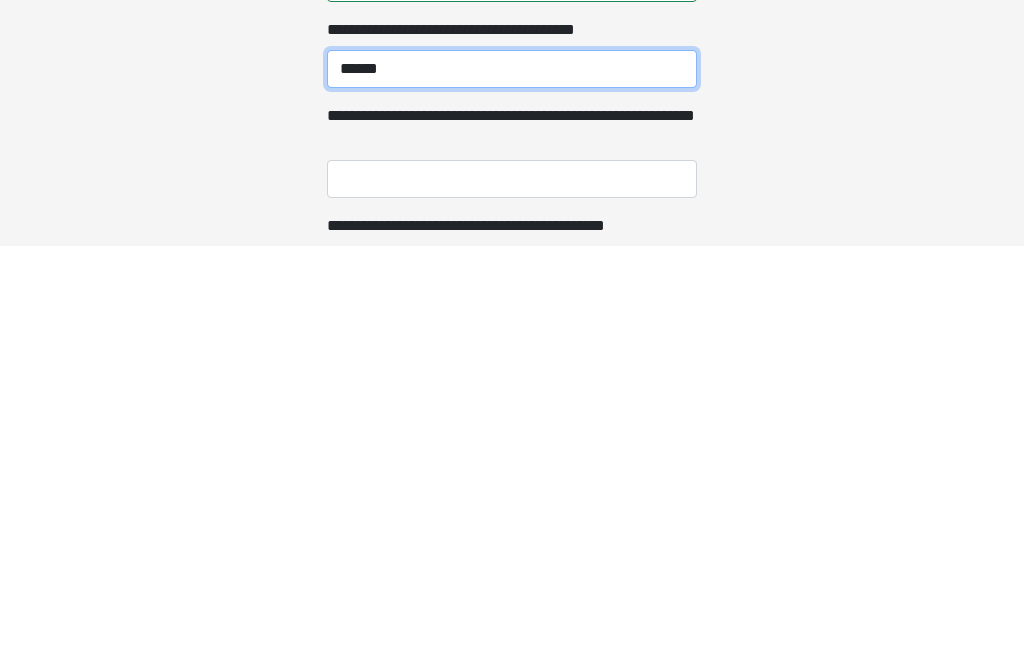 type on "******" 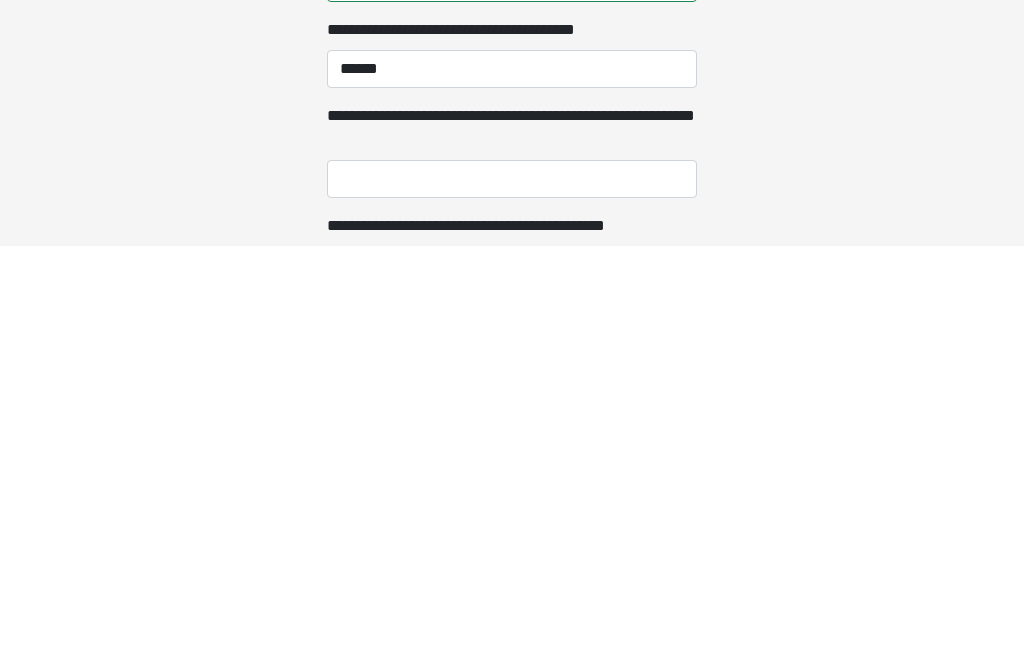 click on "**********" at bounding box center (512, 587) 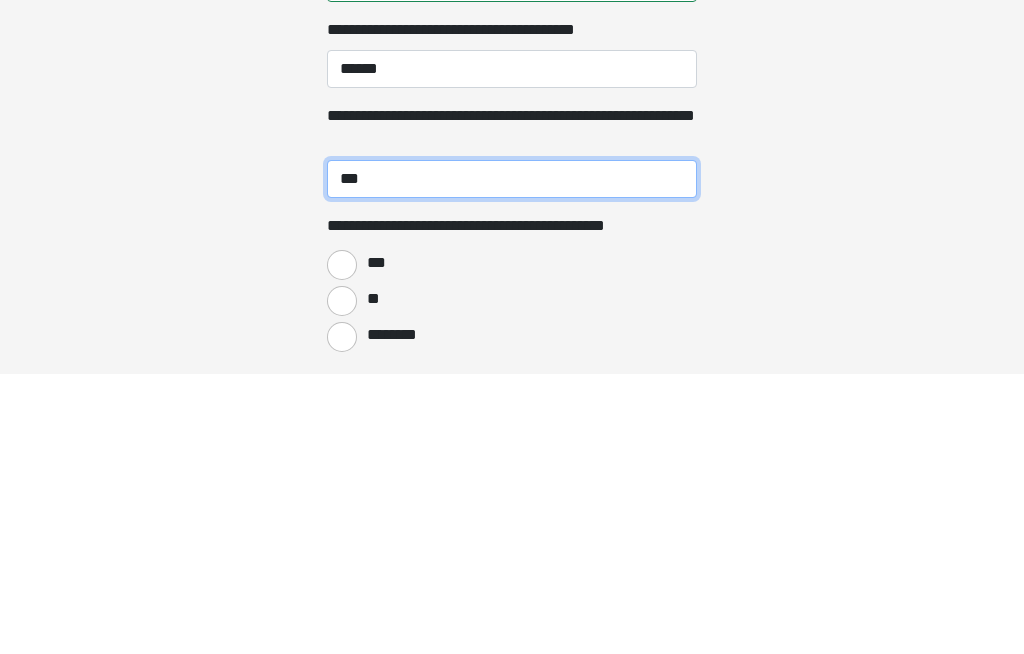 scroll, scrollTop: 2405, scrollLeft: 0, axis: vertical 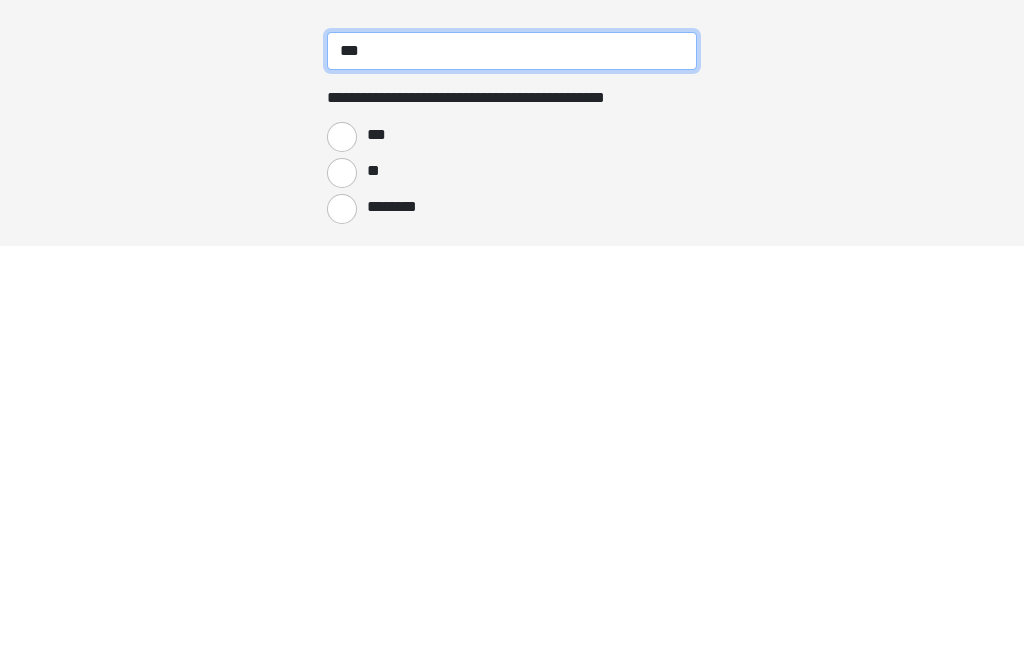 type on "***" 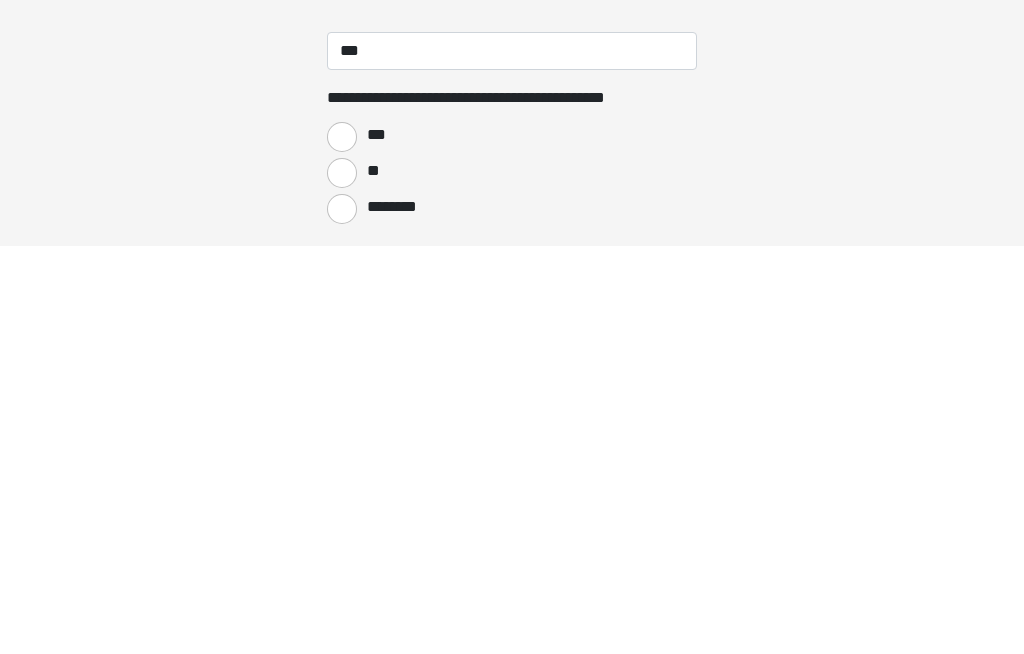 click on "**" at bounding box center [342, 581] 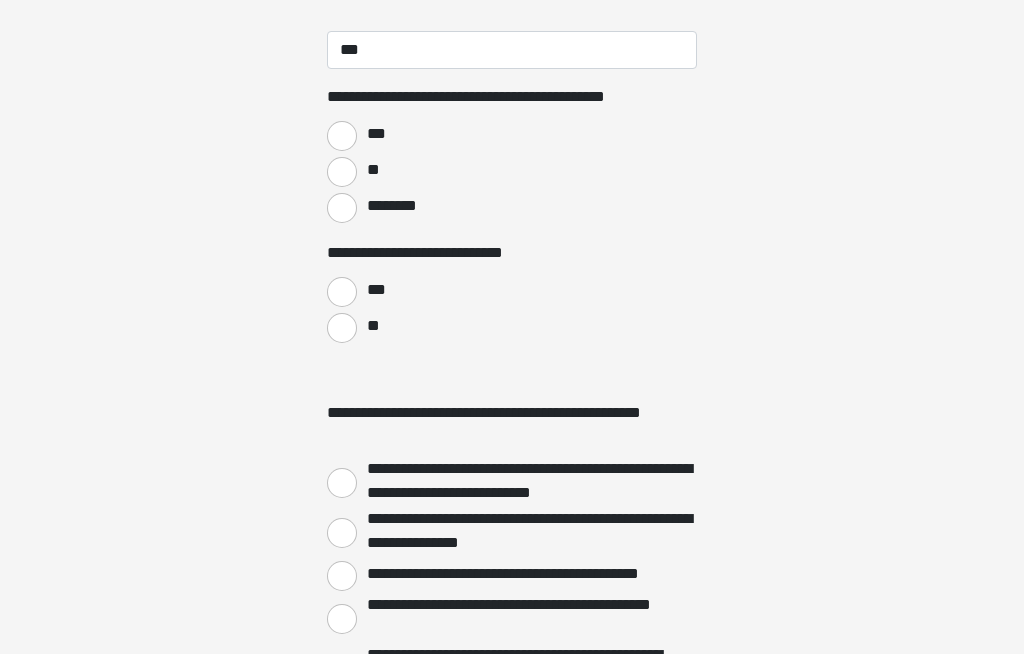 scroll, scrollTop: 2814, scrollLeft: 0, axis: vertical 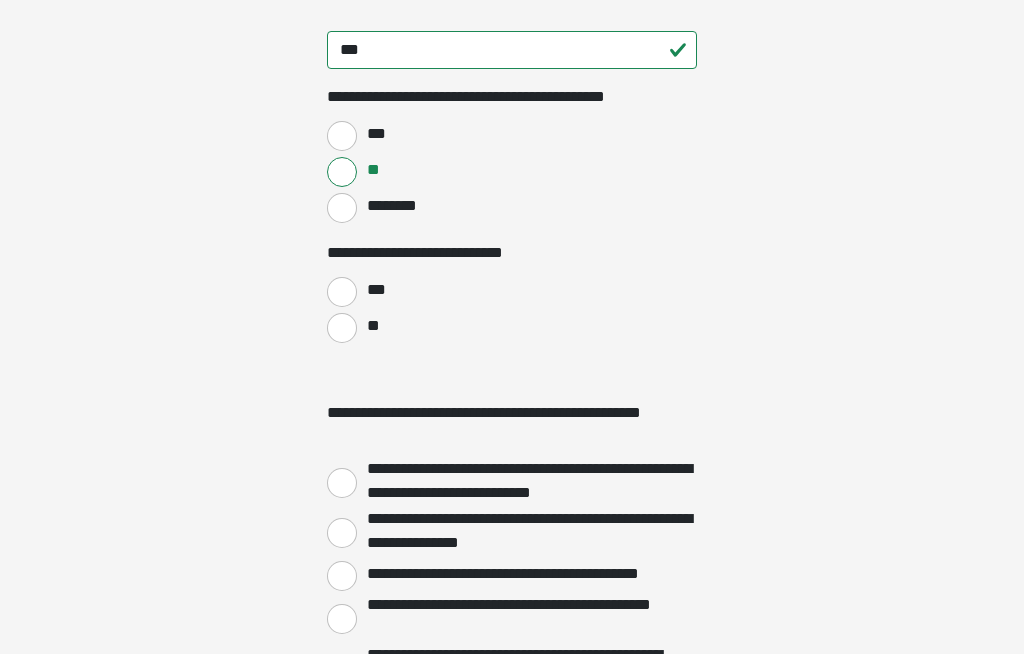 click on "**" at bounding box center (342, 328) 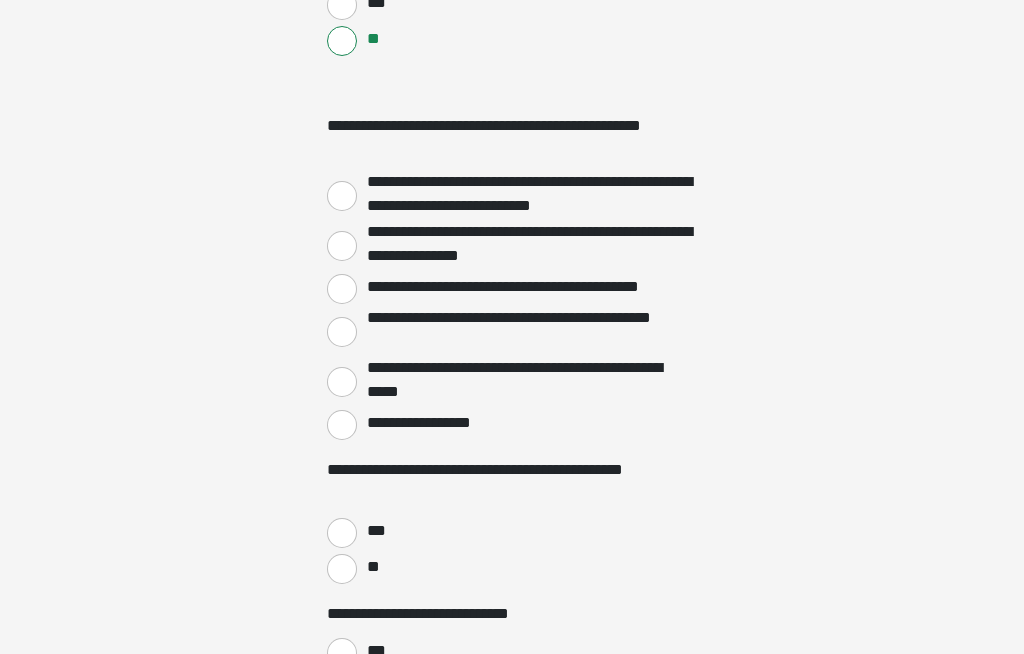 scroll, scrollTop: 3101, scrollLeft: 0, axis: vertical 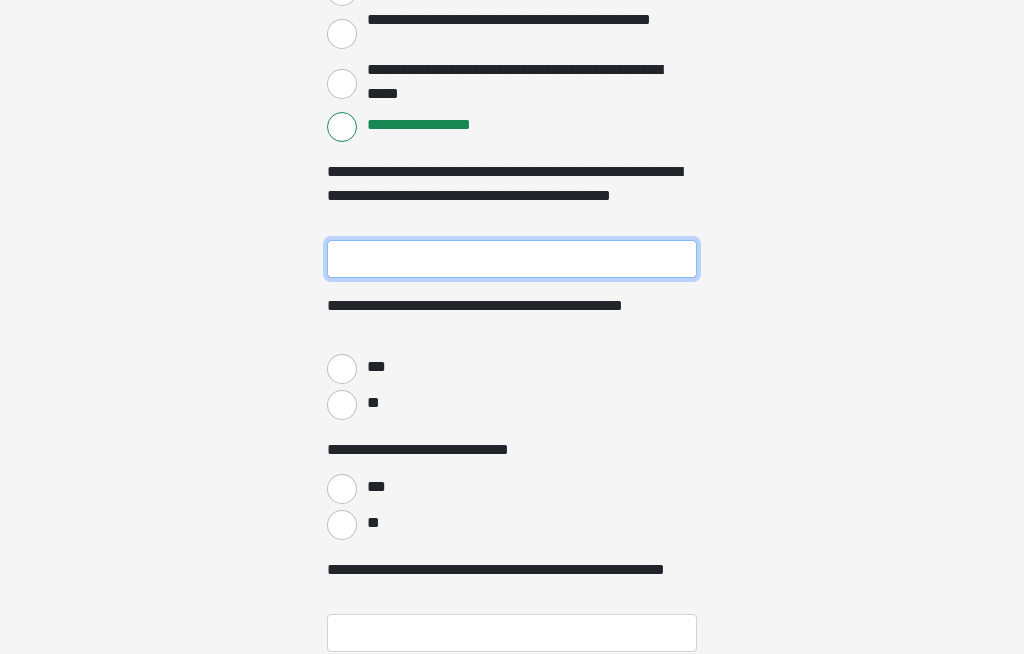 click on "**********" at bounding box center (512, 259) 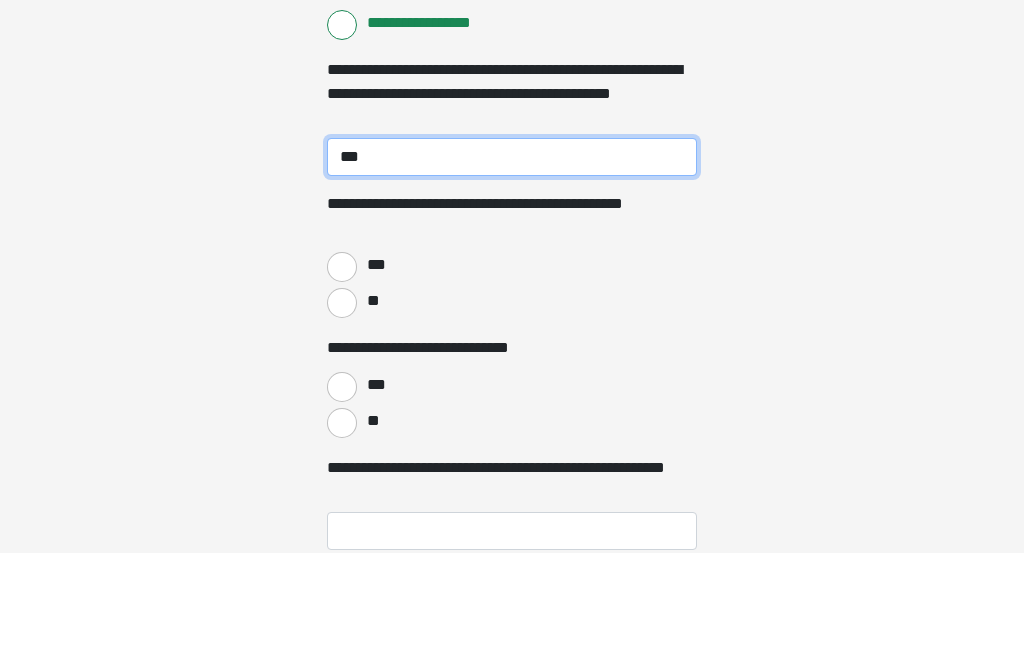 type on "***" 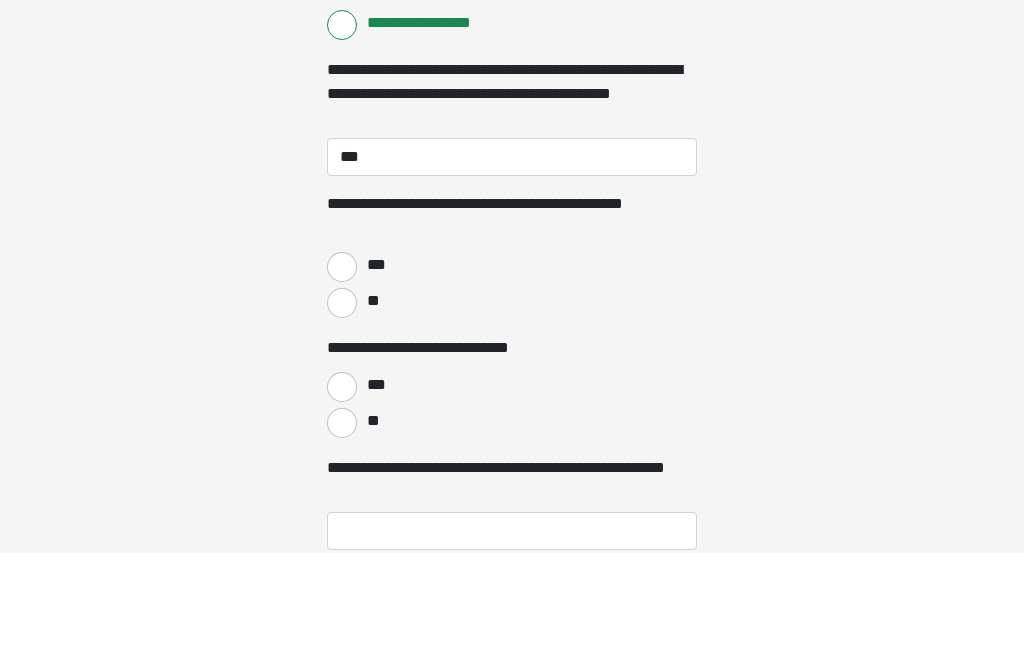 click on "***" at bounding box center (342, 369) 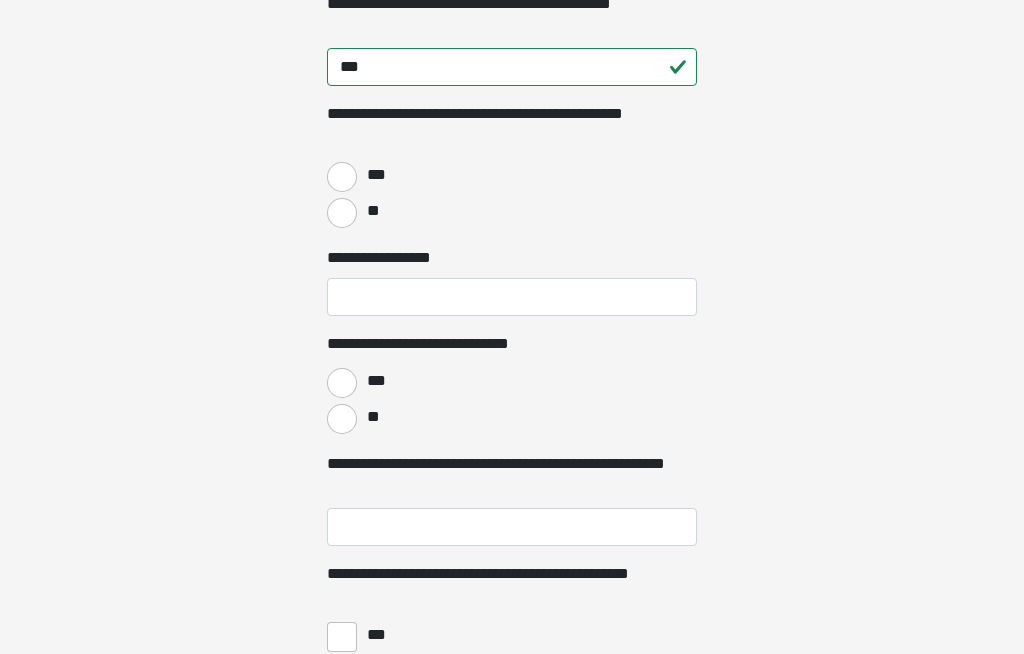 scroll, scrollTop: 3587, scrollLeft: 0, axis: vertical 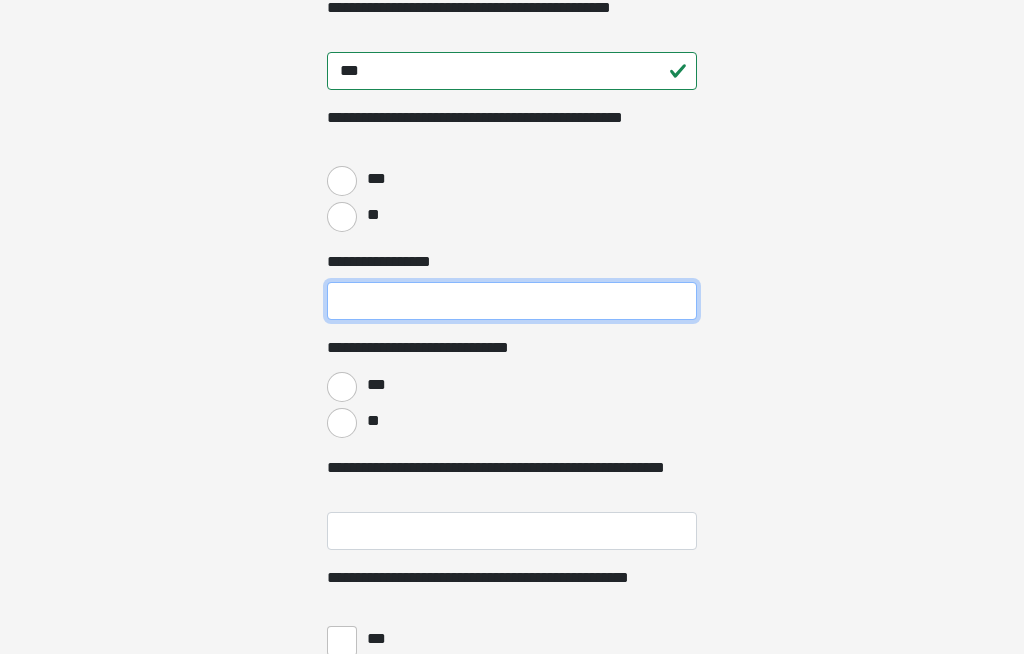 click on "**********" at bounding box center [512, 301] 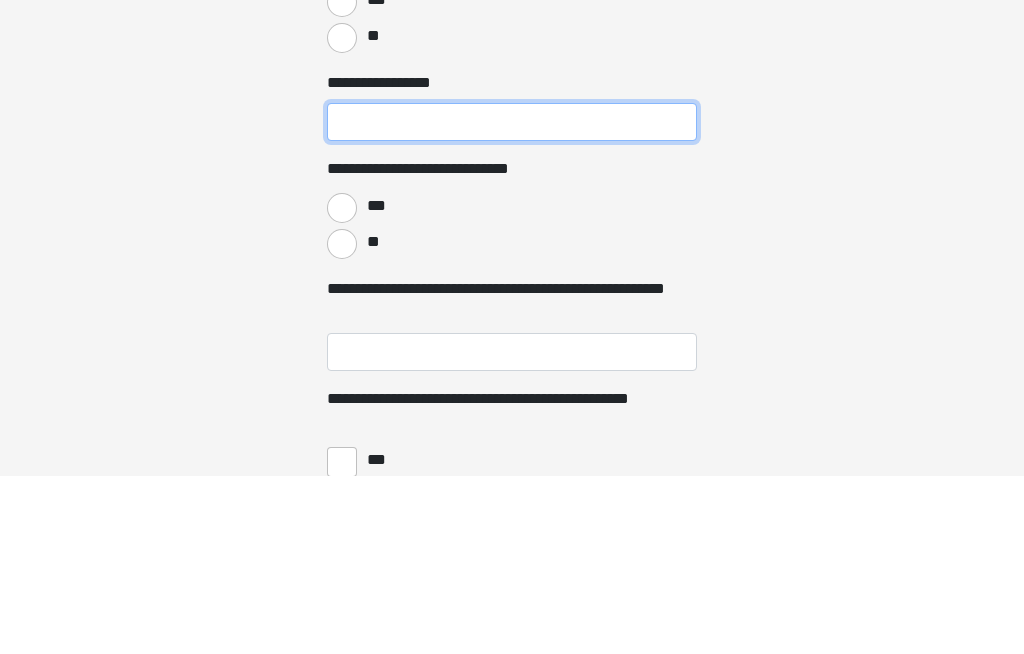 type on "*" 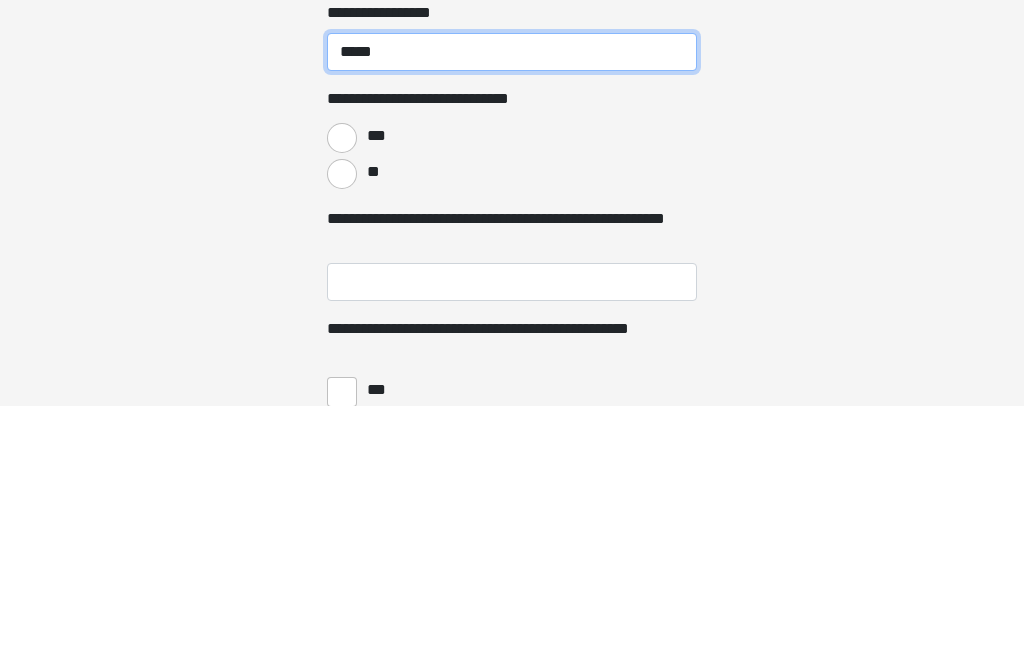 type on "*****" 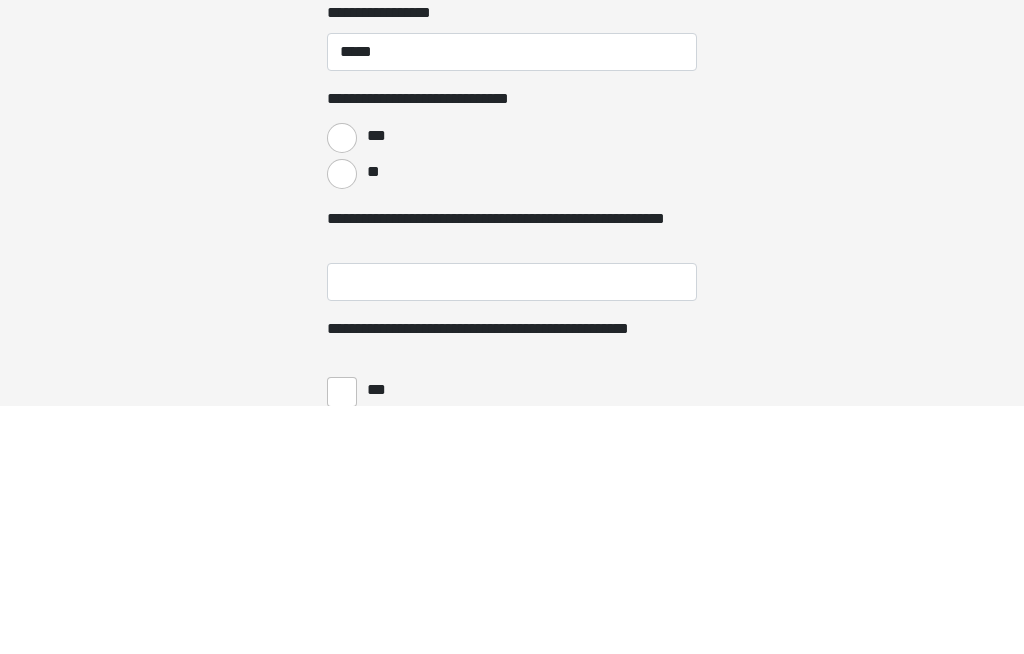 click on "**" at bounding box center (342, 423) 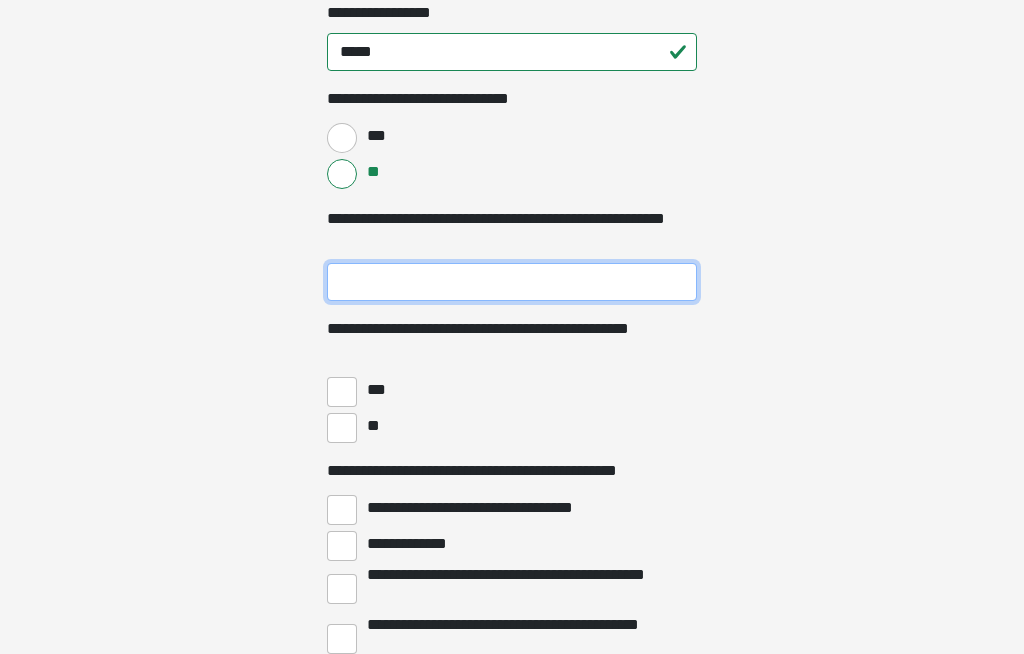 click on "**********" at bounding box center [512, 282] 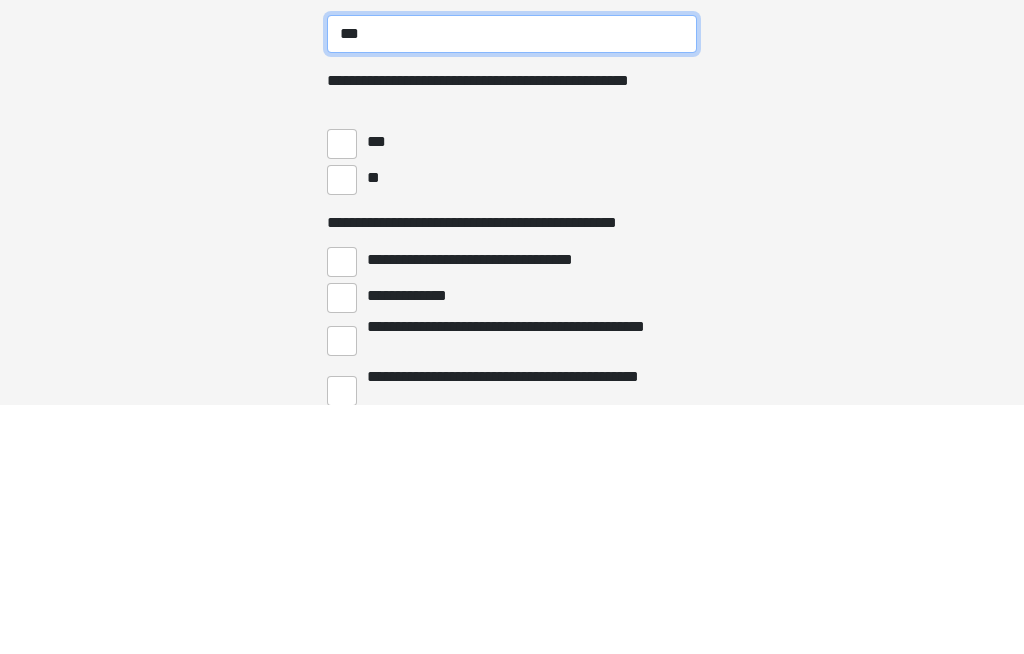 type on "***" 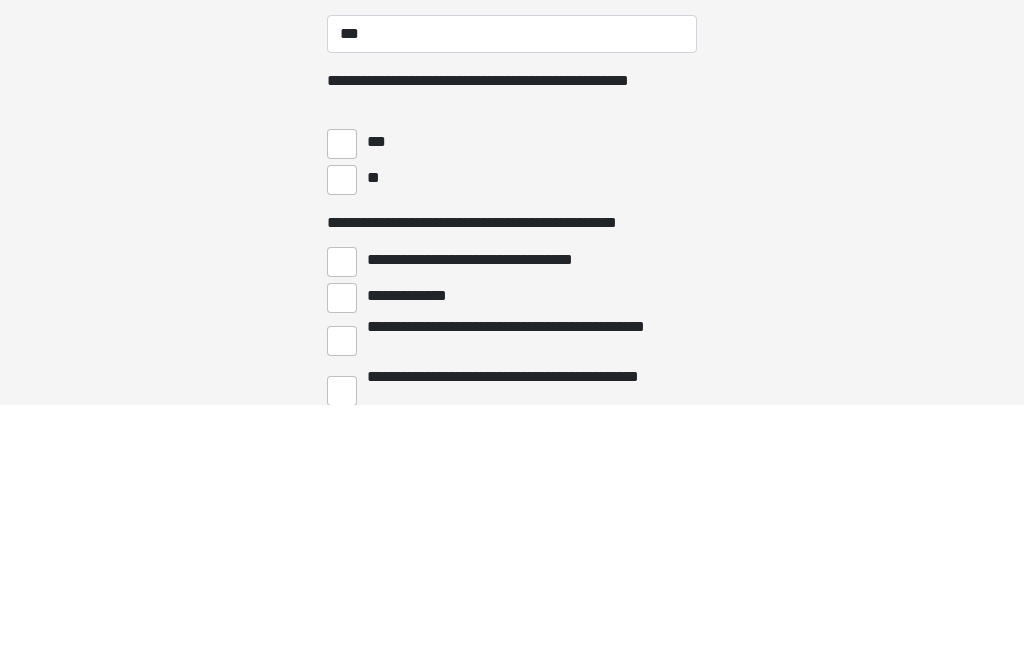 click on "**" at bounding box center [342, 429] 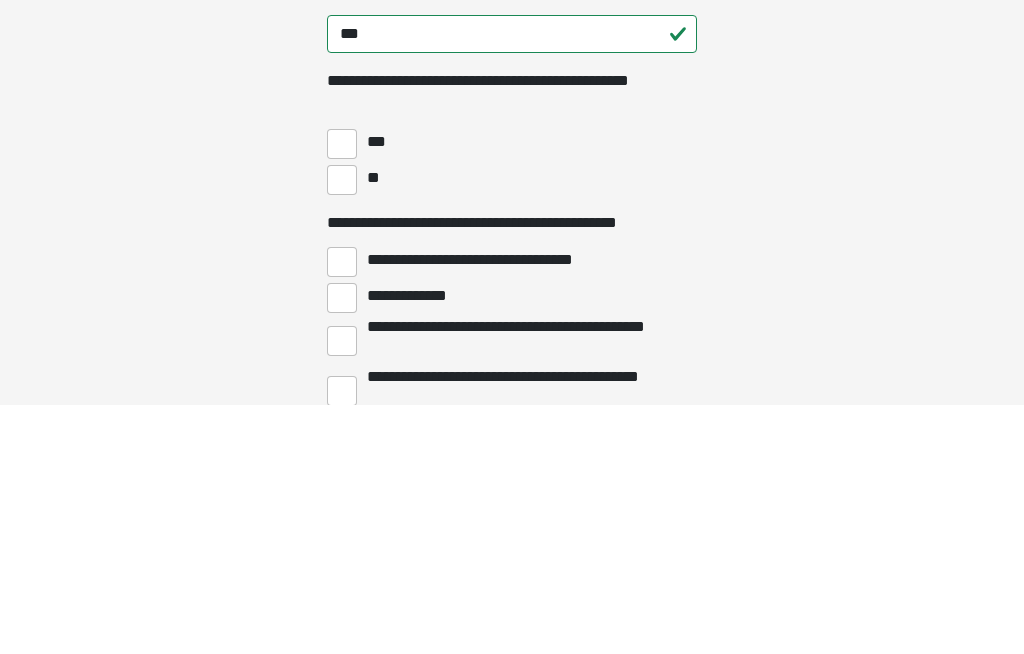 scroll, scrollTop: 4085, scrollLeft: 0, axis: vertical 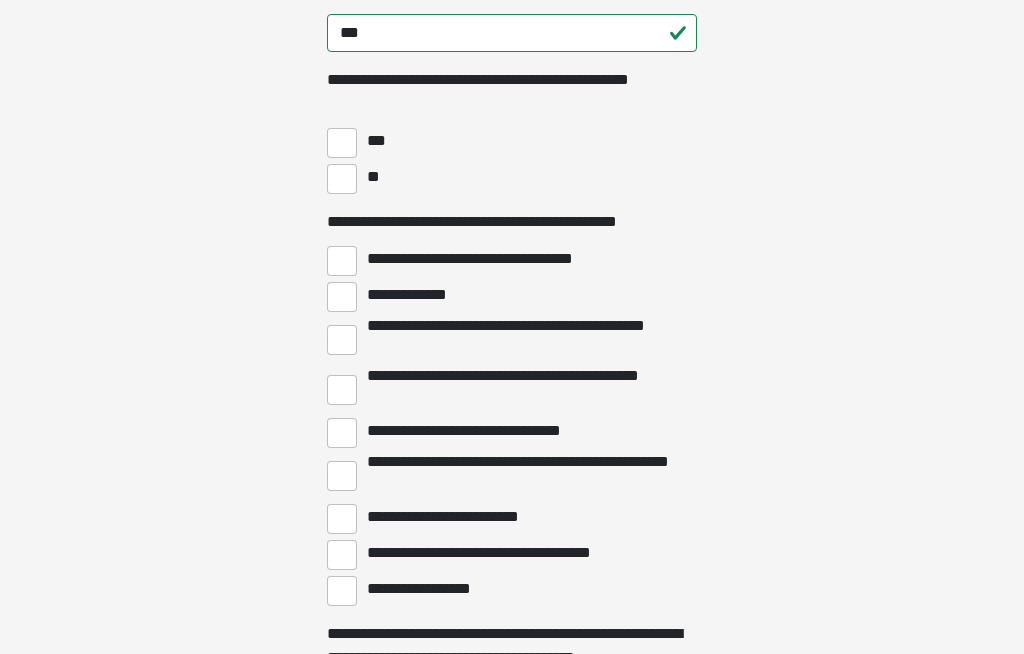 click on "**********" at bounding box center [342, 476] 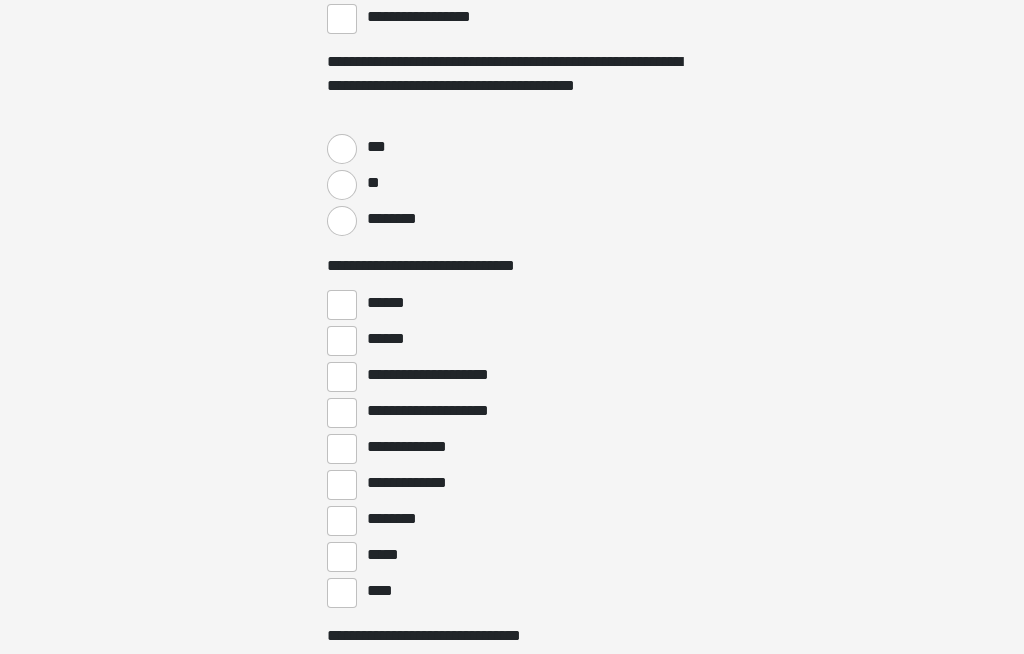 scroll, scrollTop: 4663, scrollLeft: 0, axis: vertical 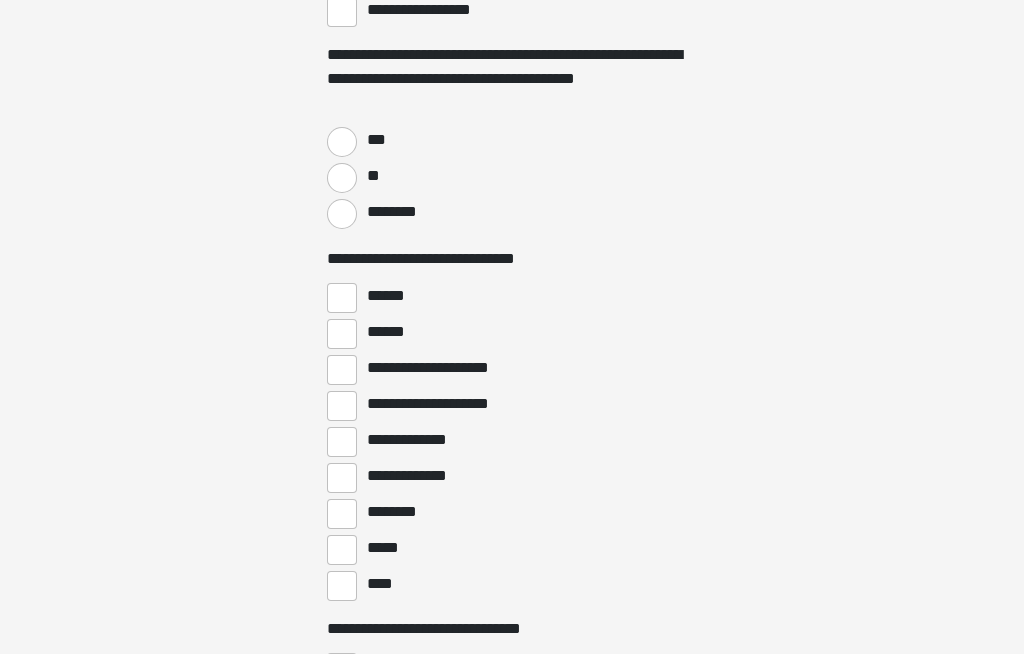 click on "***" at bounding box center [342, 143] 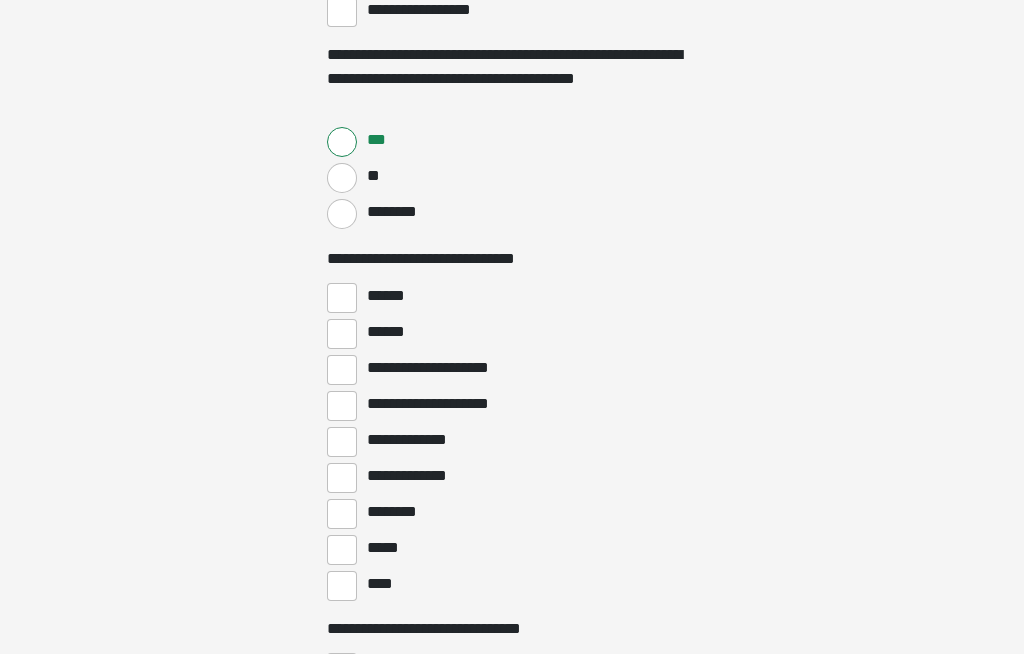 click on "*****" at bounding box center (342, 550) 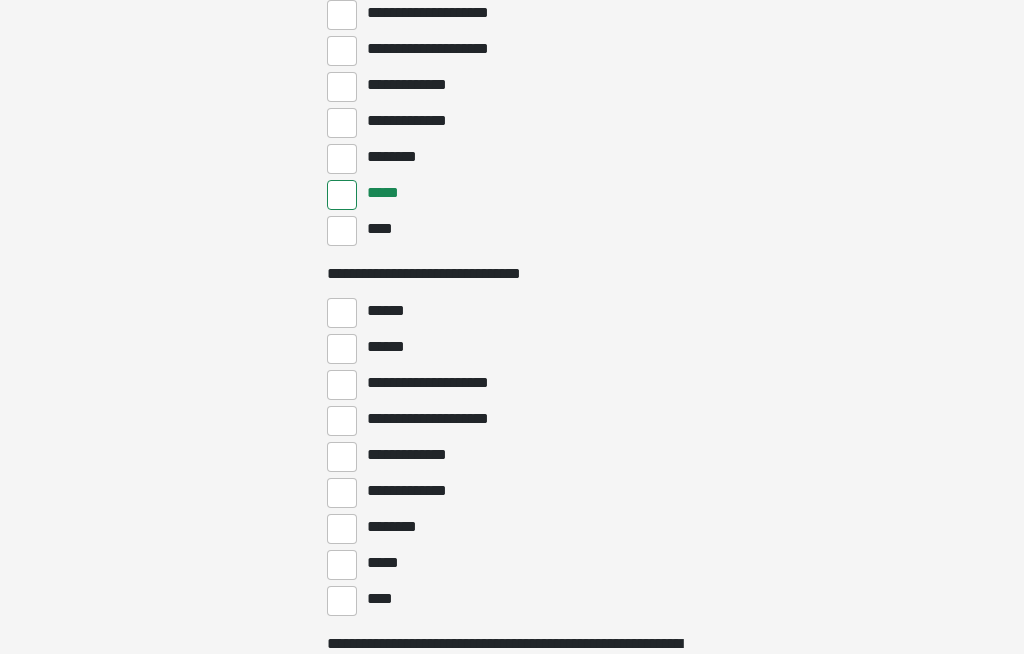 scroll, scrollTop: 5019, scrollLeft: 0, axis: vertical 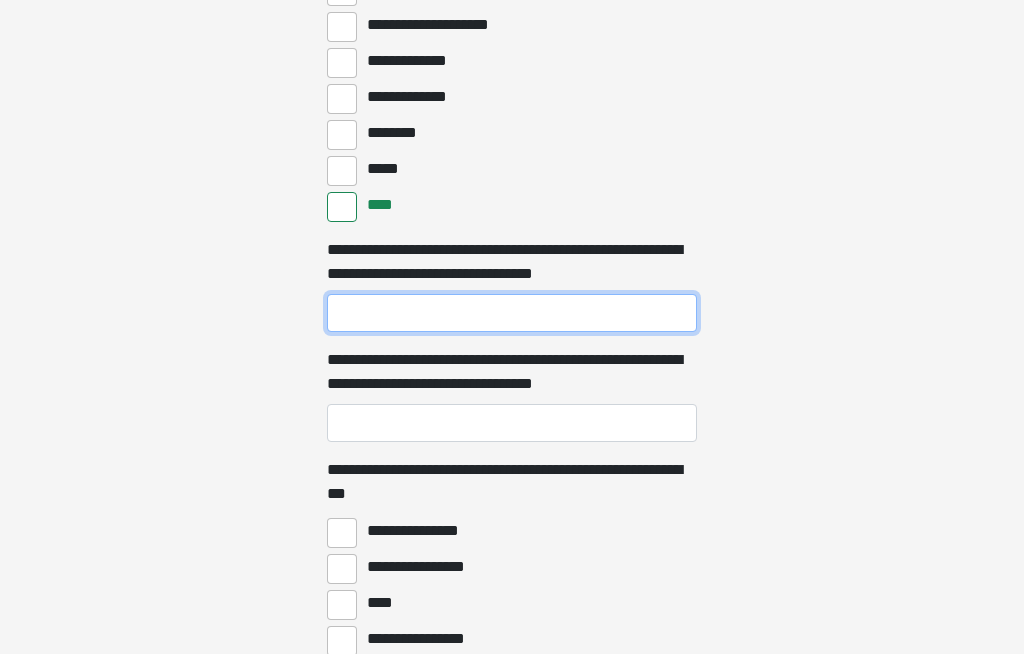 click on "**********" at bounding box center [512, 314] 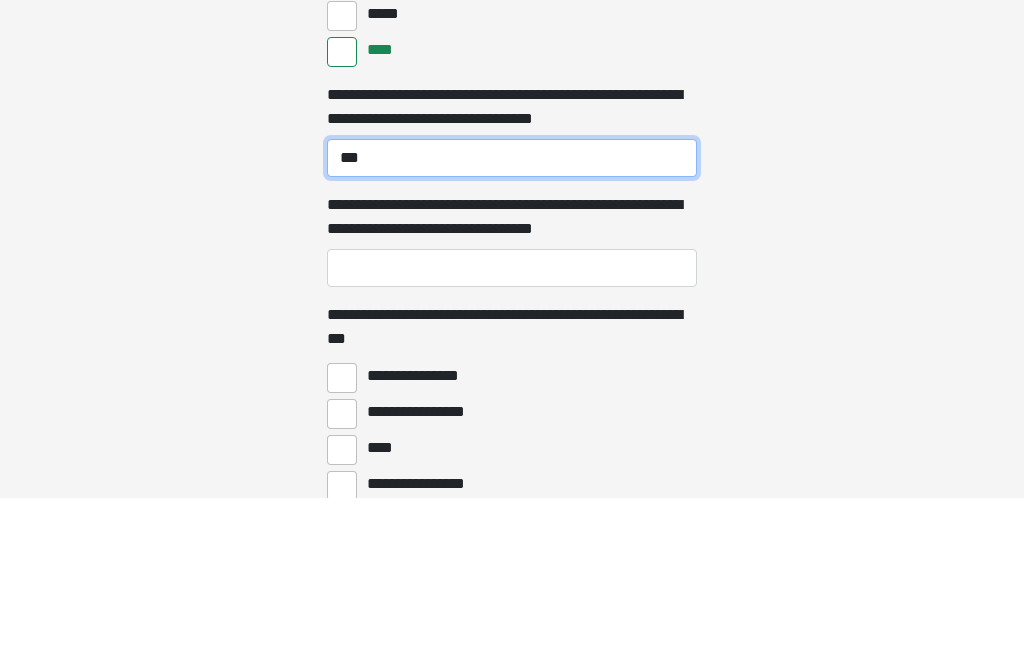 type on "***" 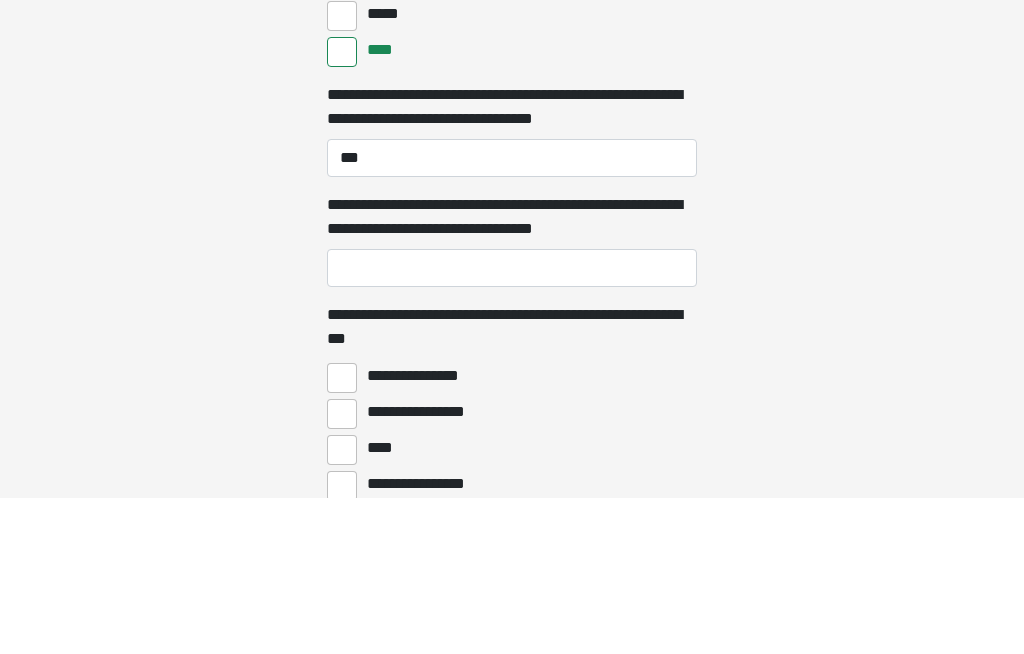 click on "**********" at bounding box center [512, 424] 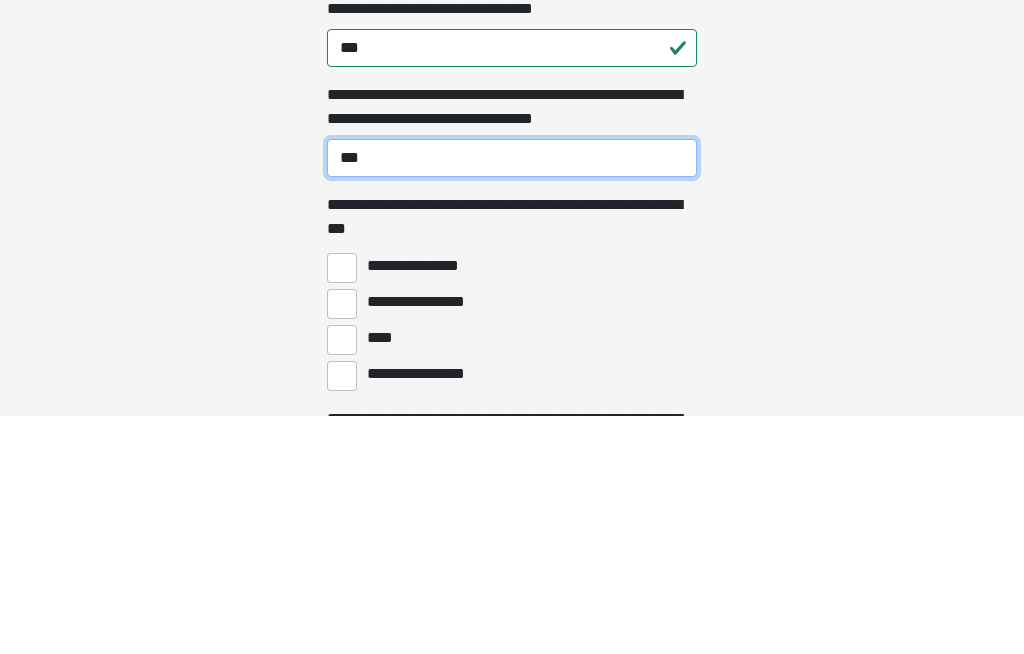 scroll, scrollTop: 5458, scrollLeft: 0, axis: vertical 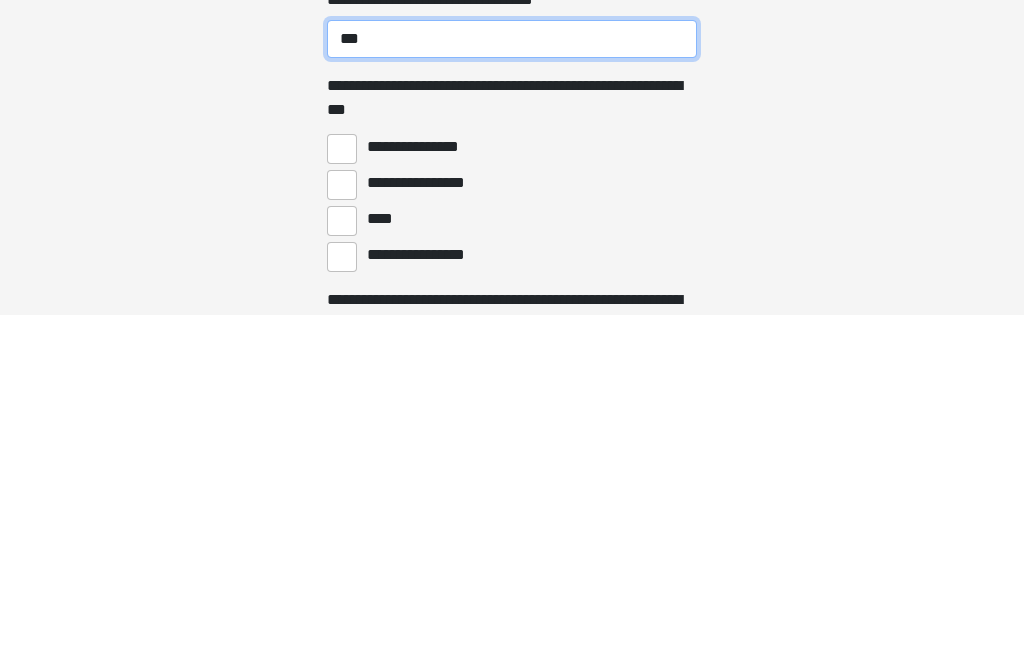 type on "***" 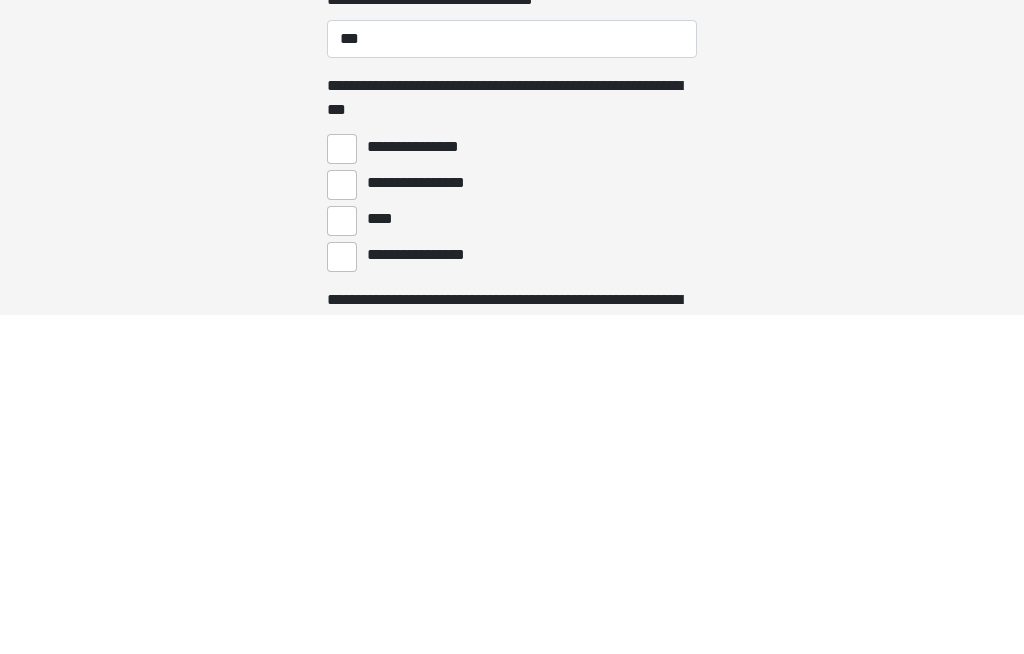 click on "****" at bounding box center (342, 560) 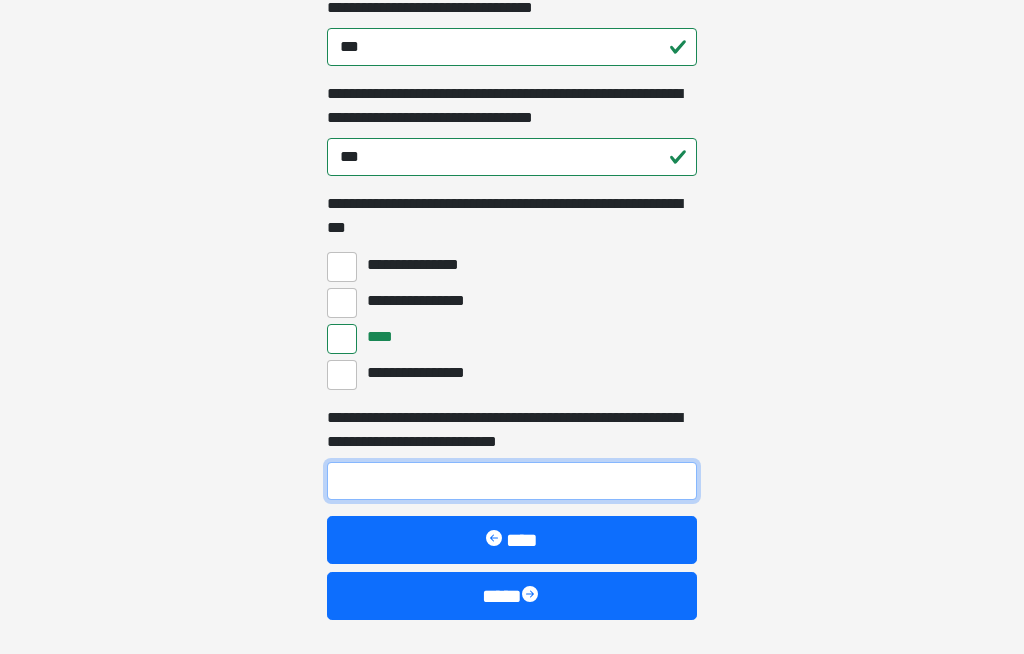 click on "**********" at bounding box center (512, 481) 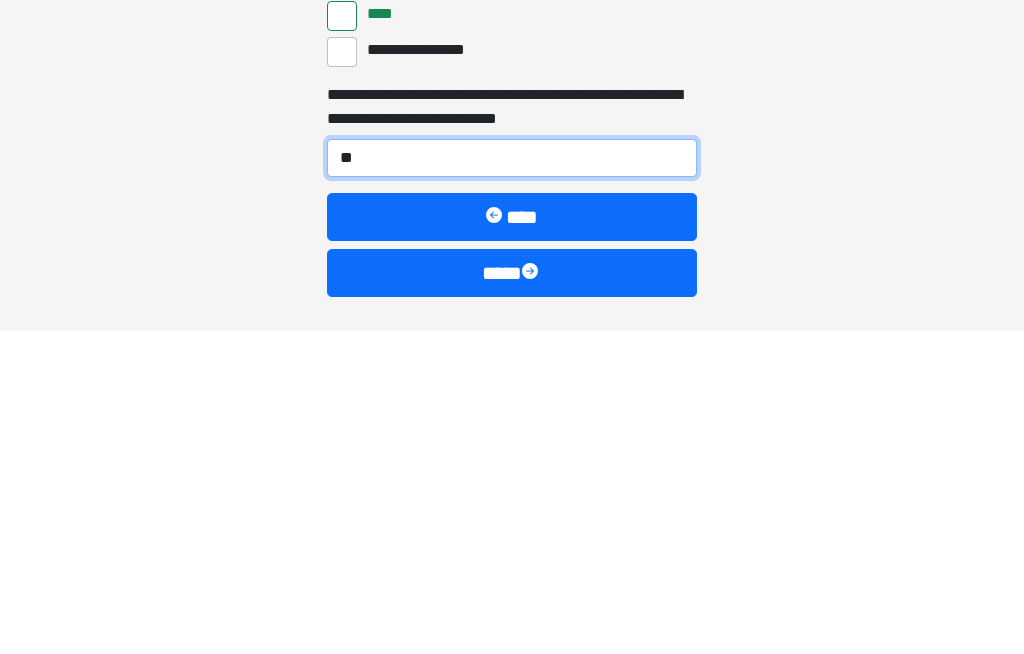 type on "***" 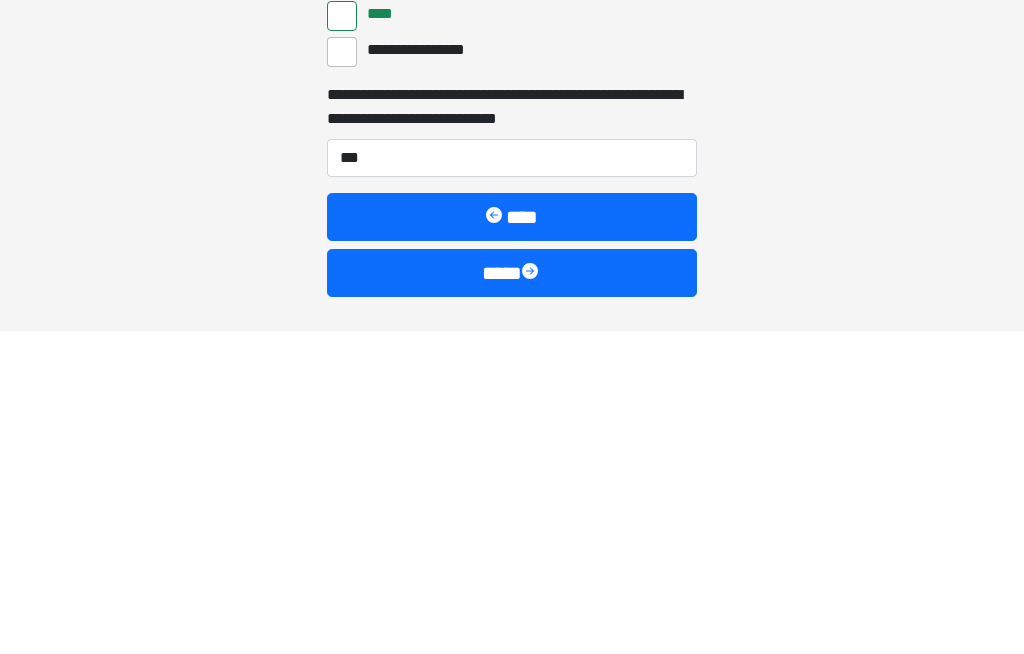click at bounding box center (532, 596) 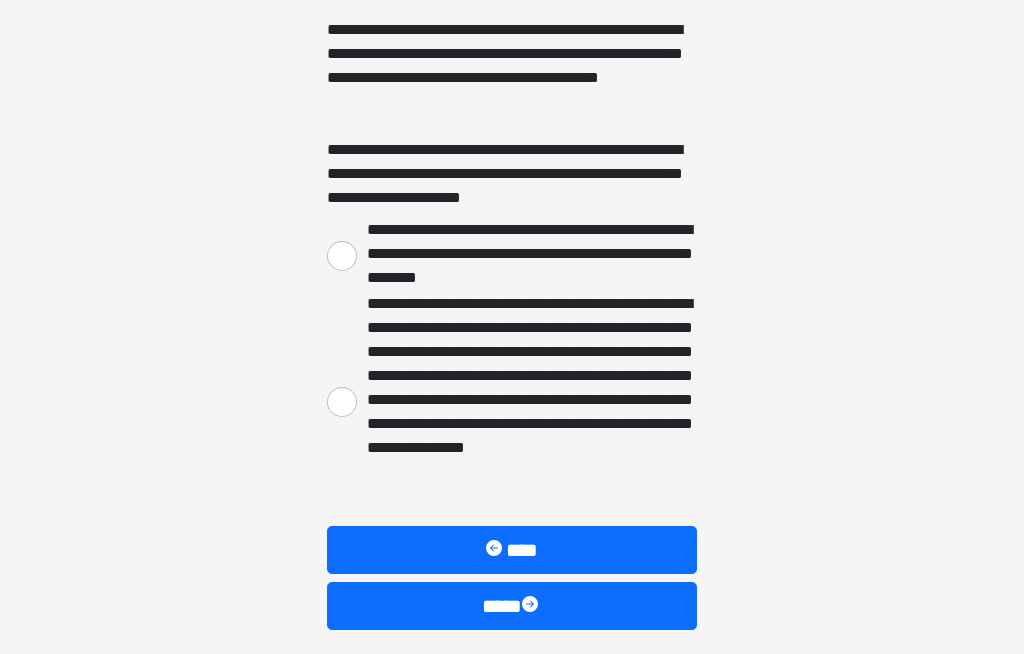 scroll, scrollTop: 351, scrollLeft: 0, axis: vertical 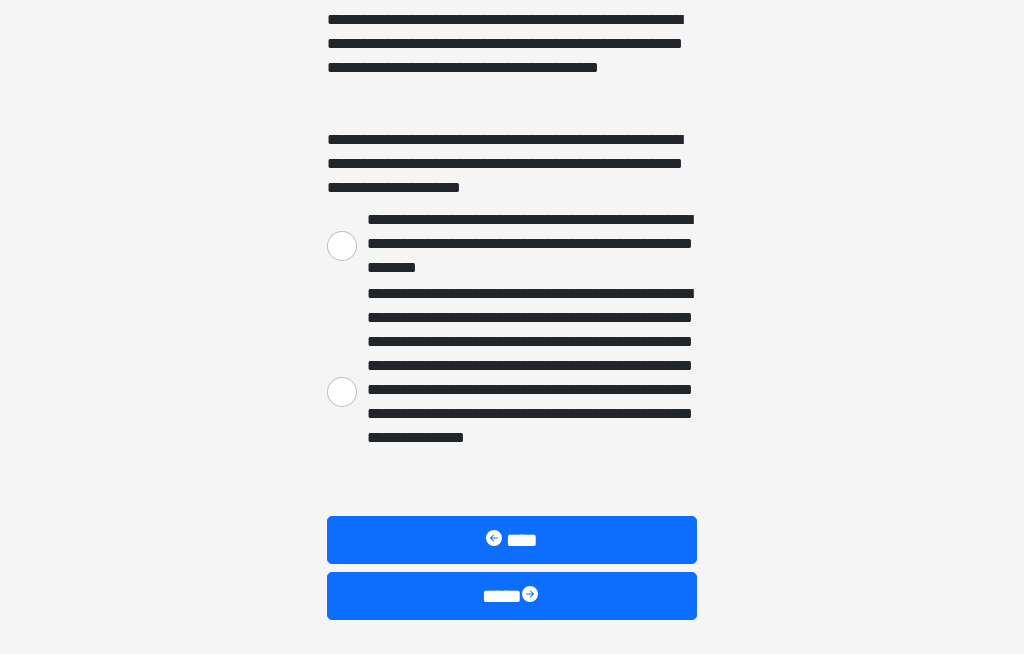 click on "**********" at bounding box center (342, 392) 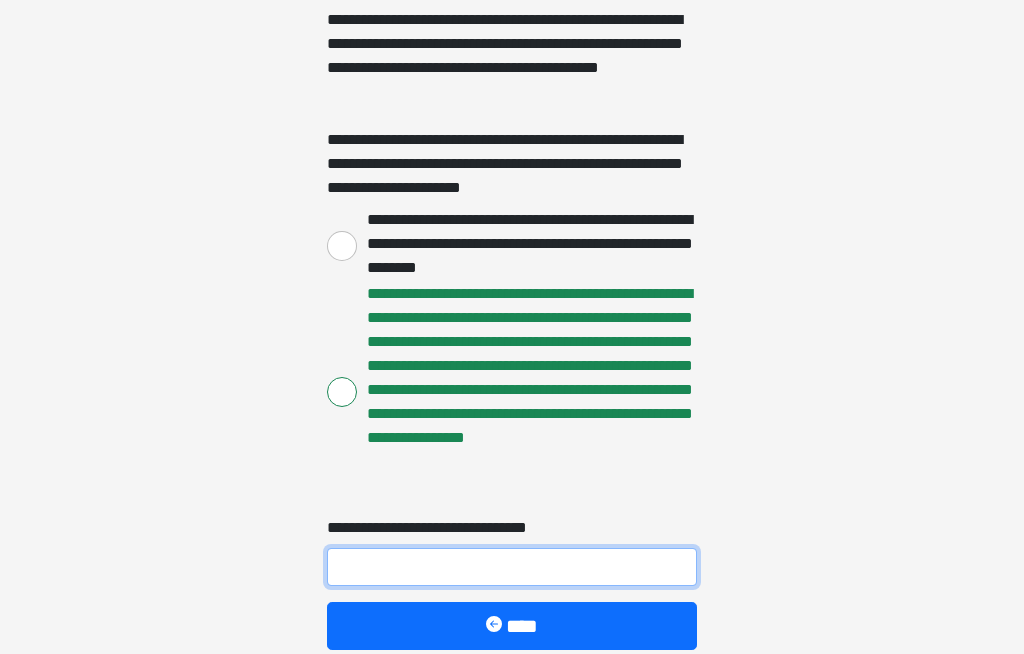click on "**********" at bounding box center (512, 567) 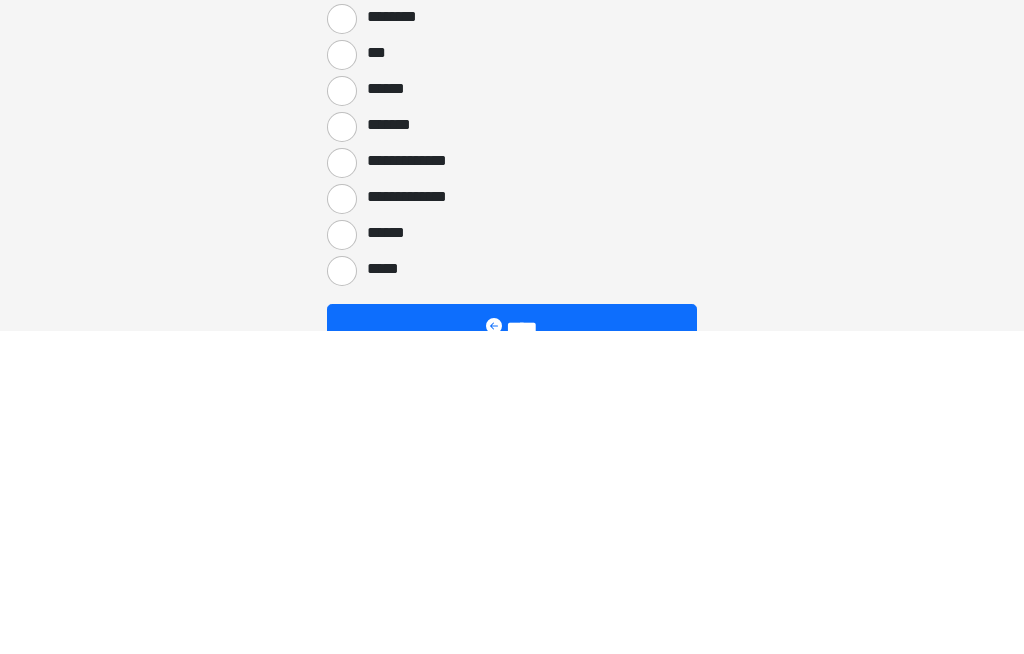 scroll, scrollTop: 806, scrollLeft: 0, axis: vertical 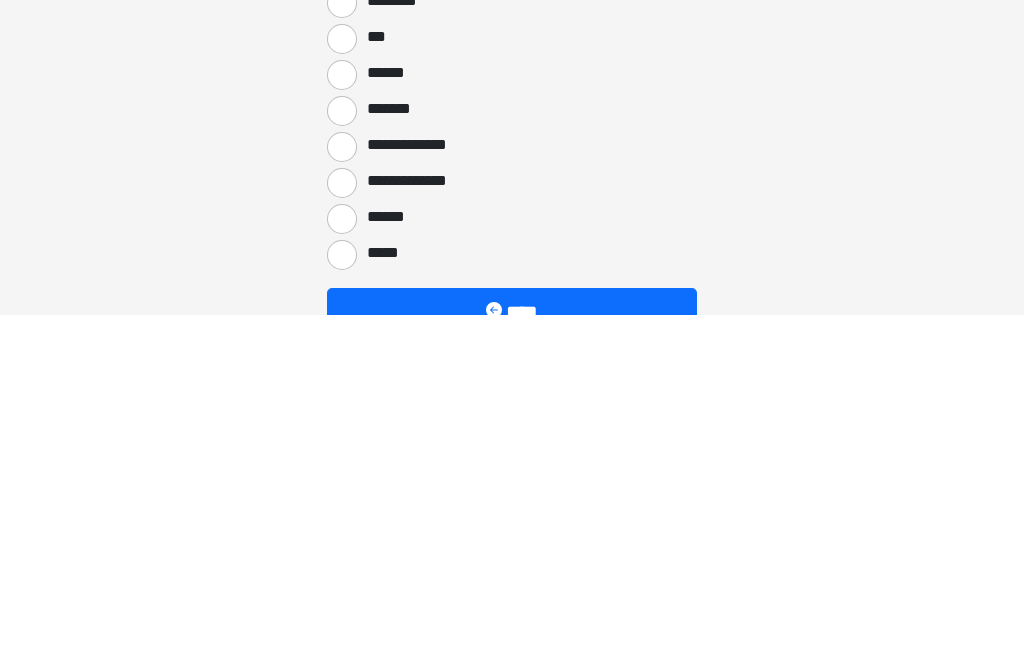 type on "**********" 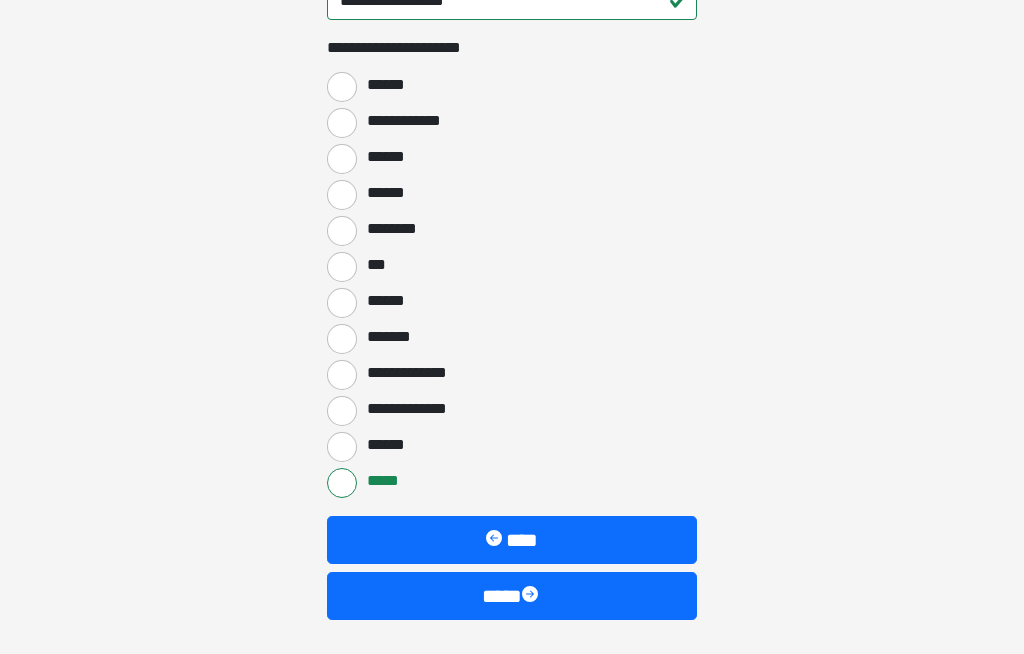 click at bounding box center (532, 596) 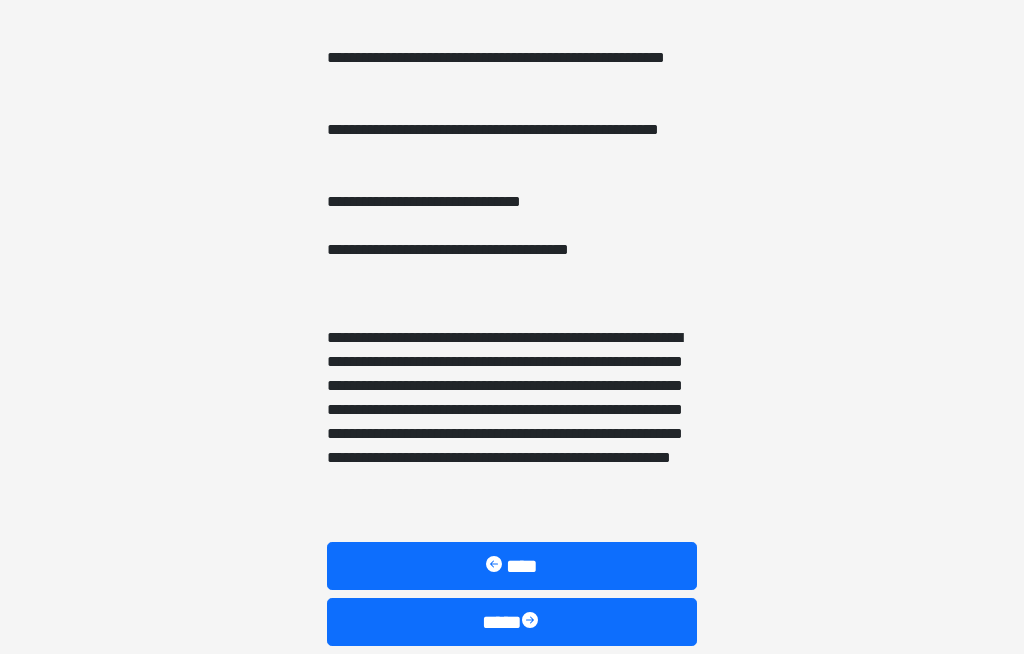 scroll, scrollTop: 1499, scrollLeft: 0, axis: vertical 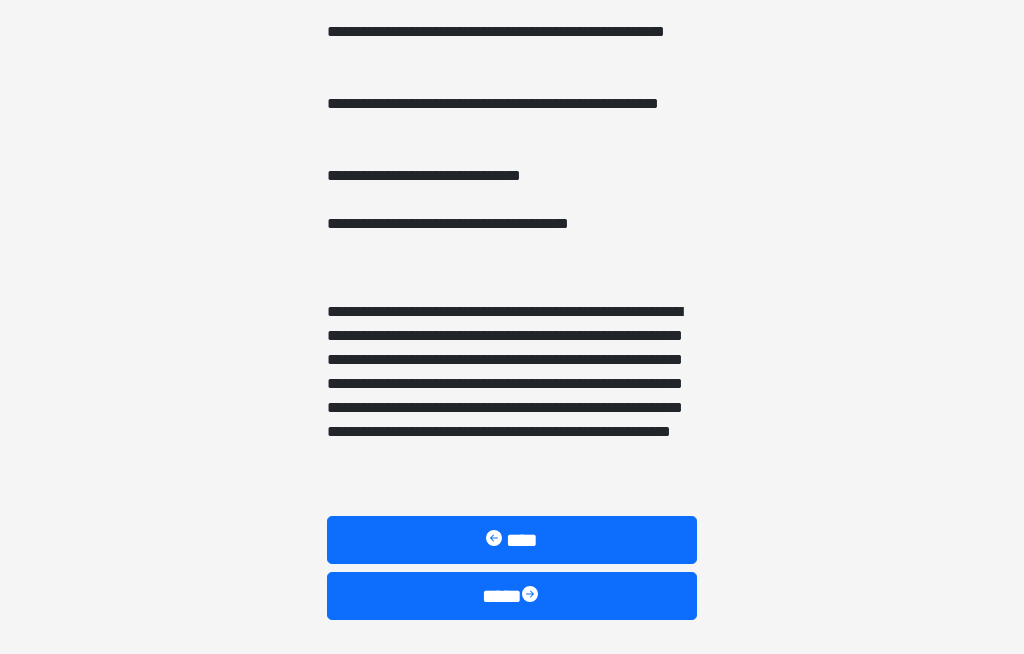 click at bounding box center (532, 596) 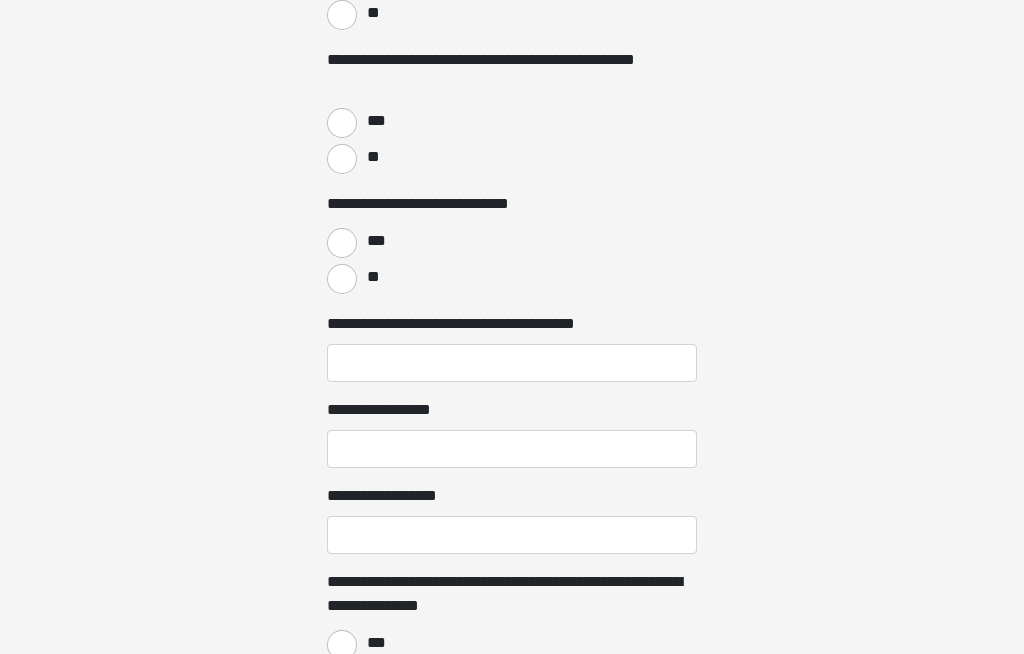 scroll, scrollTop: 0, scrollLeft: 0, axis: both 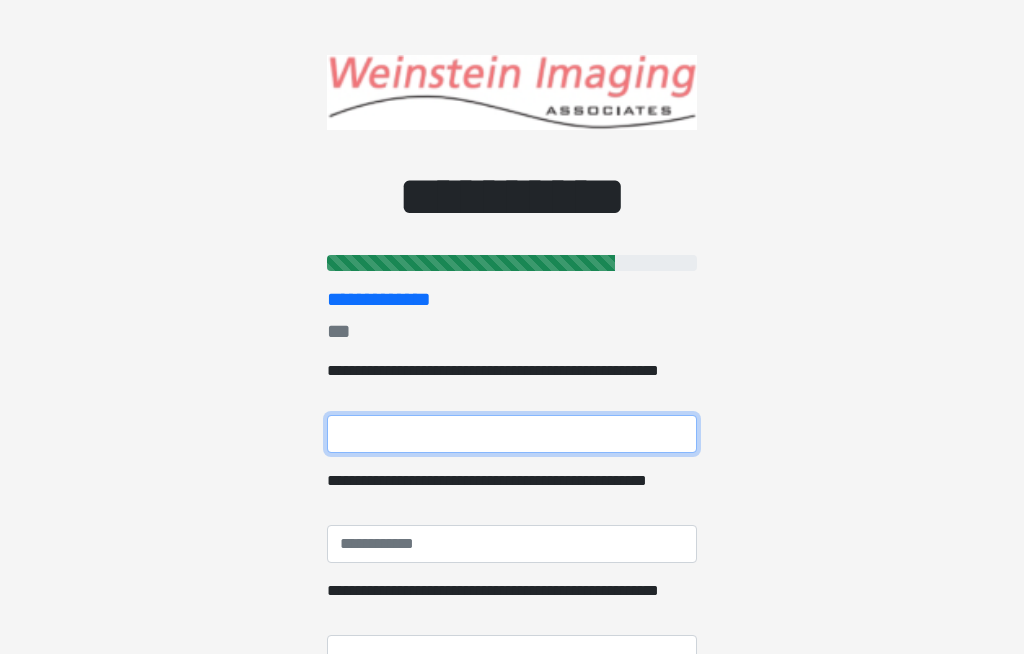 click on "**********" at bounding box center (512, 434) 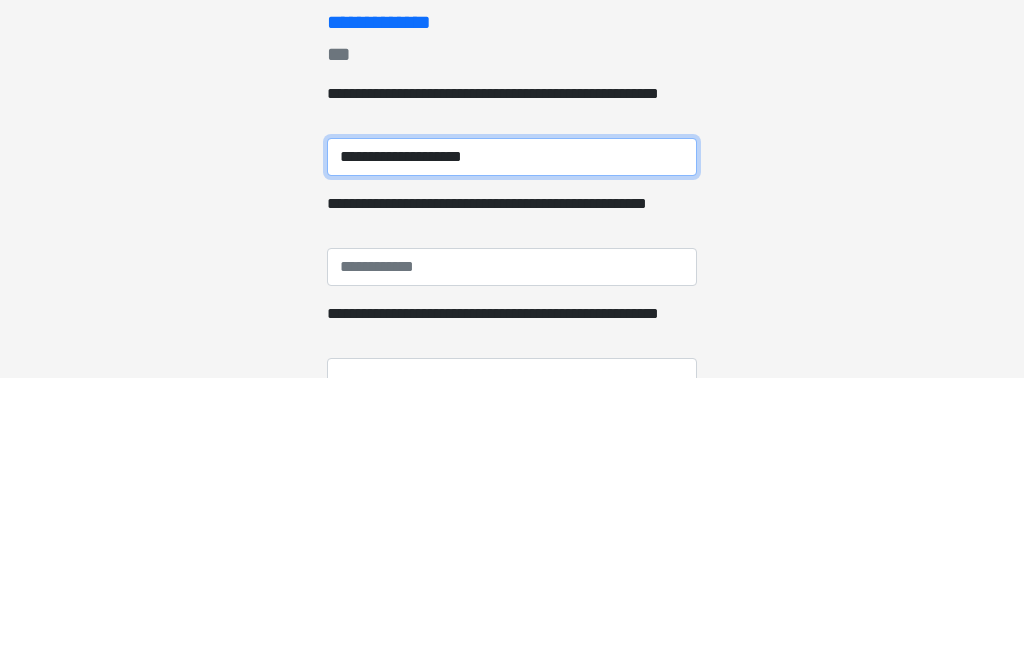 type on "**********" 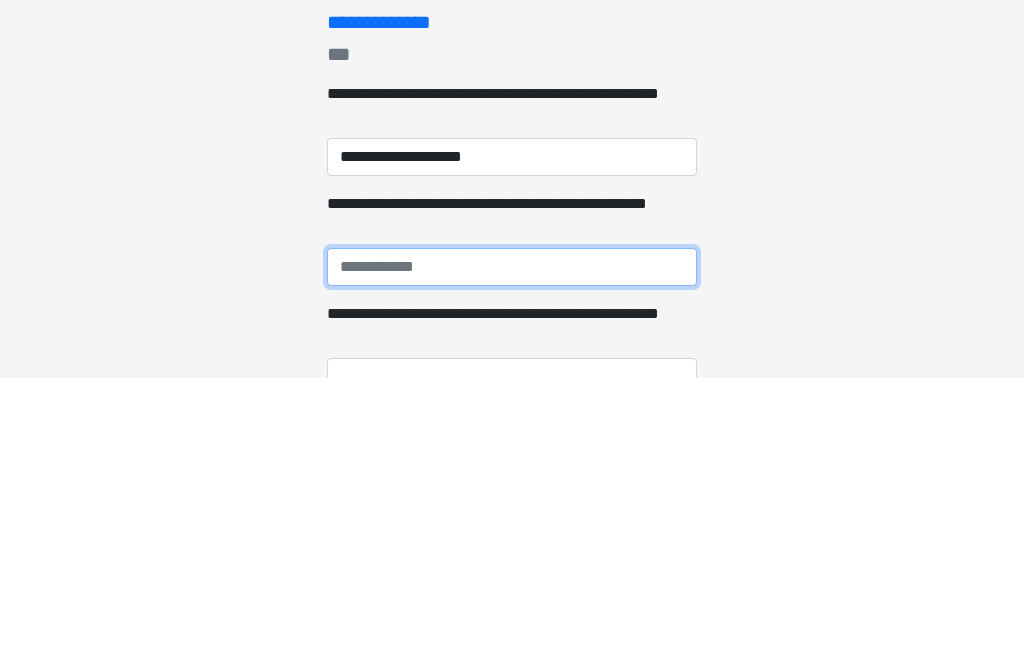 click on "**********" at bounding box center [512, 544] 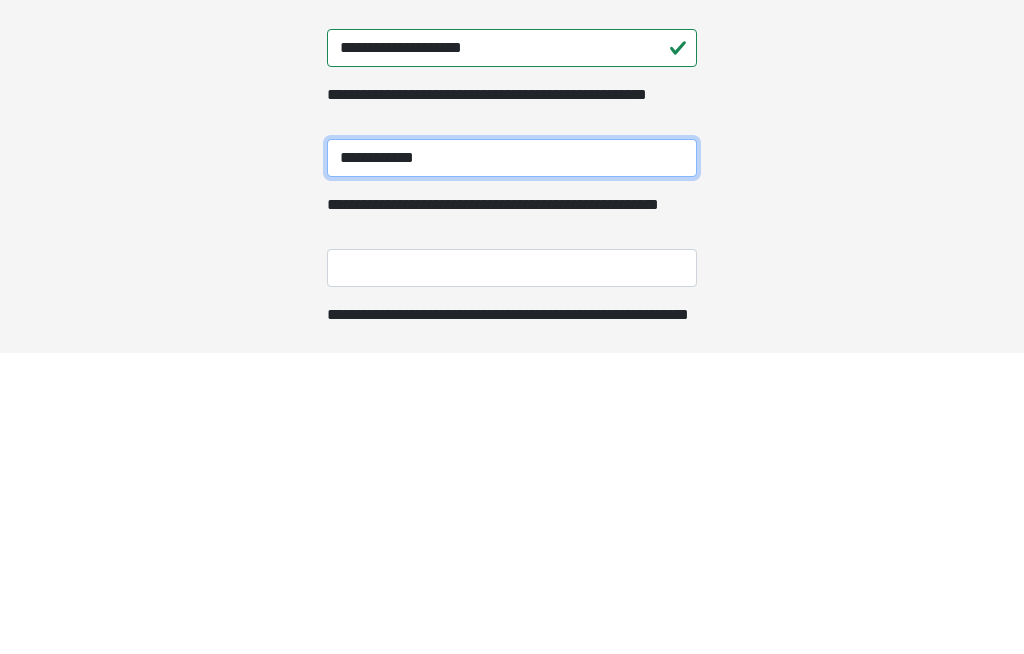 scroll, scrollTop: 87, scrollLeft: 0, axis: vertical 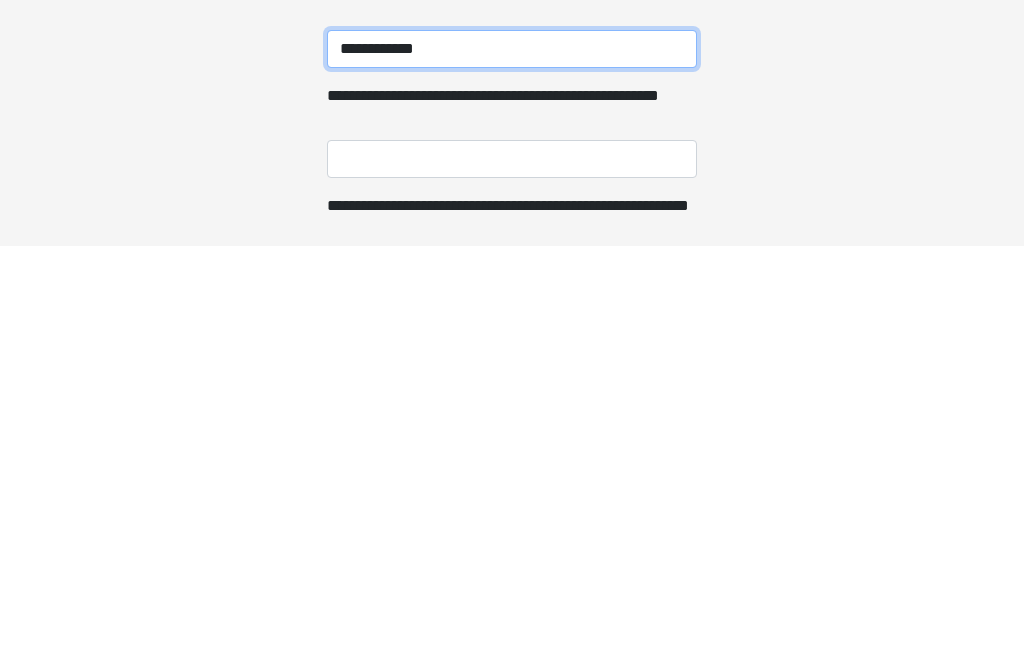 type on "**********" 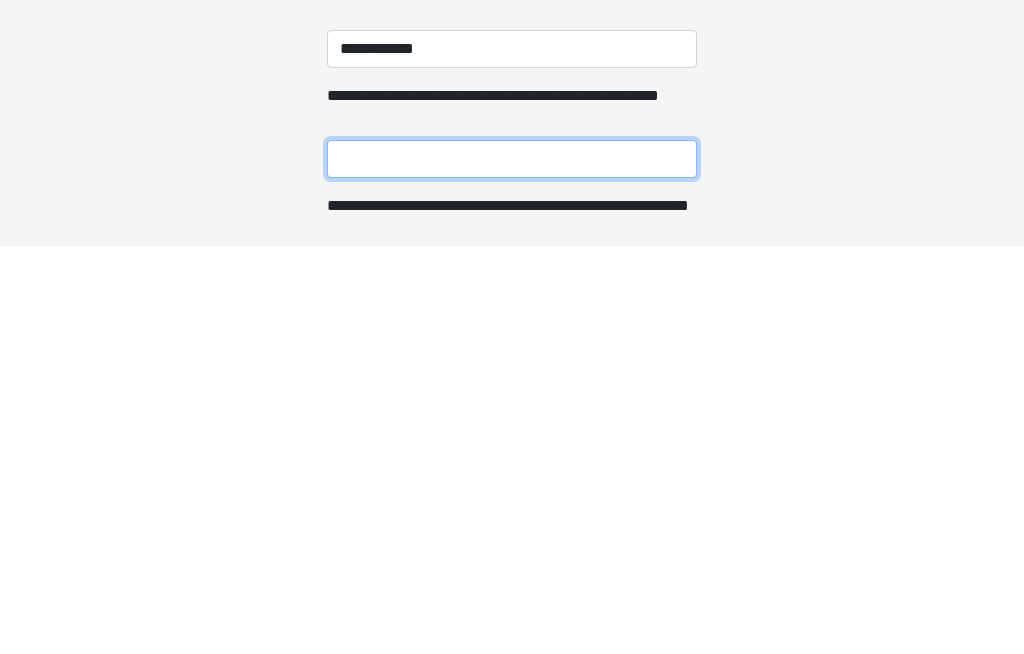 click on "**********" at bounding box center [512, 567] 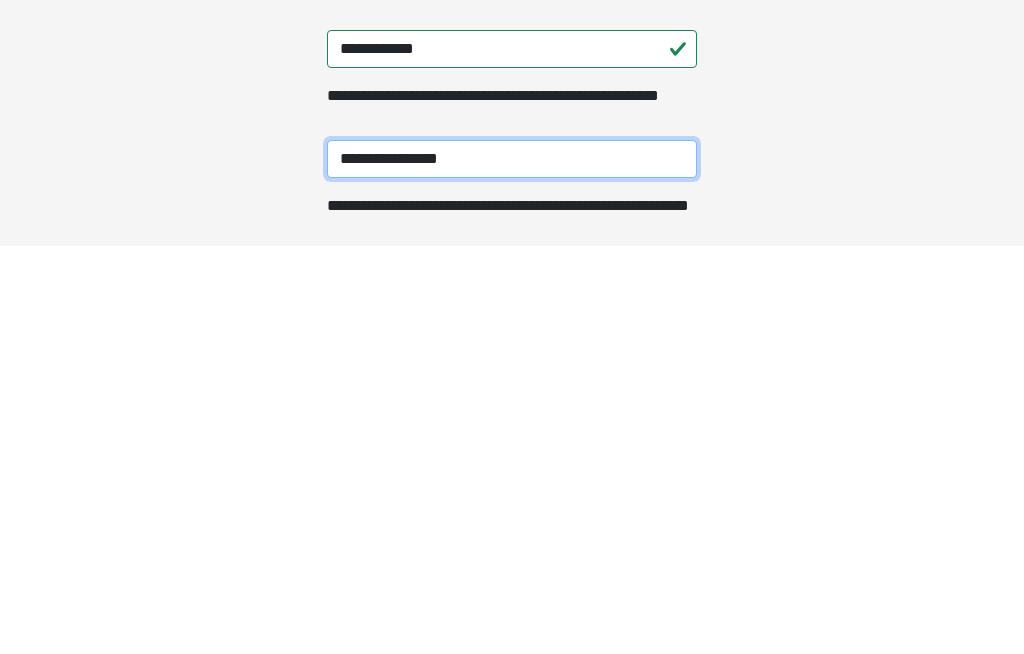 type on "**********" 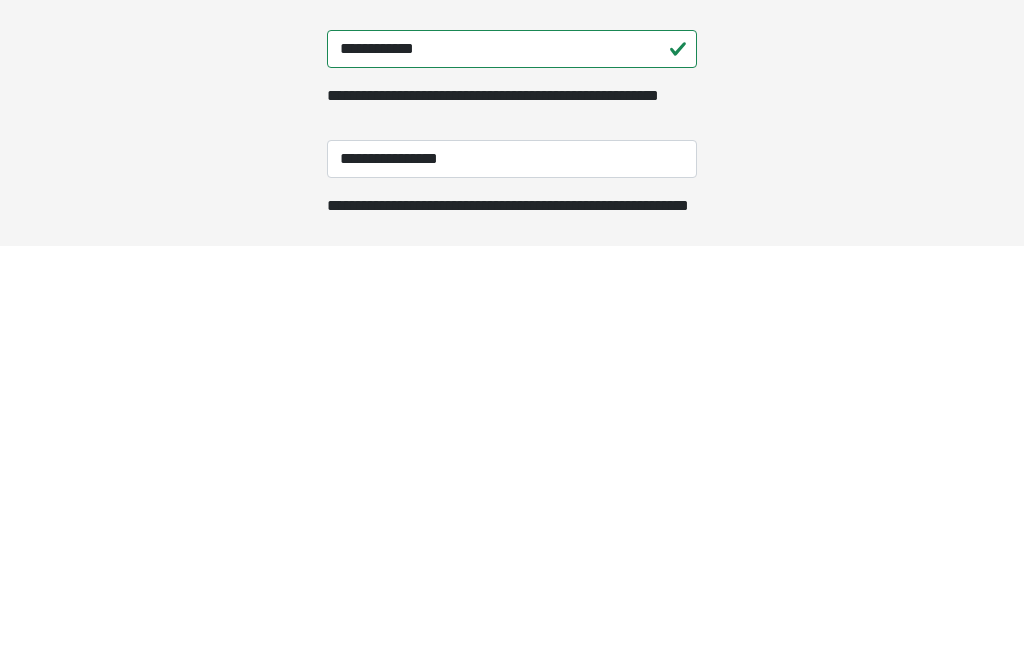 click on "**********" at bounding box center (512, 677) 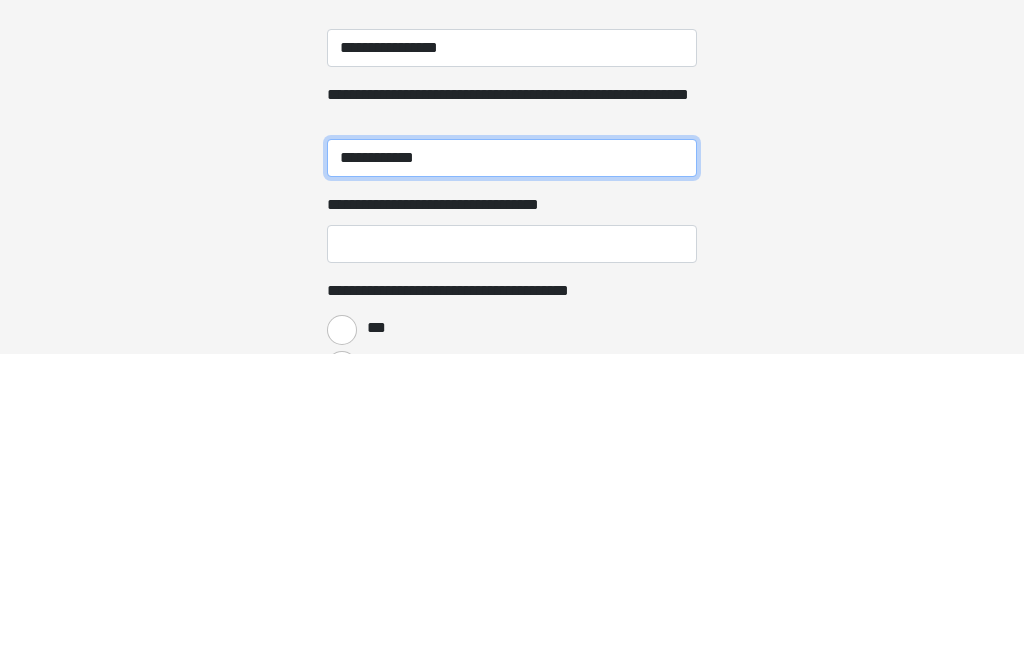 scroll, scrollTop: 307, scrollLeft: 0, axis: vertical 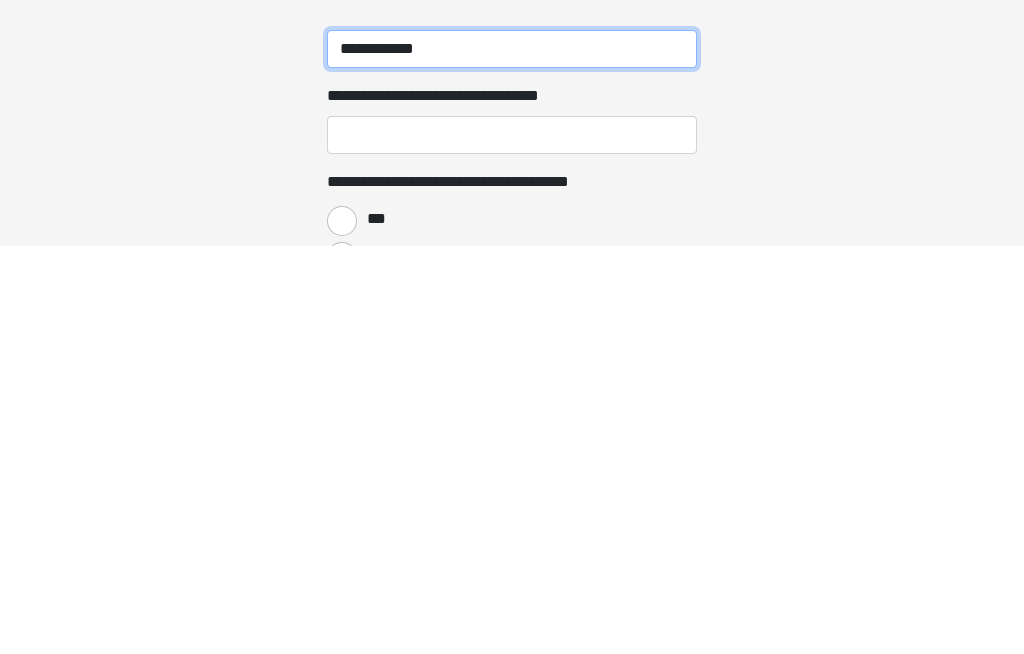 type on "**********" 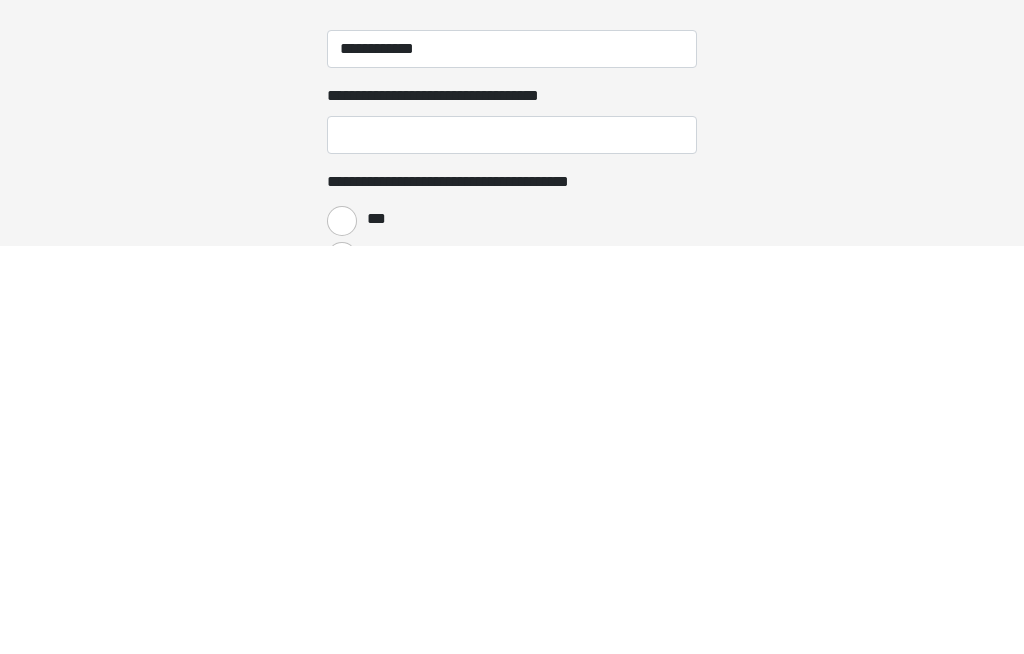 click on "**********" at bounding box center (512, 543) 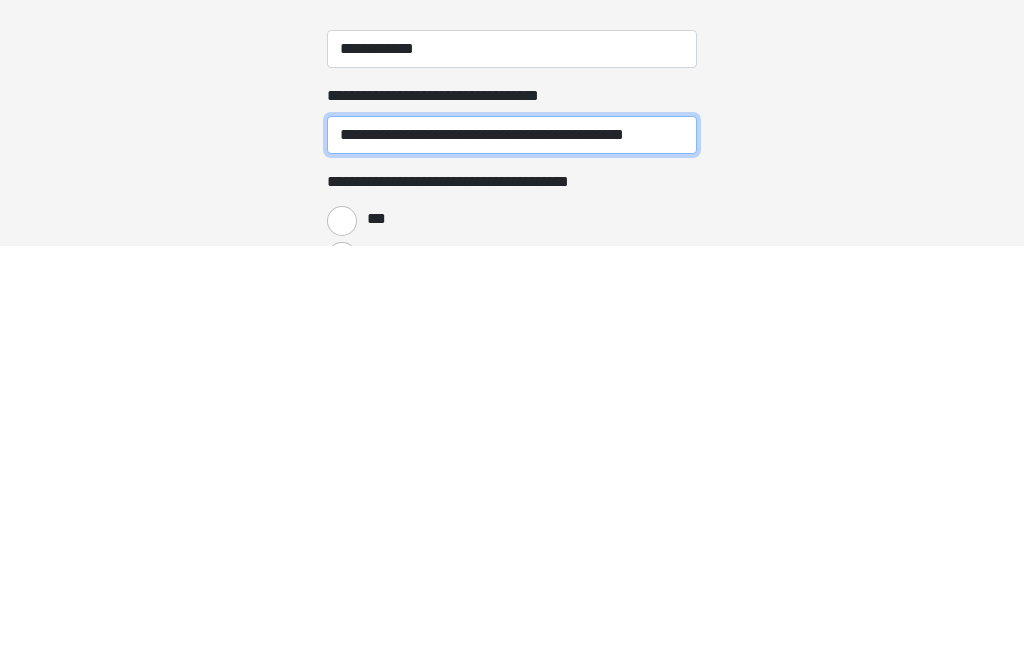 type on "**********" 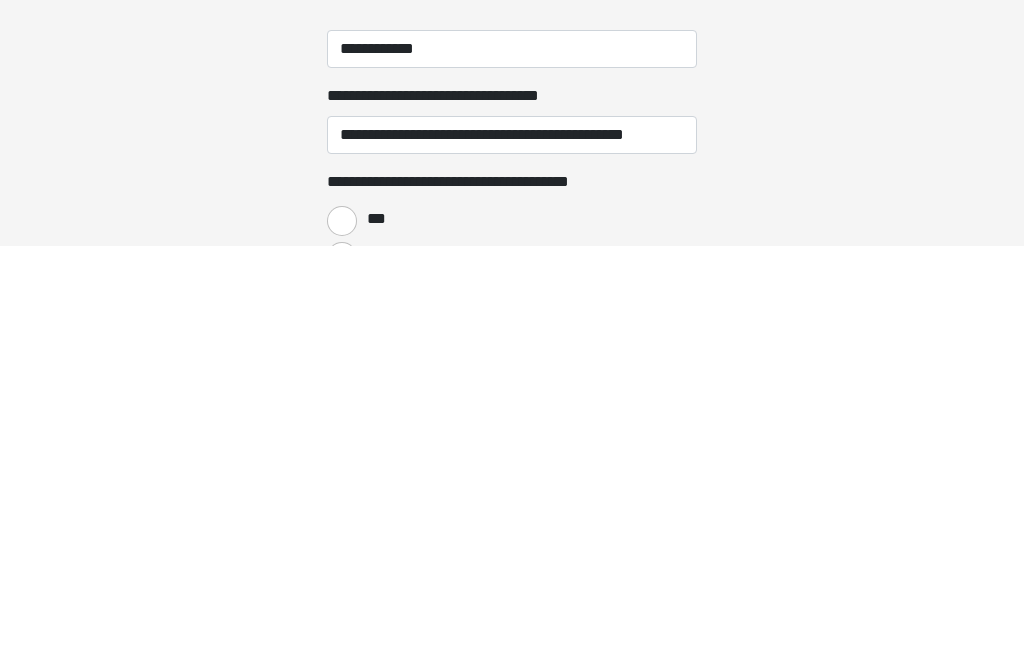 click on "***" at bounding box center (342, 629) 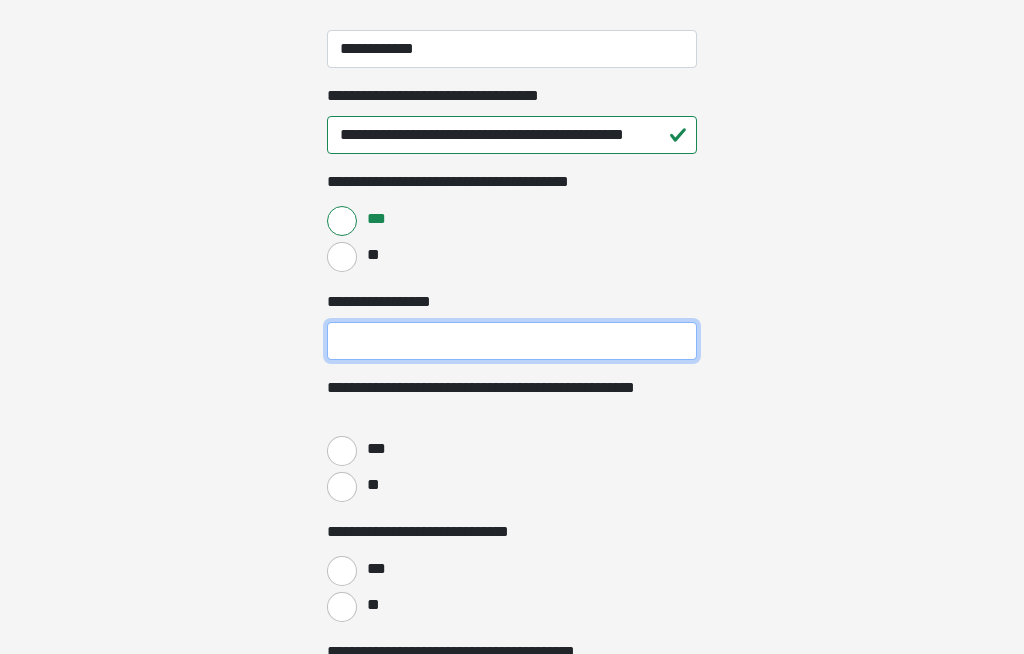 click on "**********" at bounding box center (512, 341) 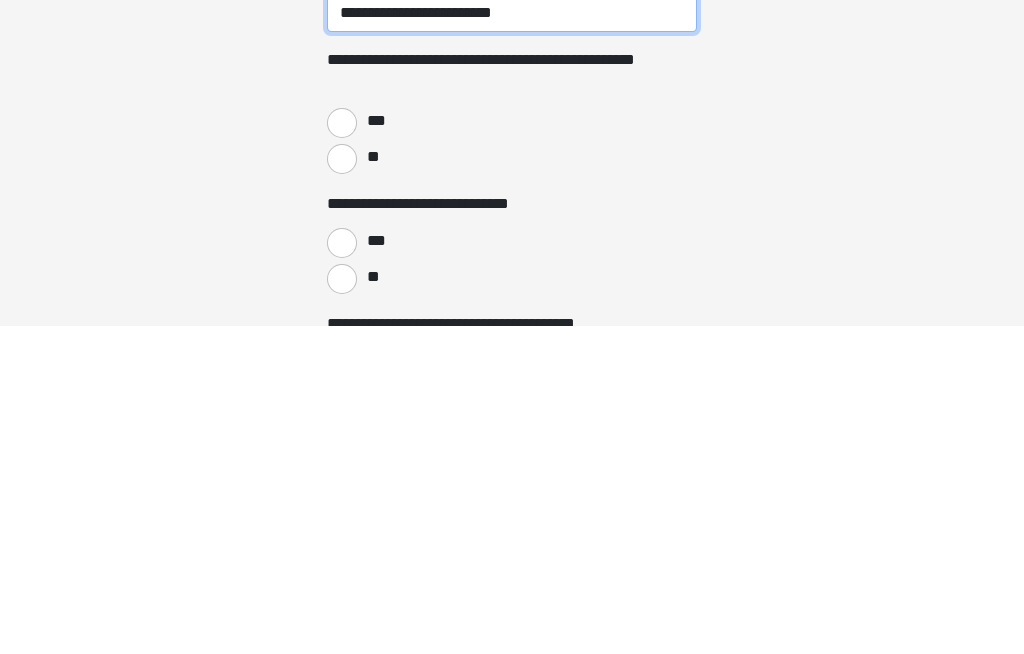type on "**********" 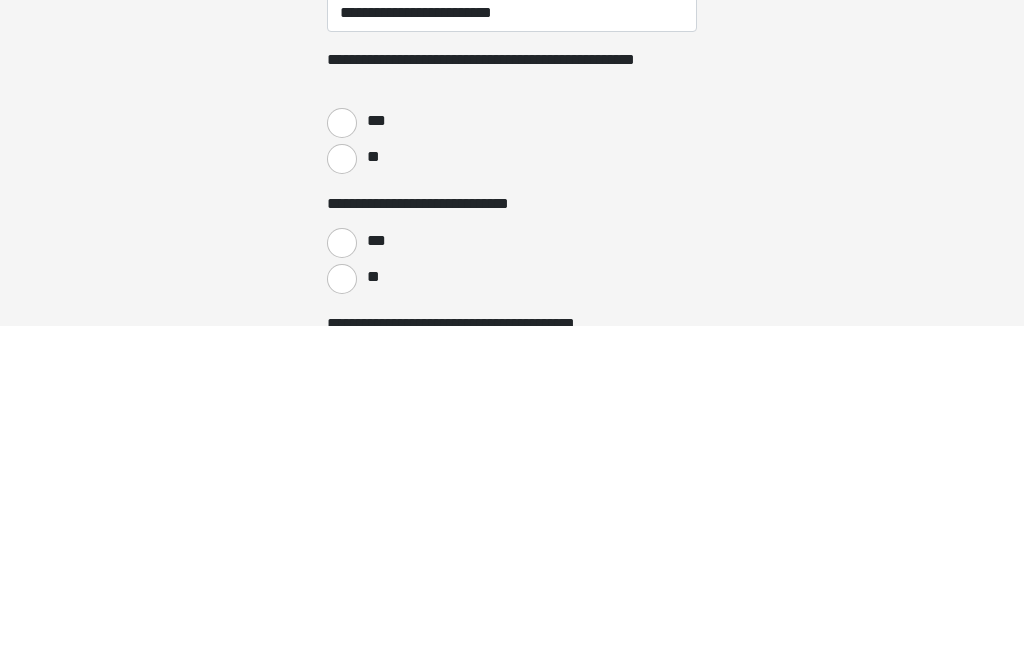 click on "***" at bounding box center [342, 451] 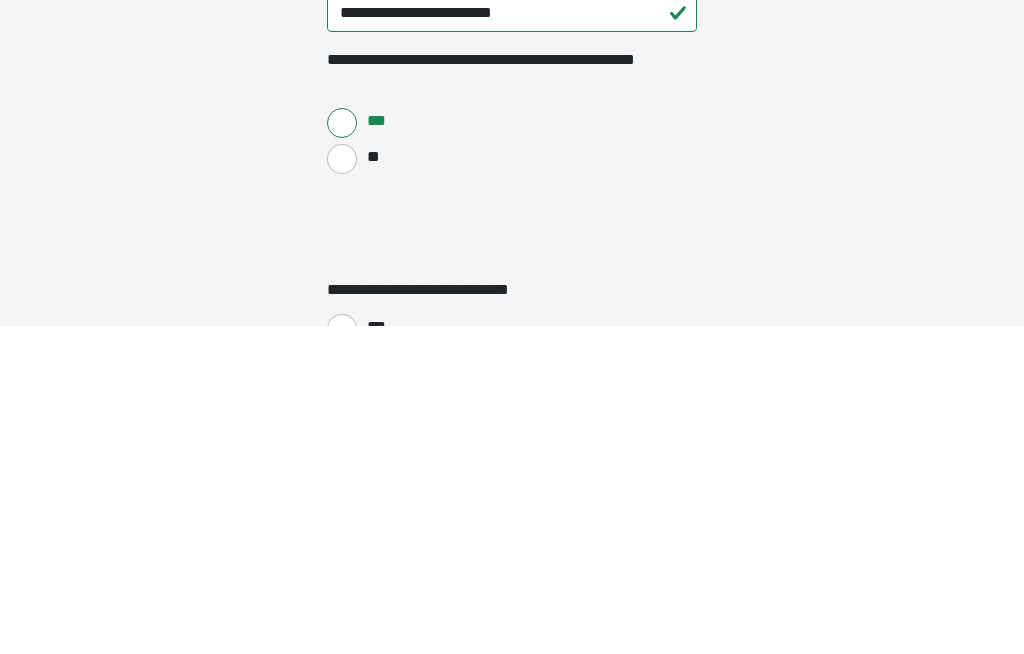 scroll, scrollTop: 1043, scrollLeft: 0, axis: vertical 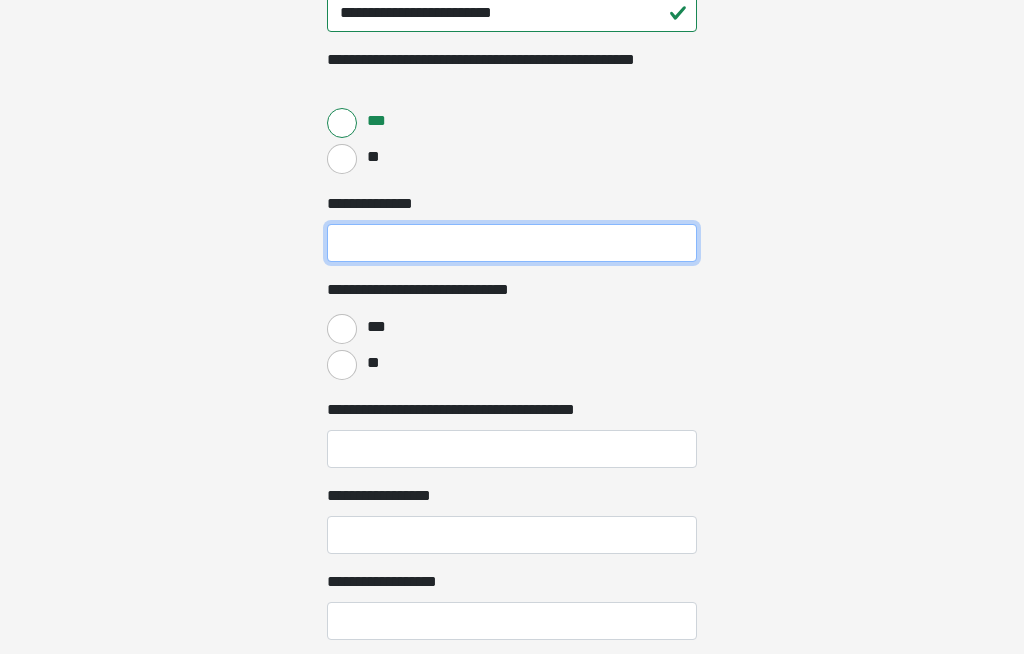 click on "**********" at bounding box center [512, 243] 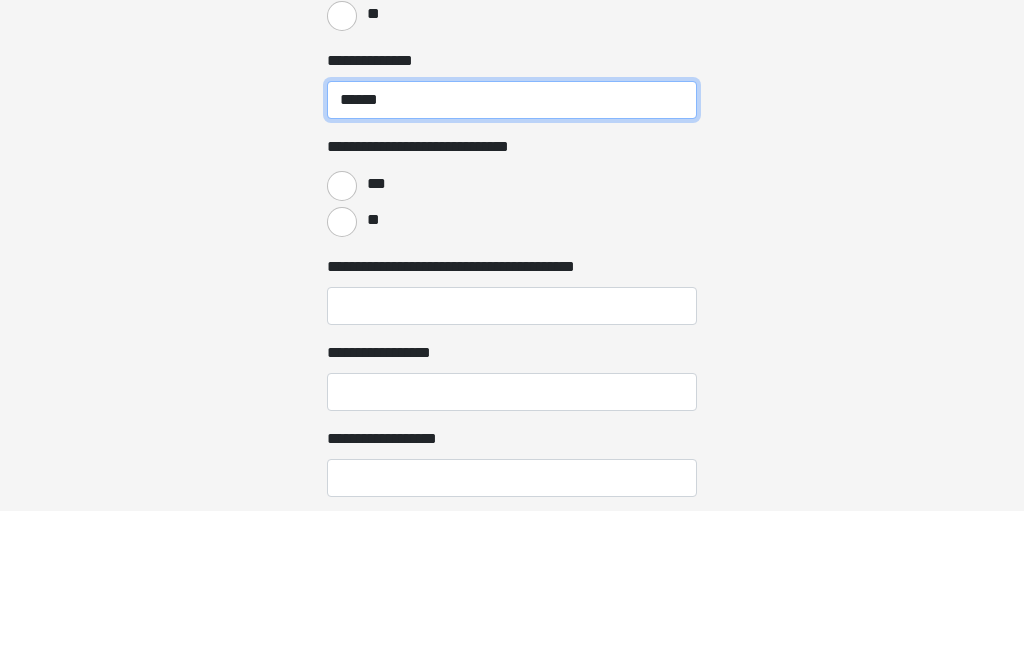 type on "******" 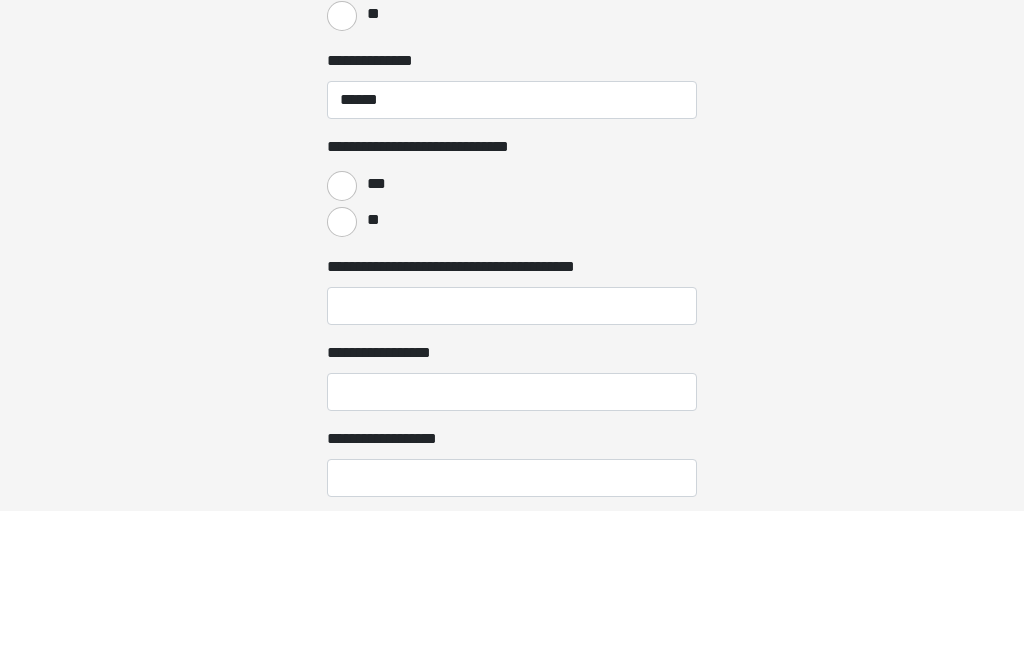 click on "**" at bounding box center [342, 365] 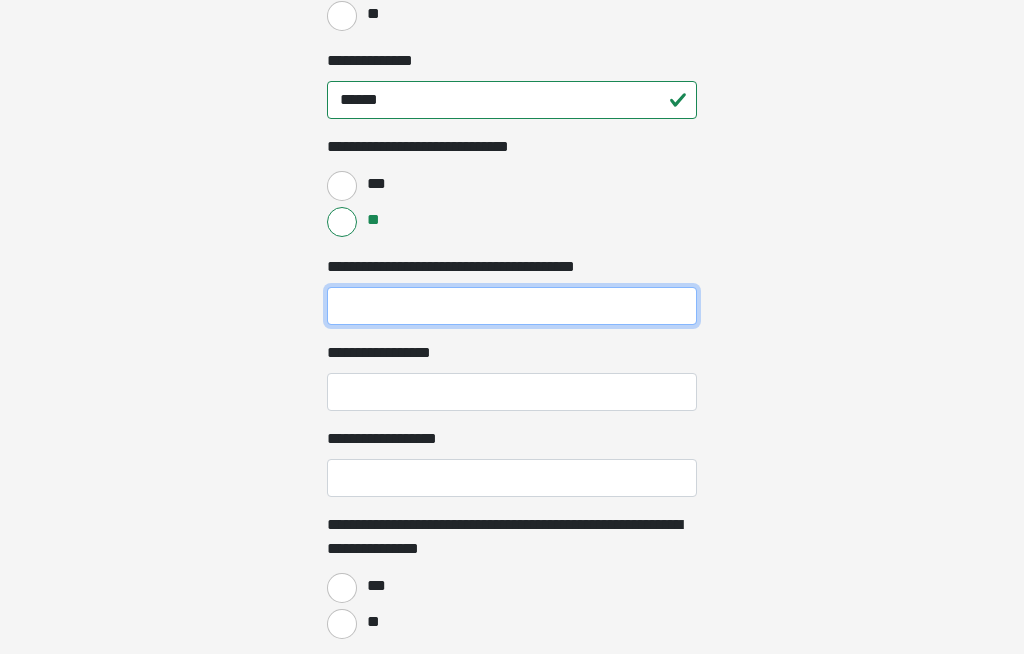 click on "**********" at bounding box center (512, 306) 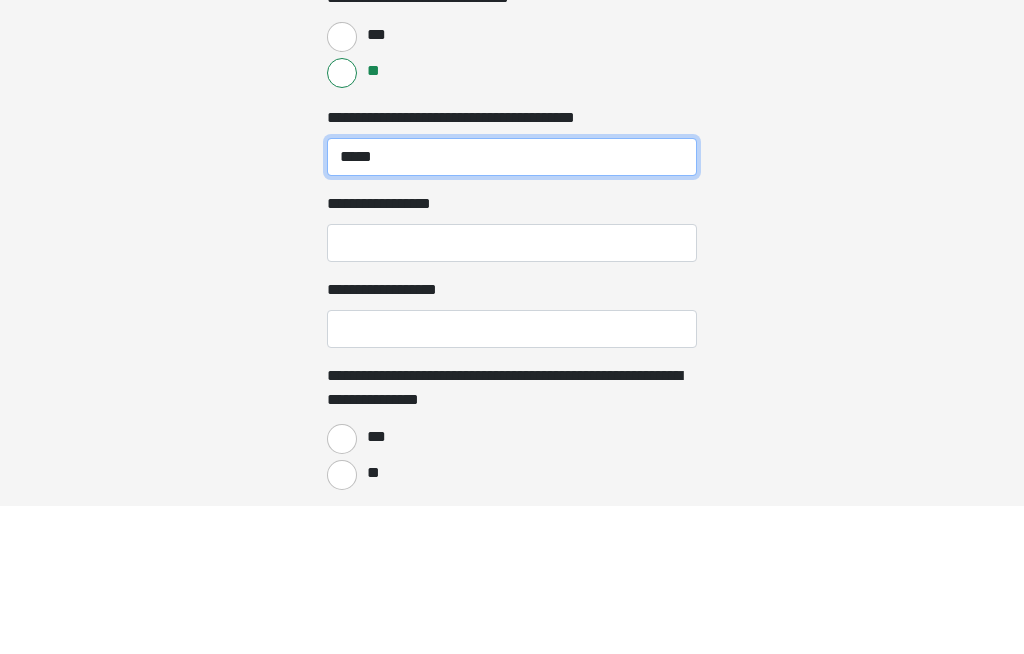 type on "*****" 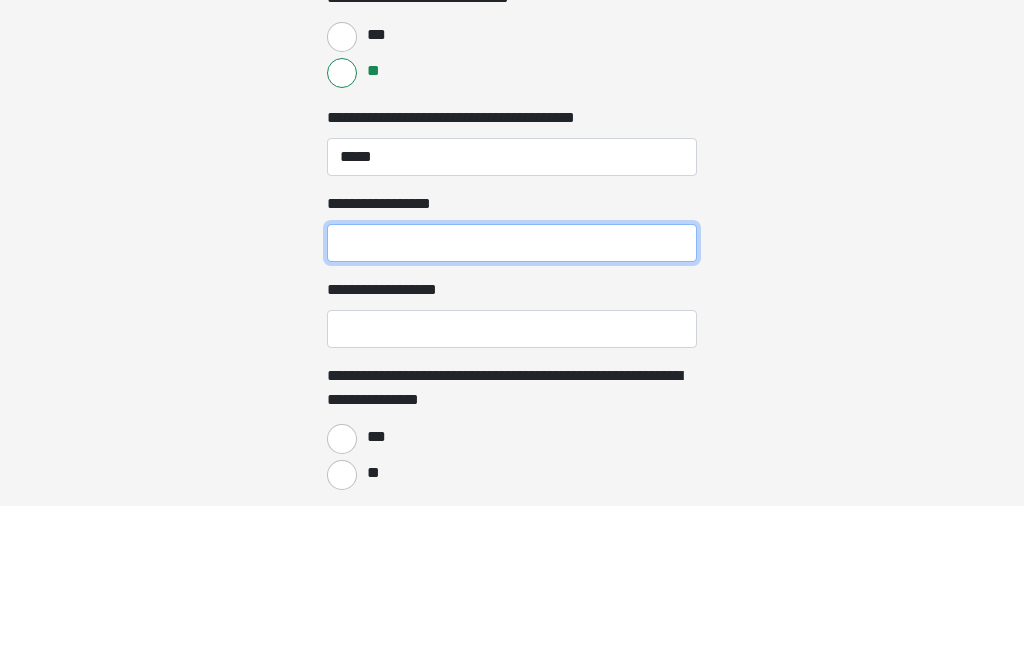 click on "**********" at bounding box center (512, 392) 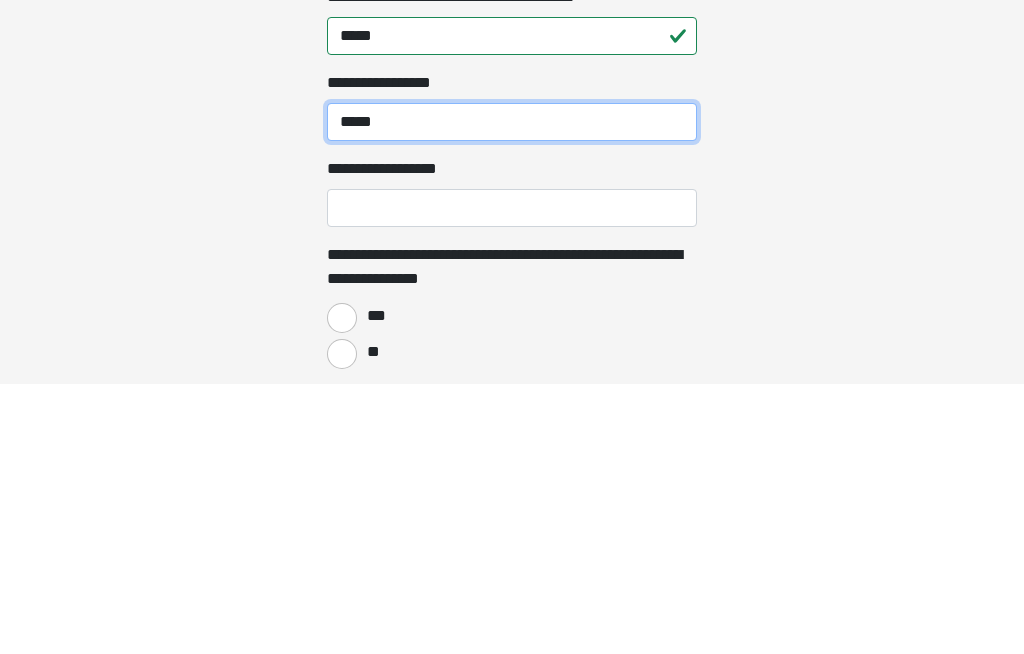 type on "*****" 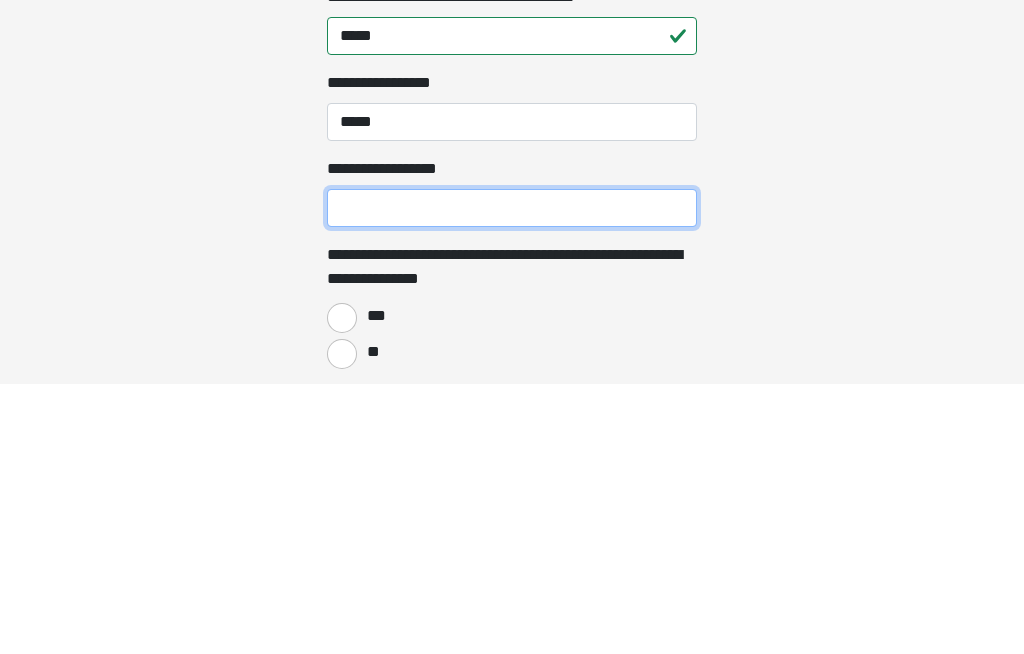 click on "**********" at bounding box center (512, 478) 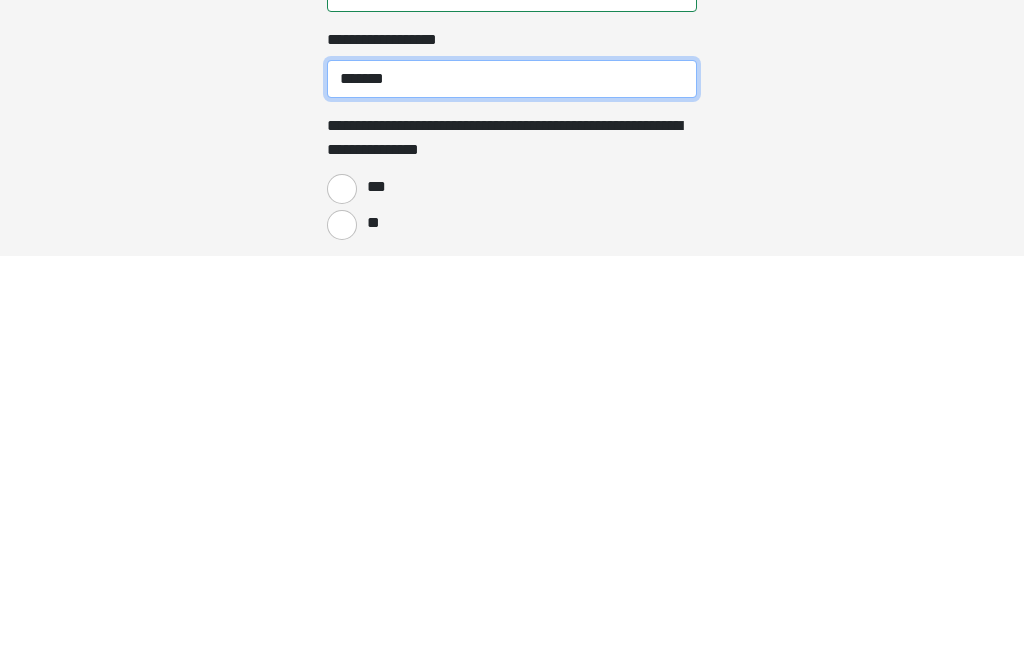 type on "*******" 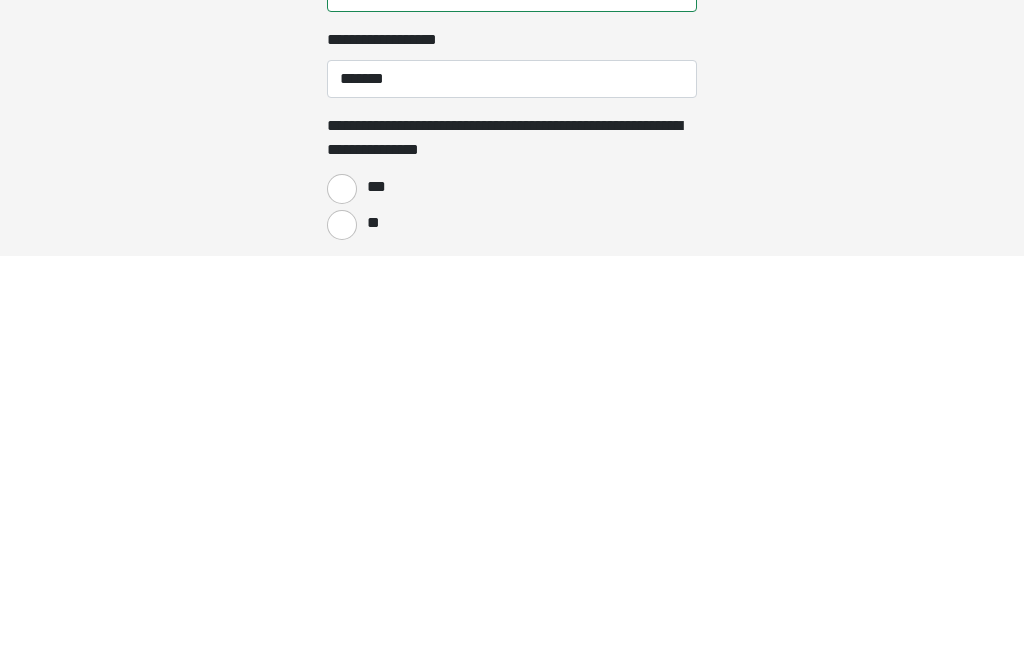 click on "**" at bounding box center (342, 624) 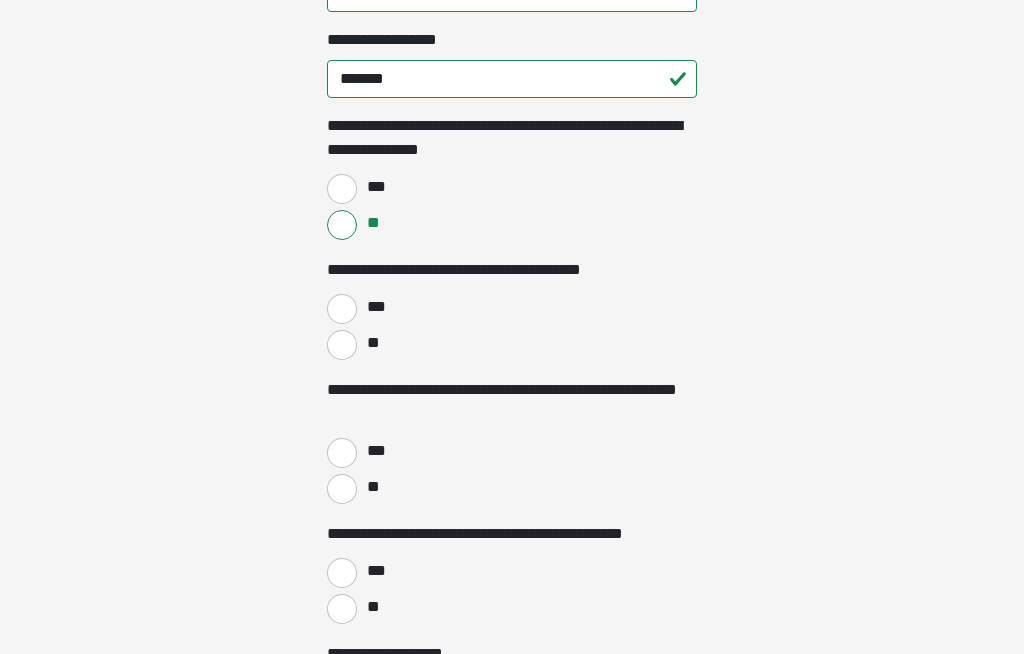 scroll, scrollTop: 1585, scrollLeft: 0, axis: vertical 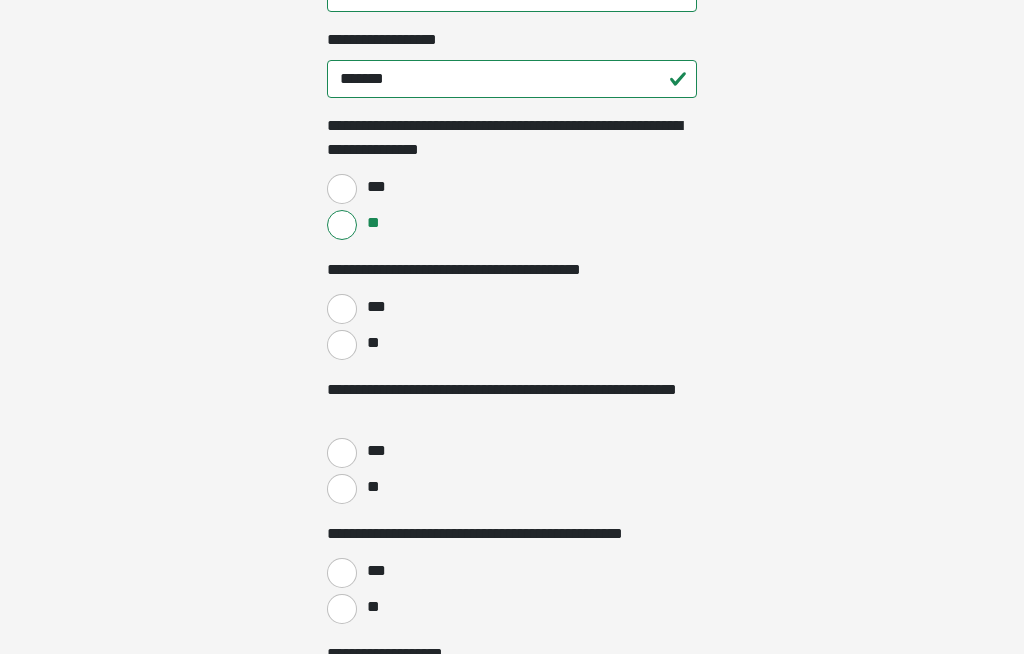 click on "**" at bounding box center (342, 345) 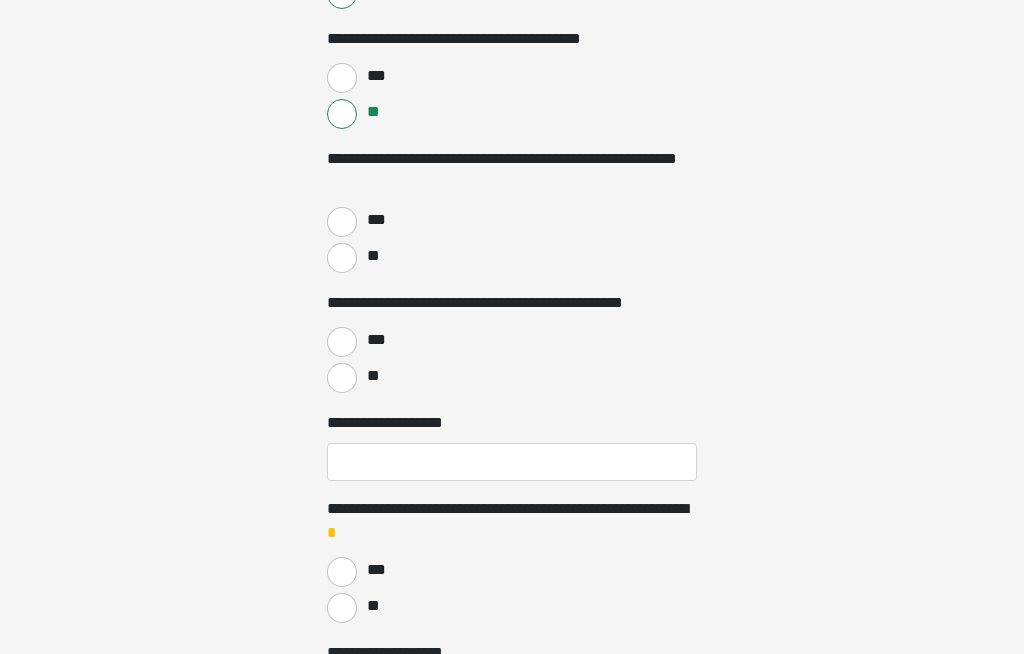 scroll, scrollTop: 1816, scrollLeft: 0, axis: vertical 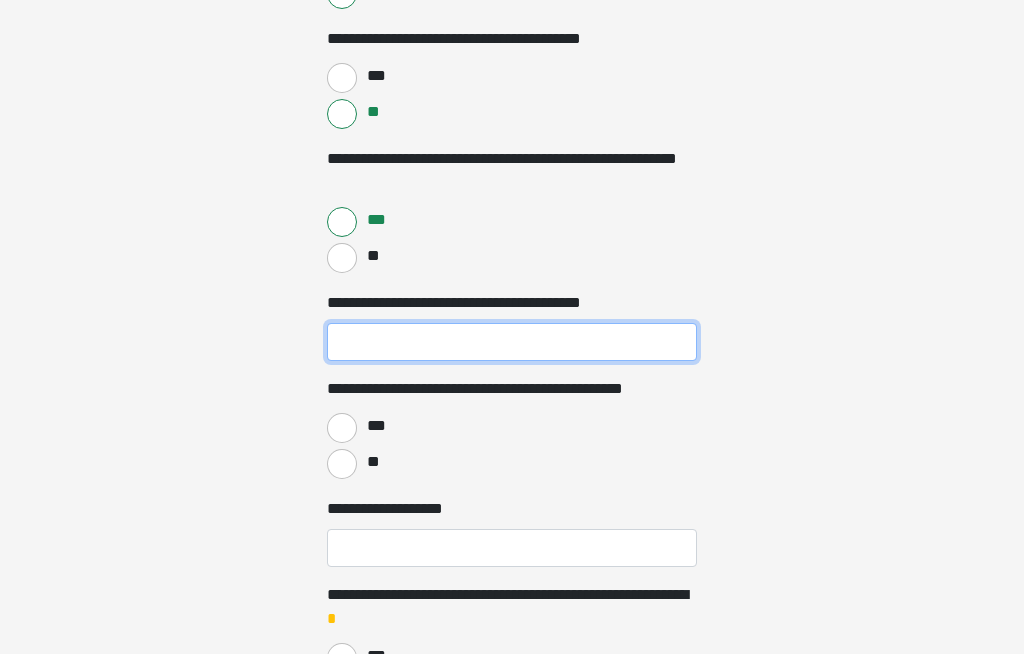 click on "**********" at bounding box center (512, 342) 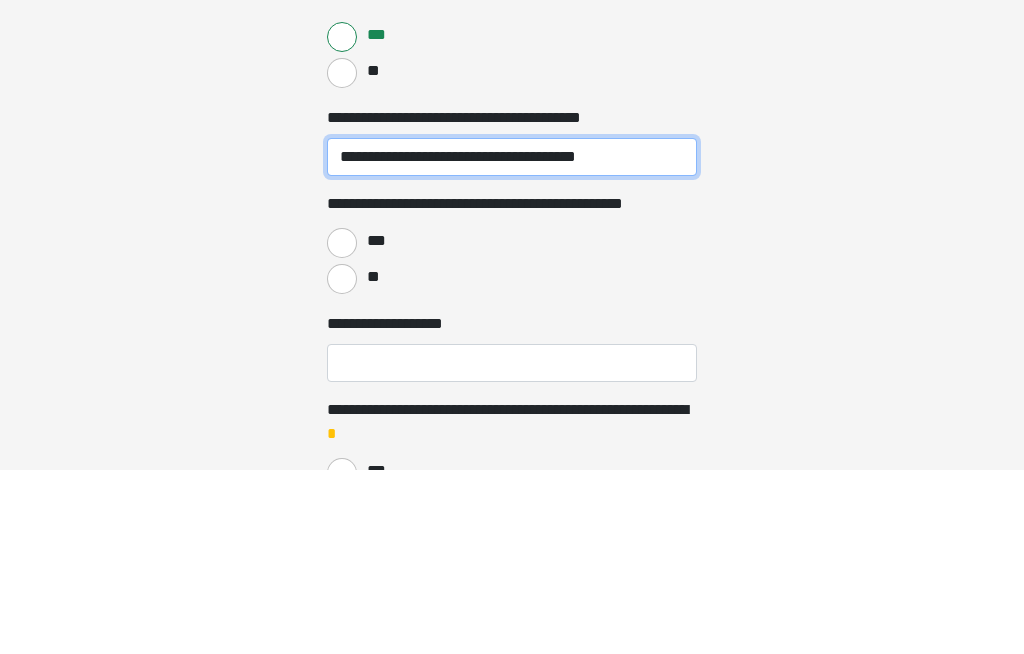 type on "**********" 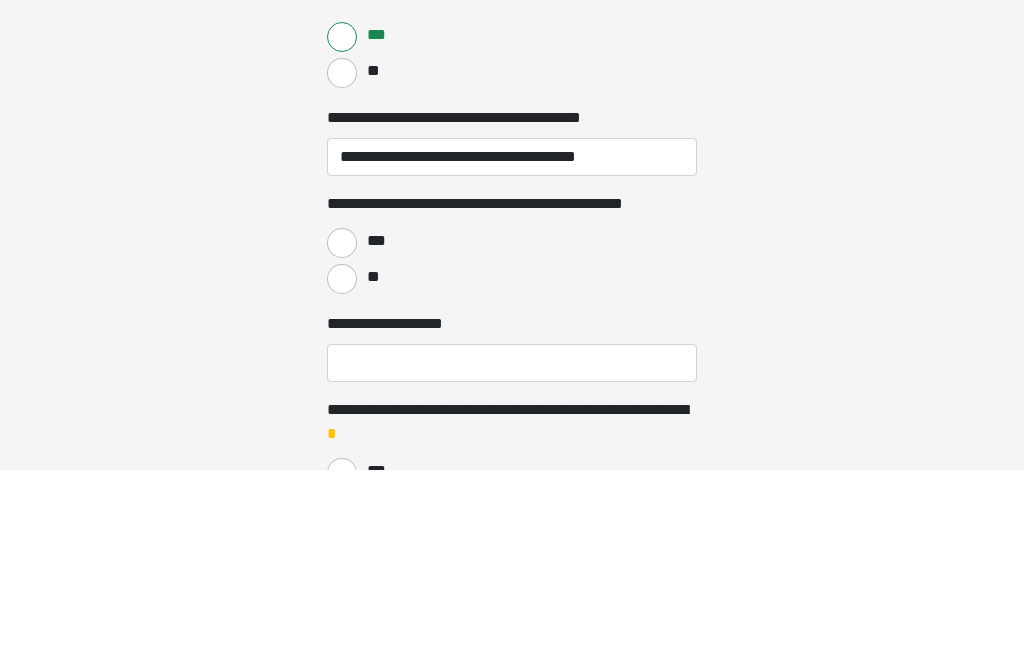 click on "**" at bounding box center (342, 464) 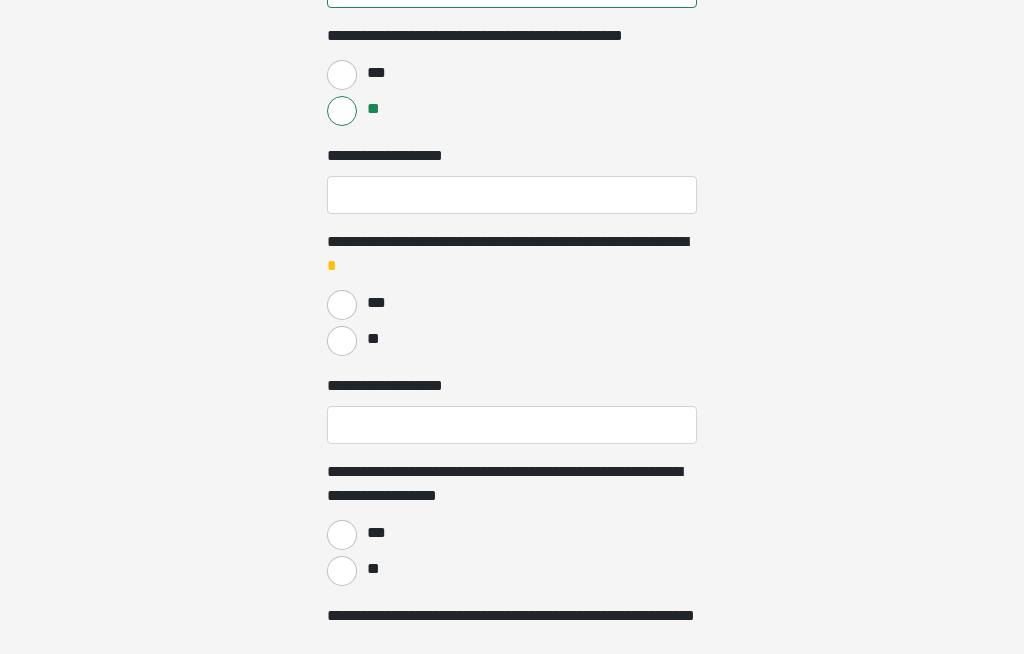 scroll, scrollTop: 2166, scrollLeft: 0, axis: vertical 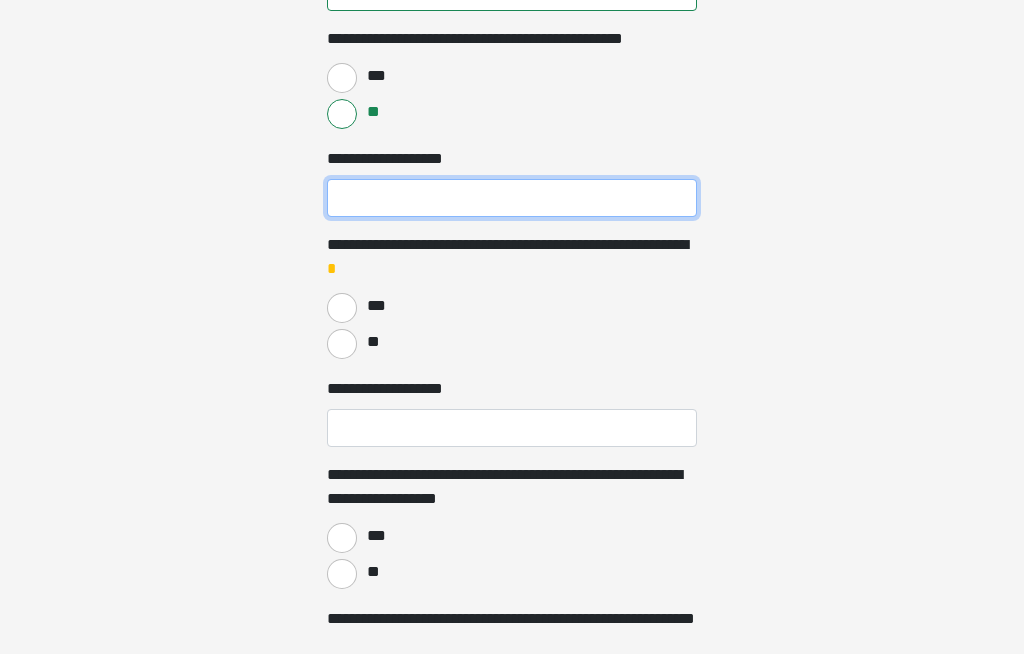 click on "**********" at bounding box center [512, 198] 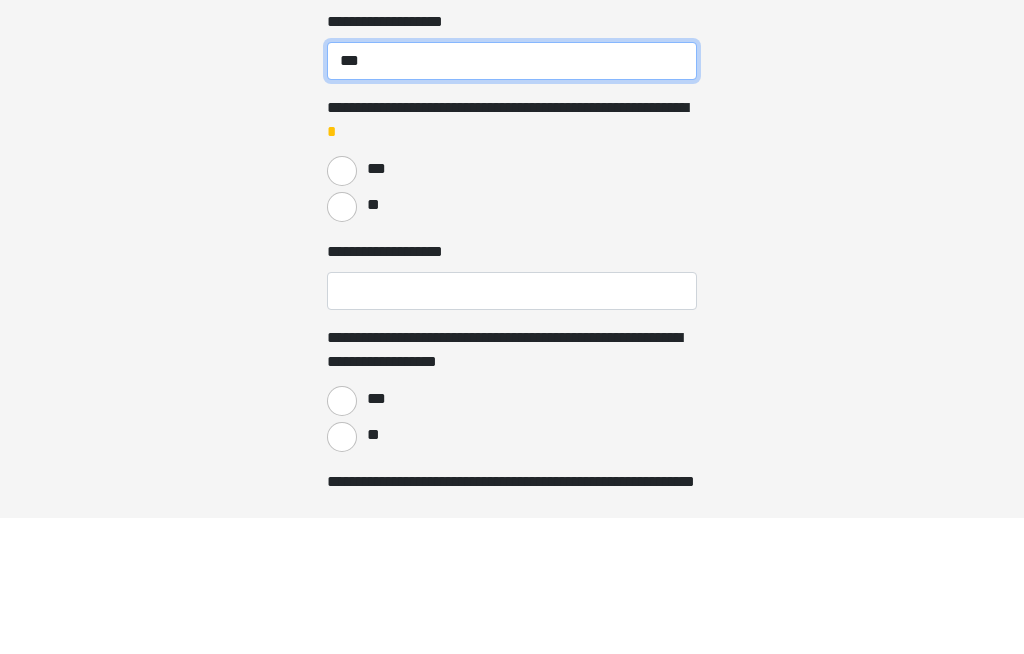 type on "***" 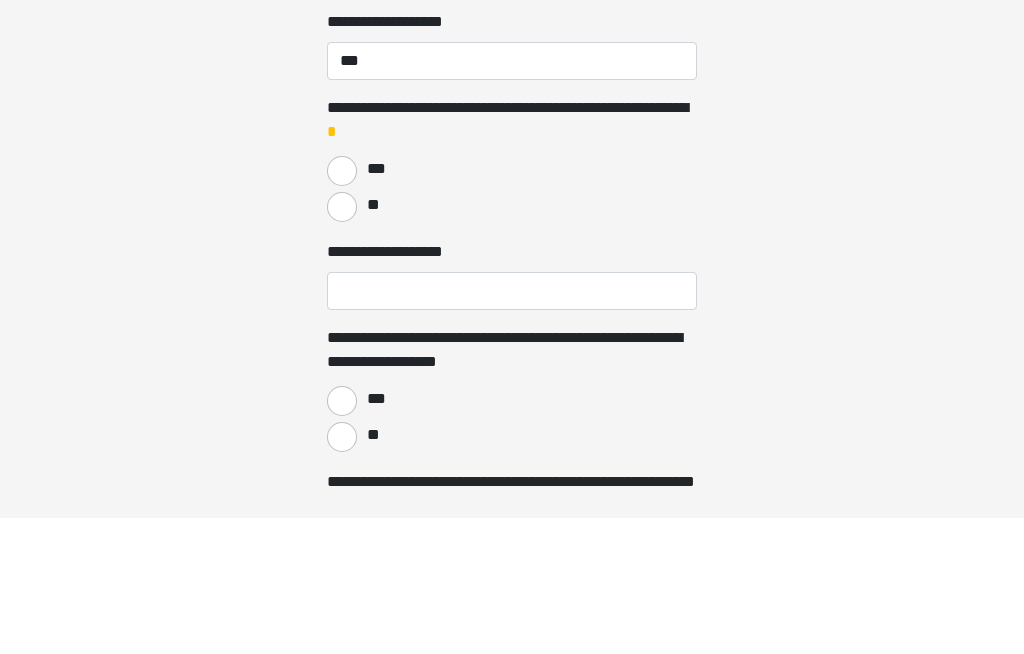 click on "**" at bounding box center (342, 344) 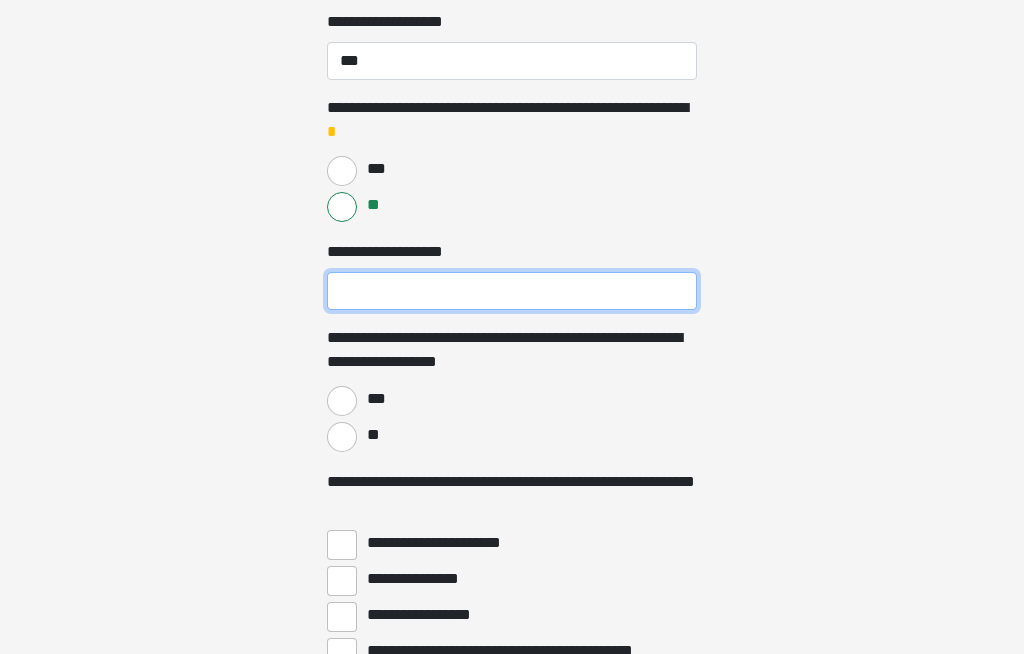 click on "**********" at bounding box center [512, 291] 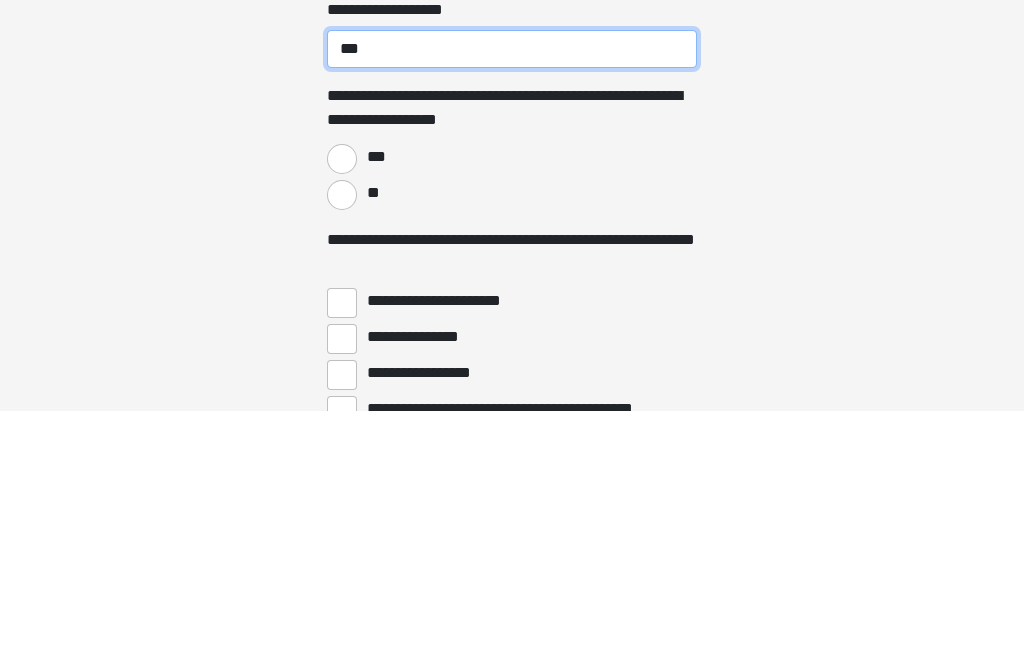 type on "***" 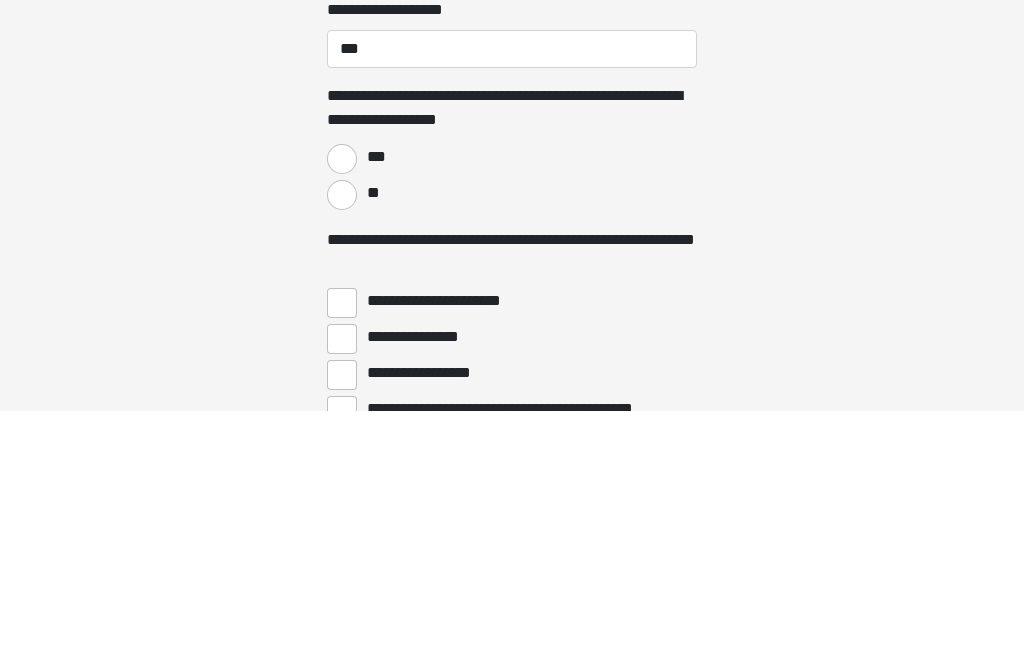 click on "**" at bounding box center [342, 438] 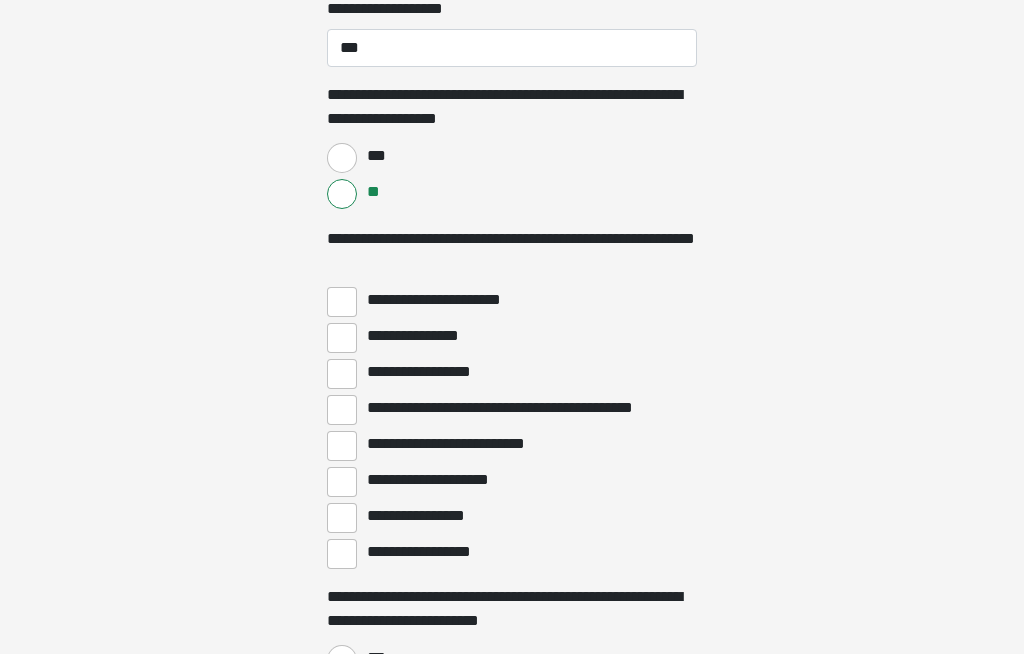 click on "**********" at bounding box center (342, 554) 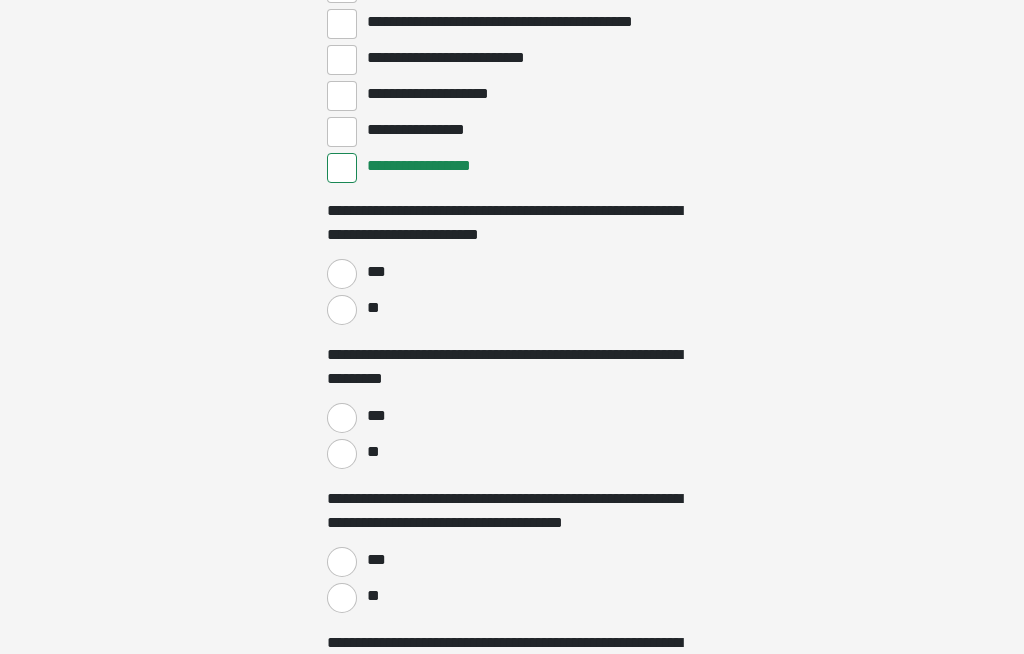 scroll, scrollTop: 2931, scrollLeft: 0, axis: vertical 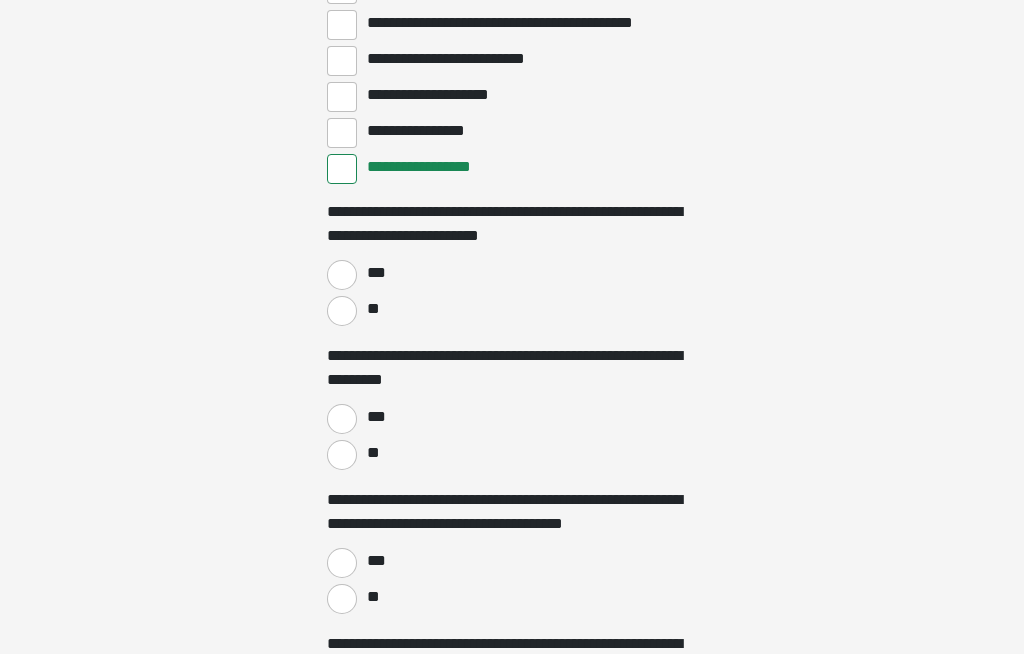 click on "**" at bounding box center [342, 311] 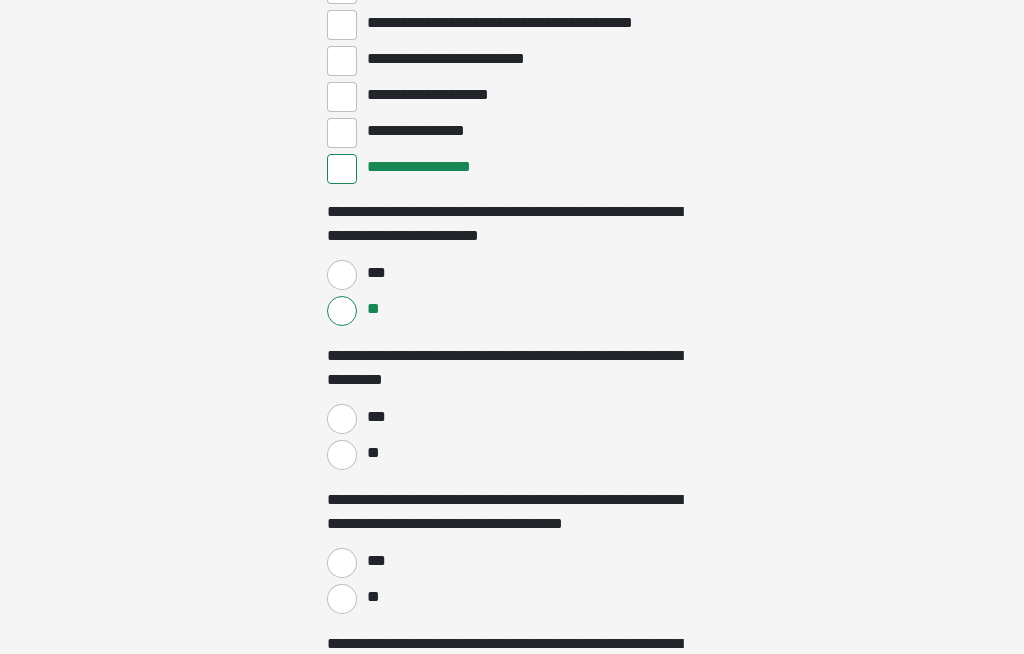 click on "**" at bounding box center (342, 455) 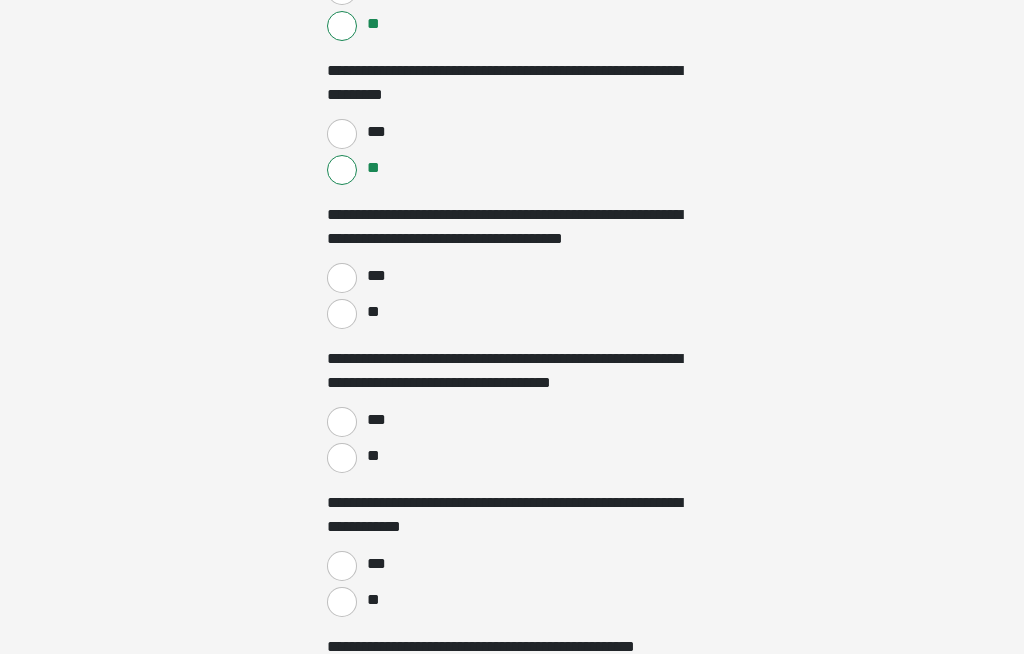 scroll, scrollTop: 3221, scrollLeft: 0, axis: vertical 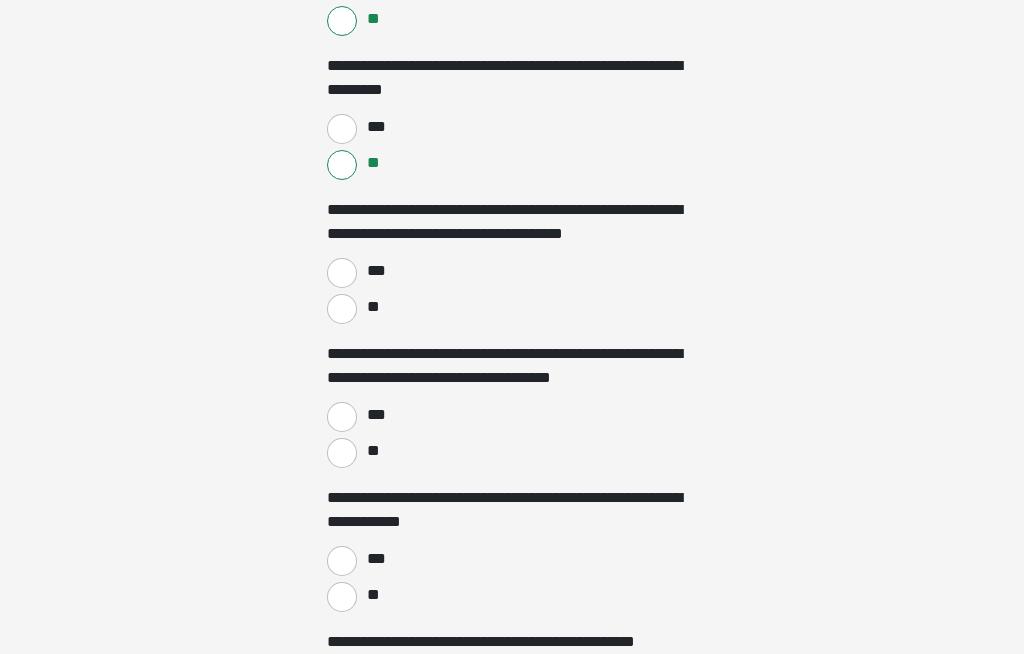 click on "***" at bounding box center [342, 273] 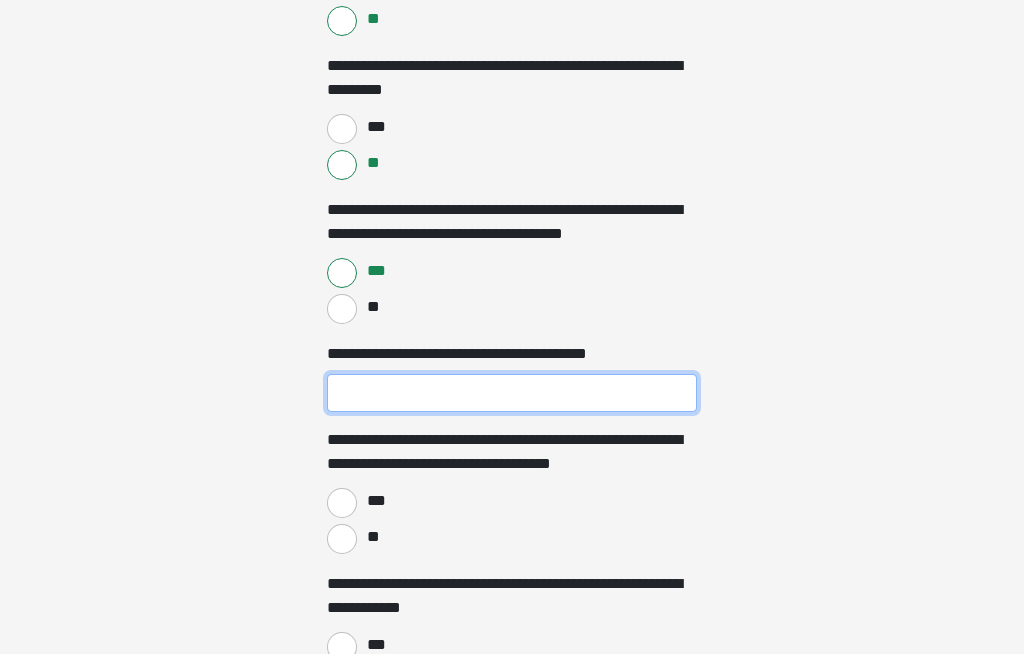 click on "**********" at bounding box center [512, 393] 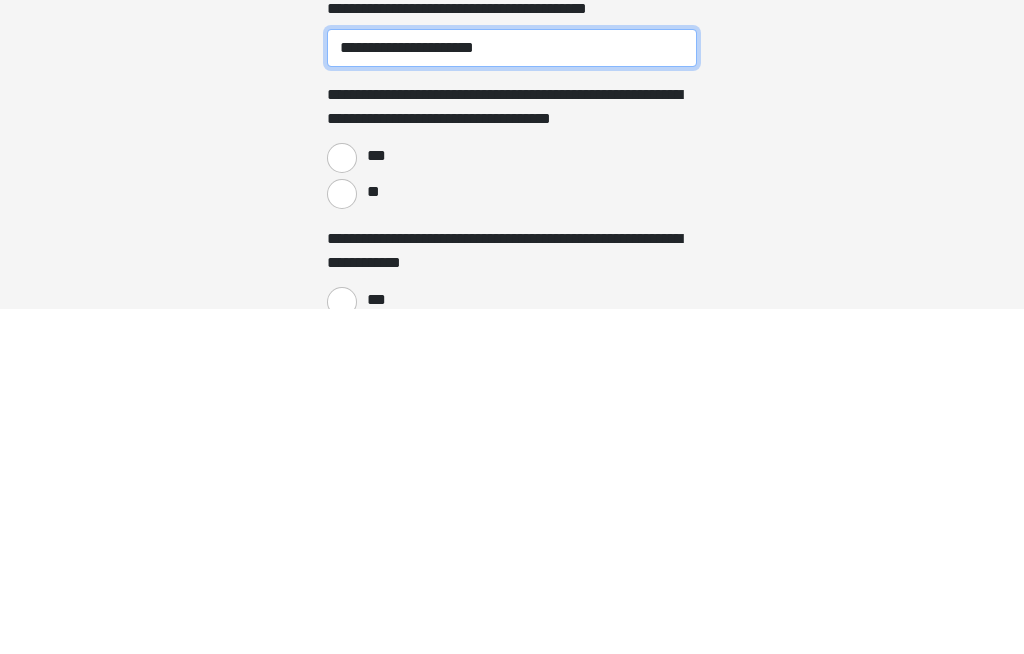 type on "**********" 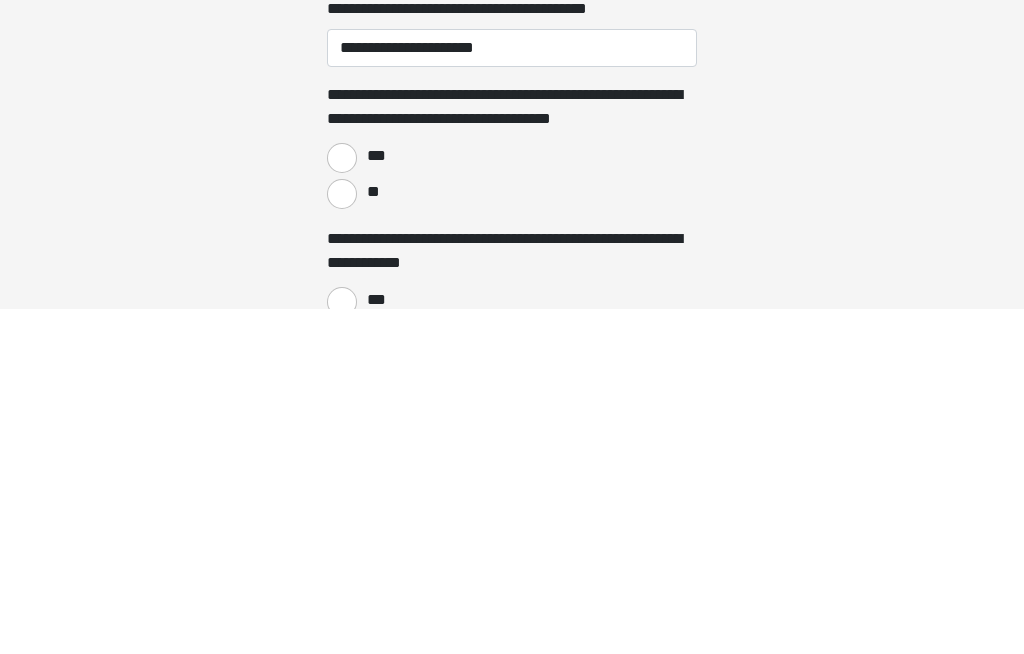 click on "**" at bounding box center [342, 539] 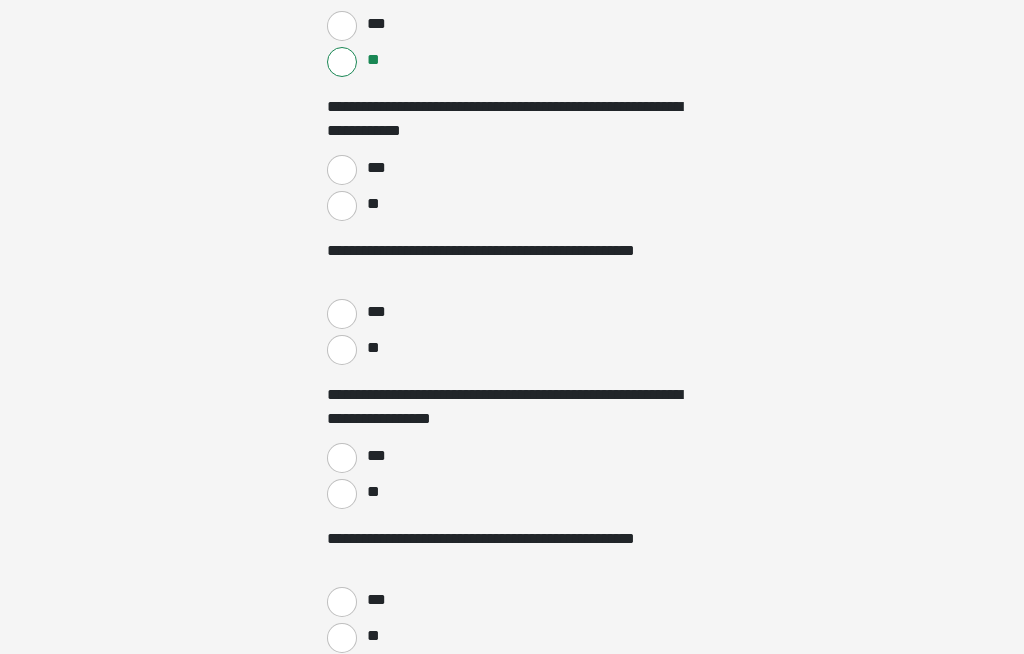 scroll, scrollTop: 3728, scrollLeft: 0, axis: vertical 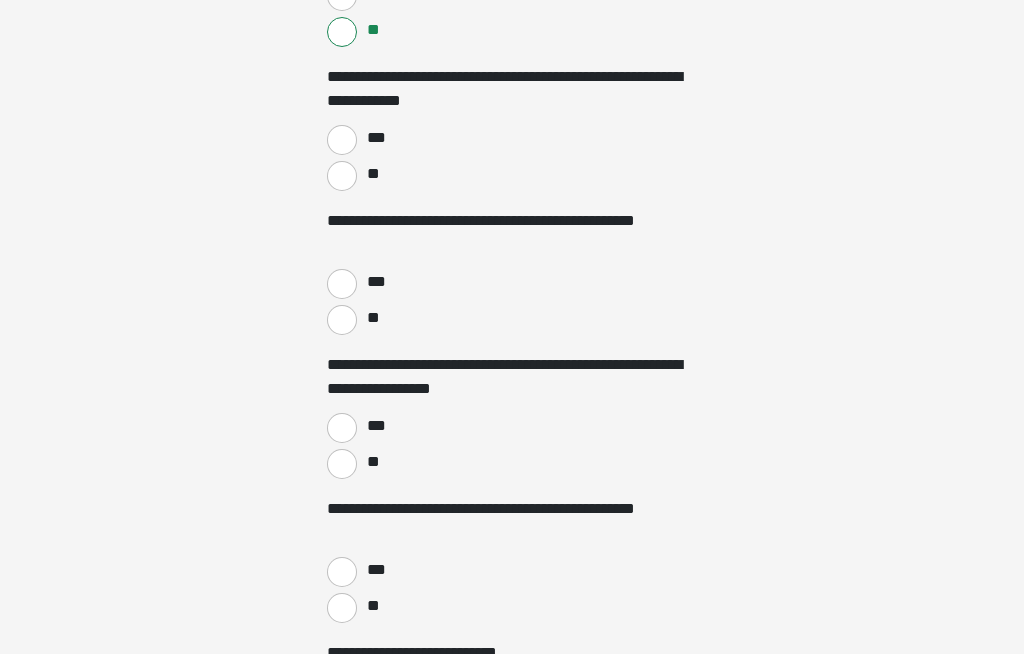 click on "**" at bounding box center [342, 176] 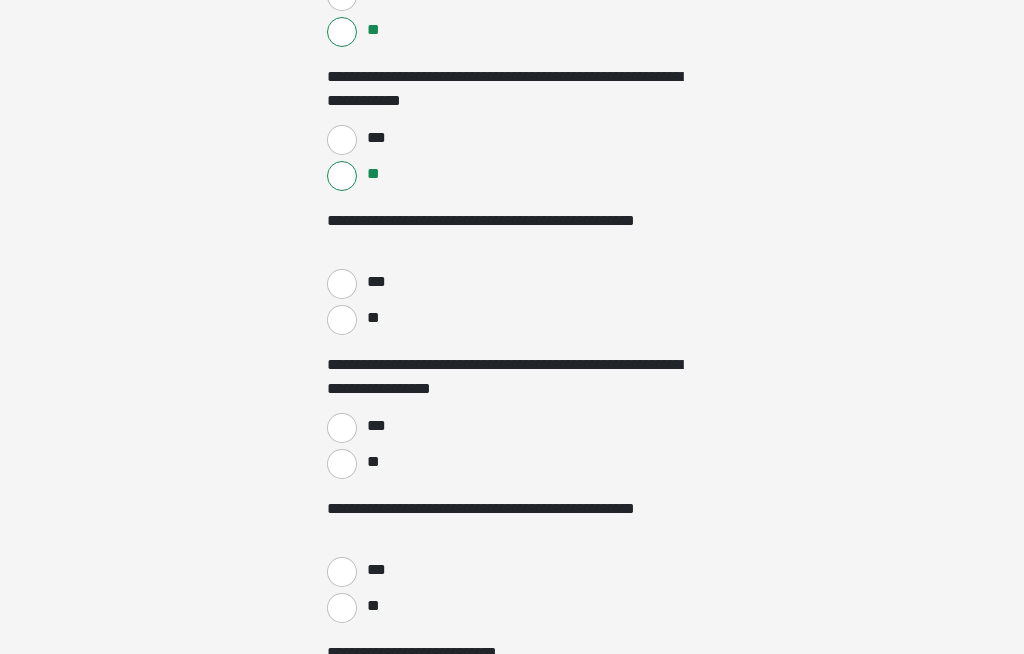 click on "**" at bounding box center [372, 318] 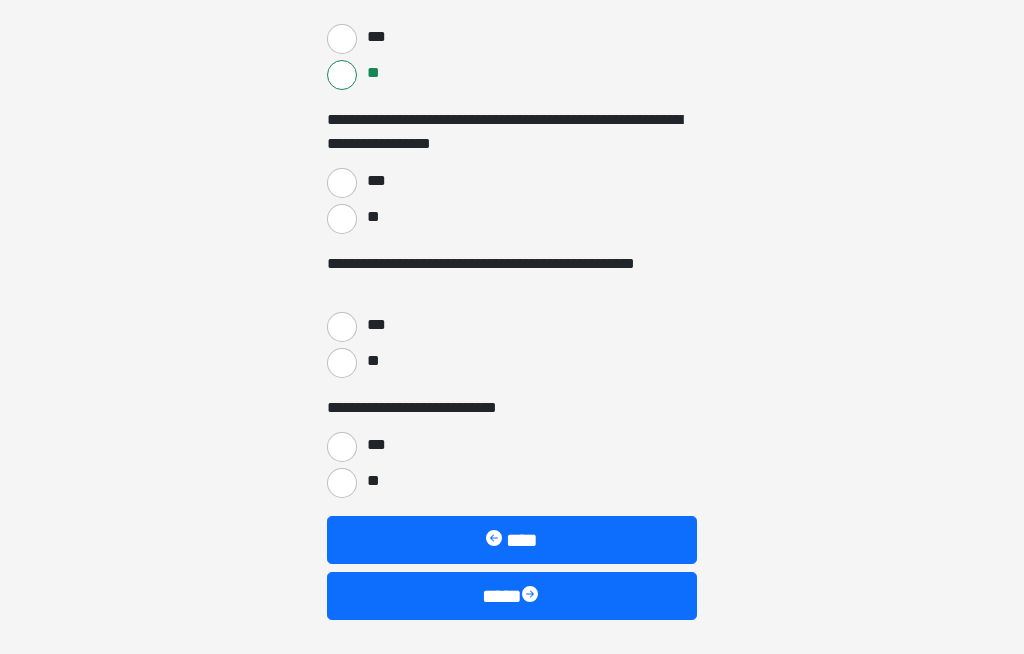 scroll, scrollTop: 3973, scrollLeft: 0, axis: vertical 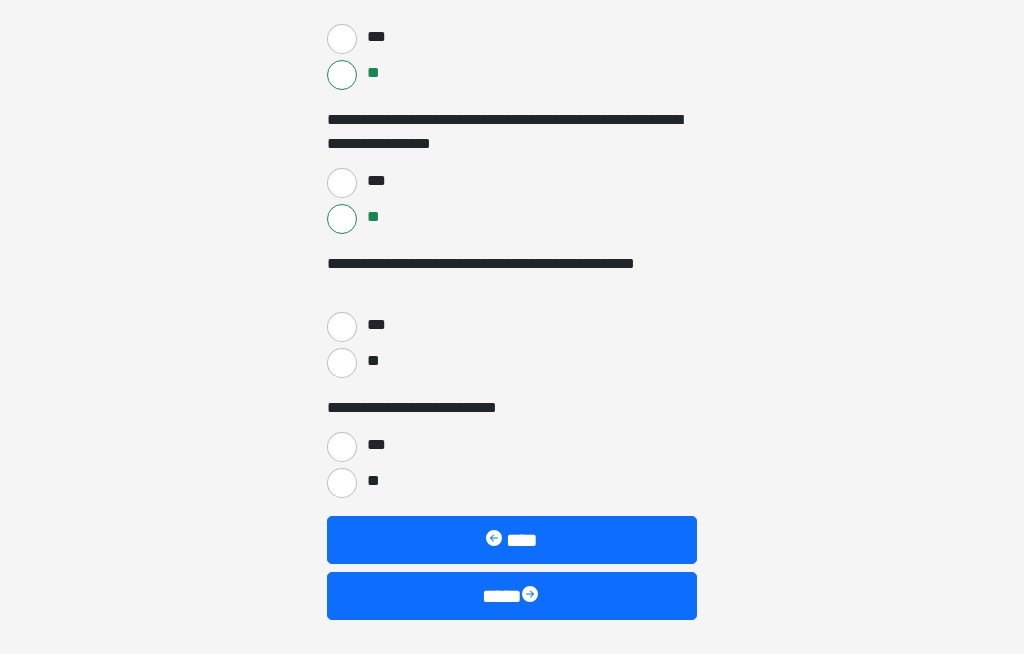 click on "**" at bounding box center [342, 363] 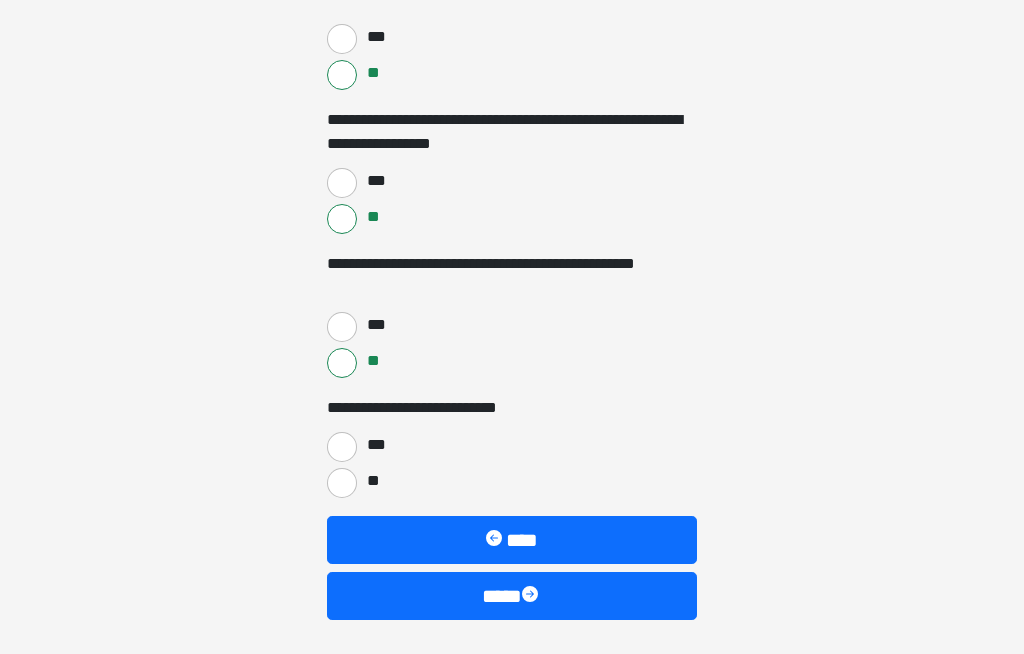 click on "***" at bounding box center [375, 445] 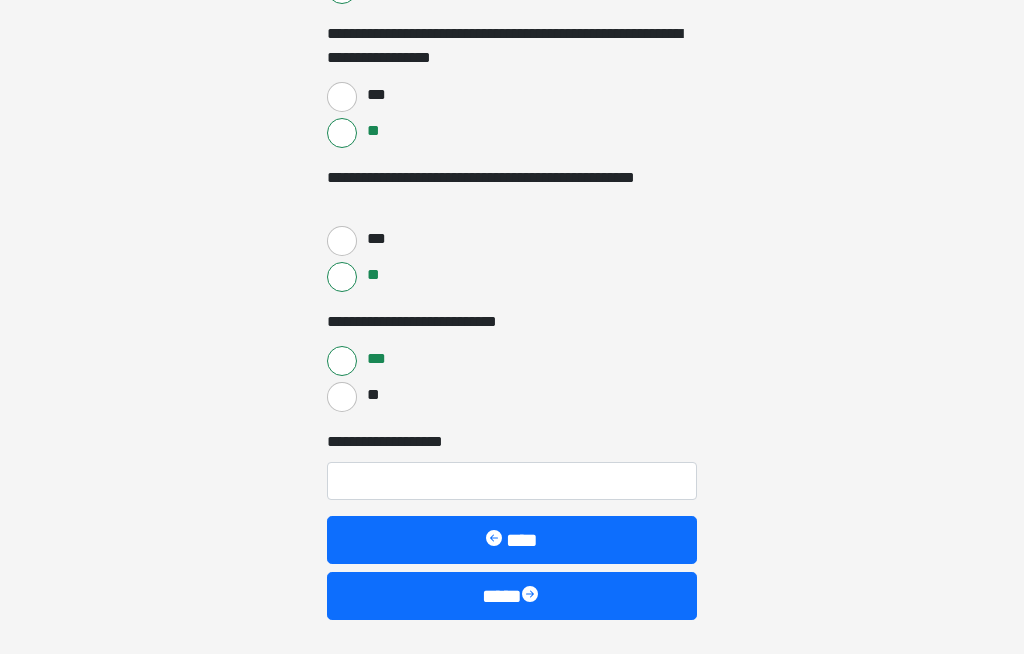 scroll, scrollTop: 4059, scrollLeft: 0, axis: vertical 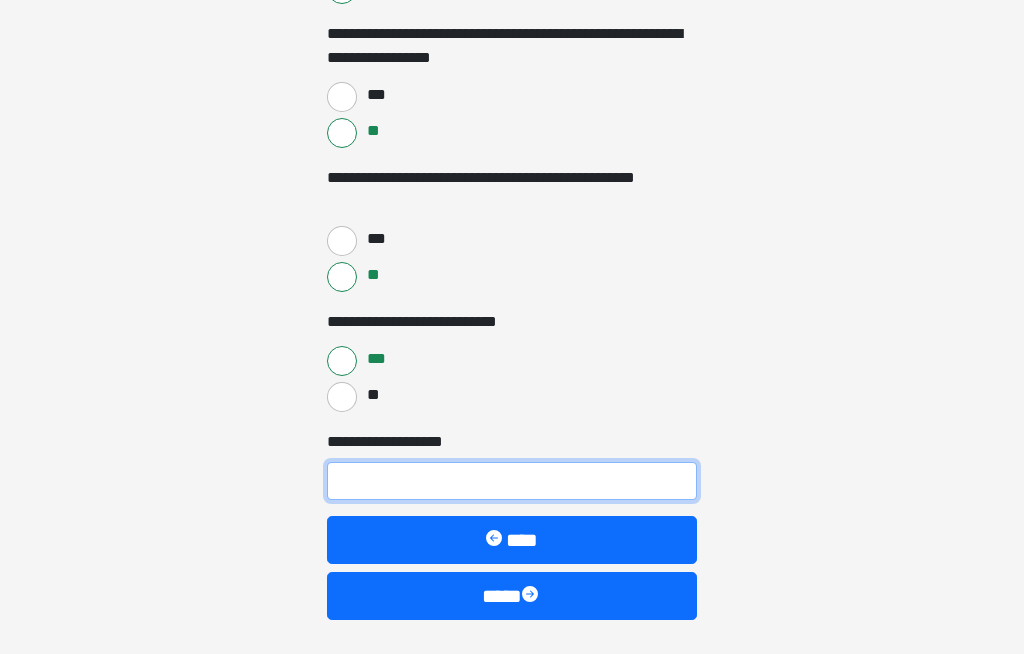 click on "**********" at bounding box center (512, 481) 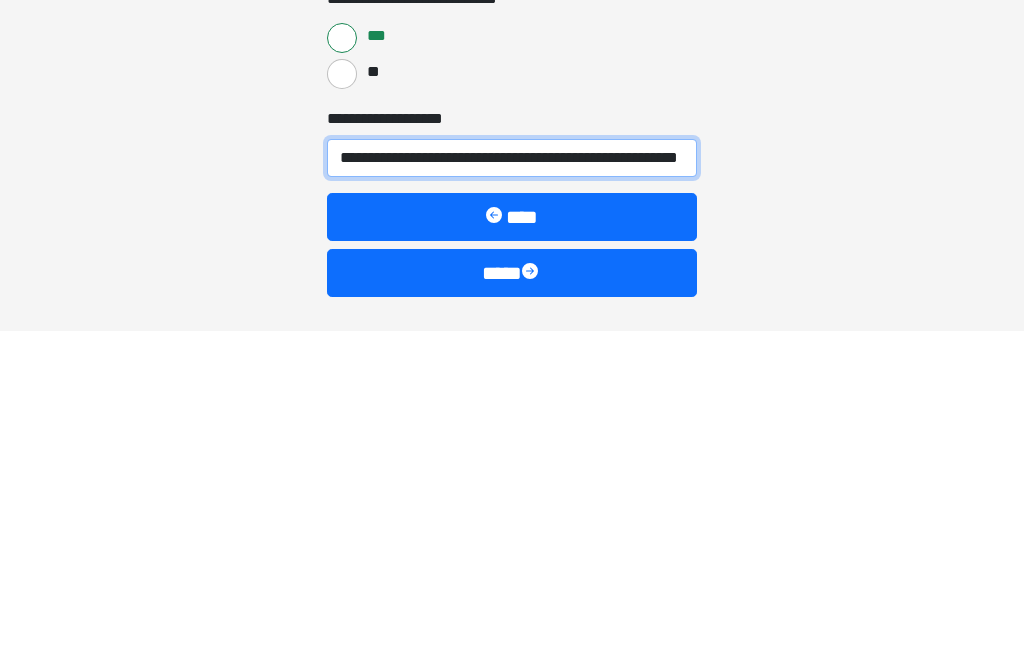 type on "**********" 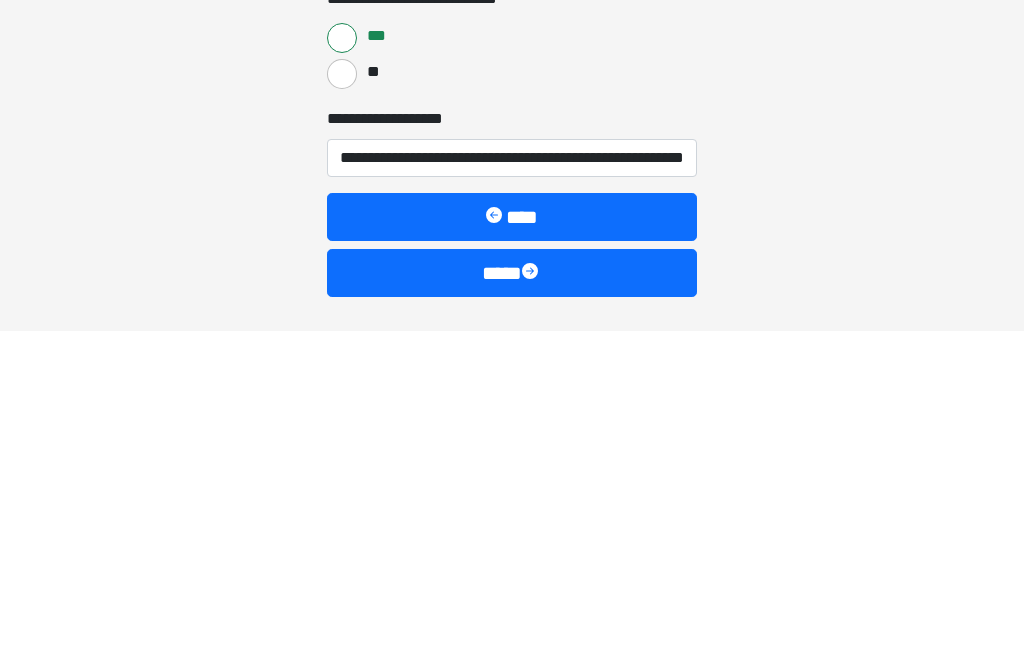 click at bounding box center (532, 596) 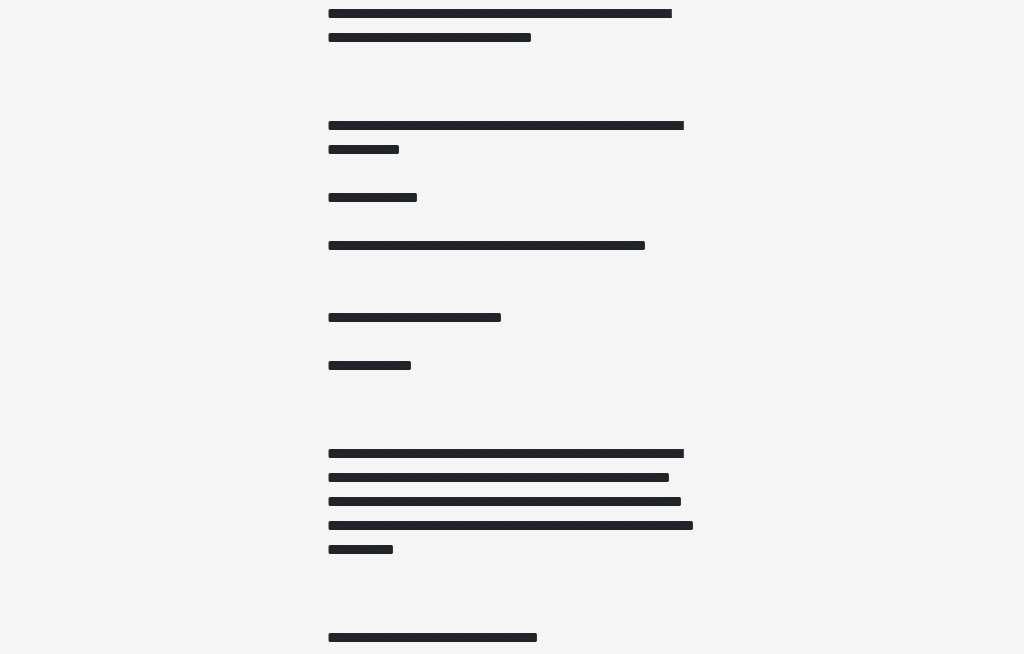 scroll, scrollTop: 594, scrollLeft: 0, axis: vertical 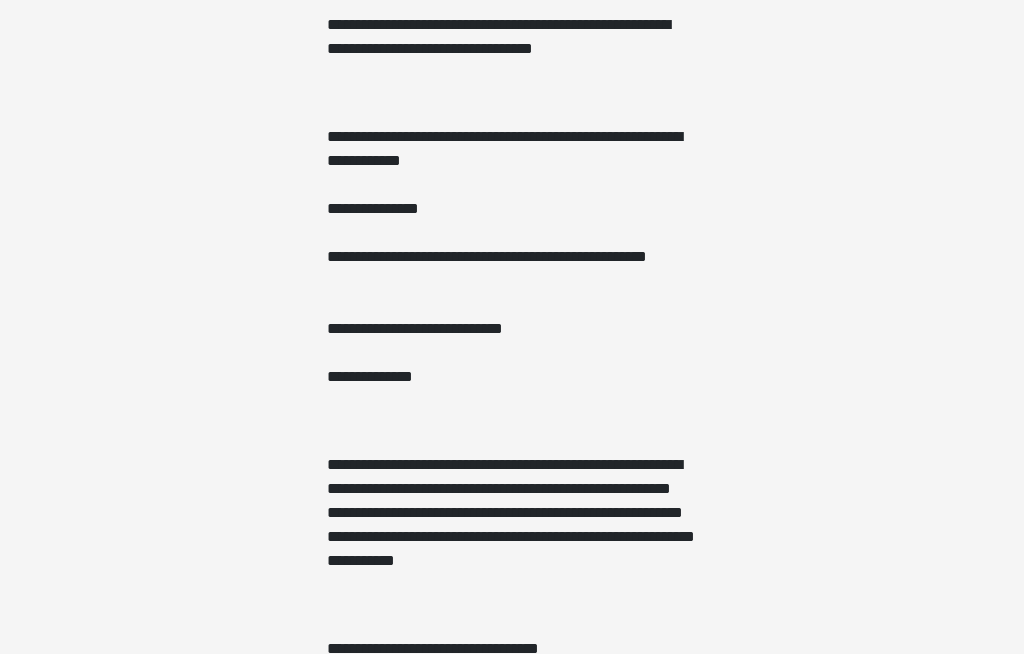 click on "**********" at bounding box center (512, -267) 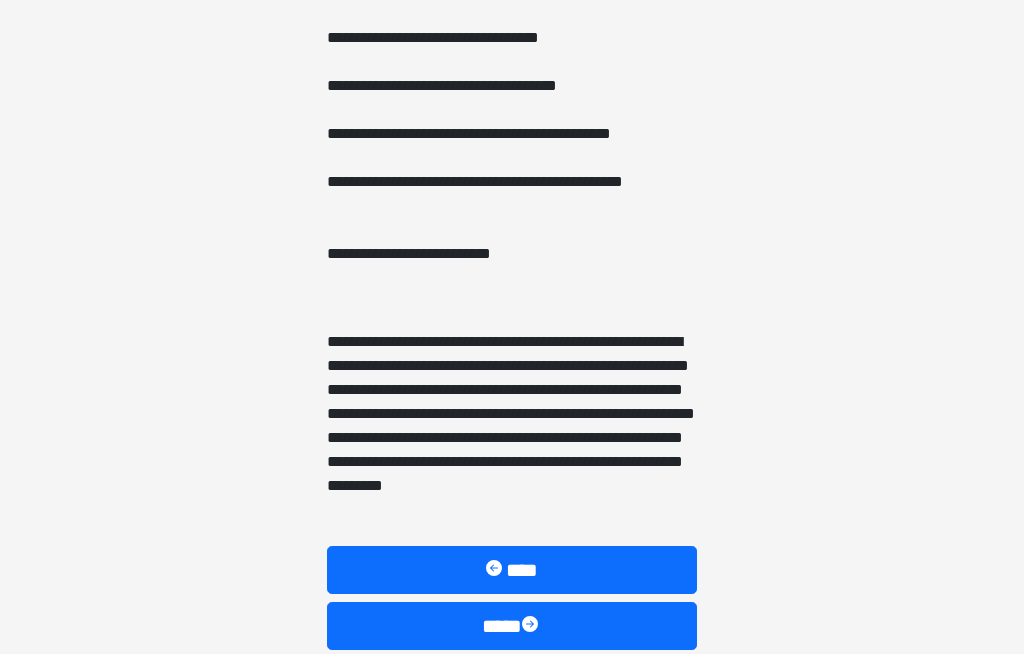scroll, scrollTop: 1235, scrollLeft: 0, axis: vertical 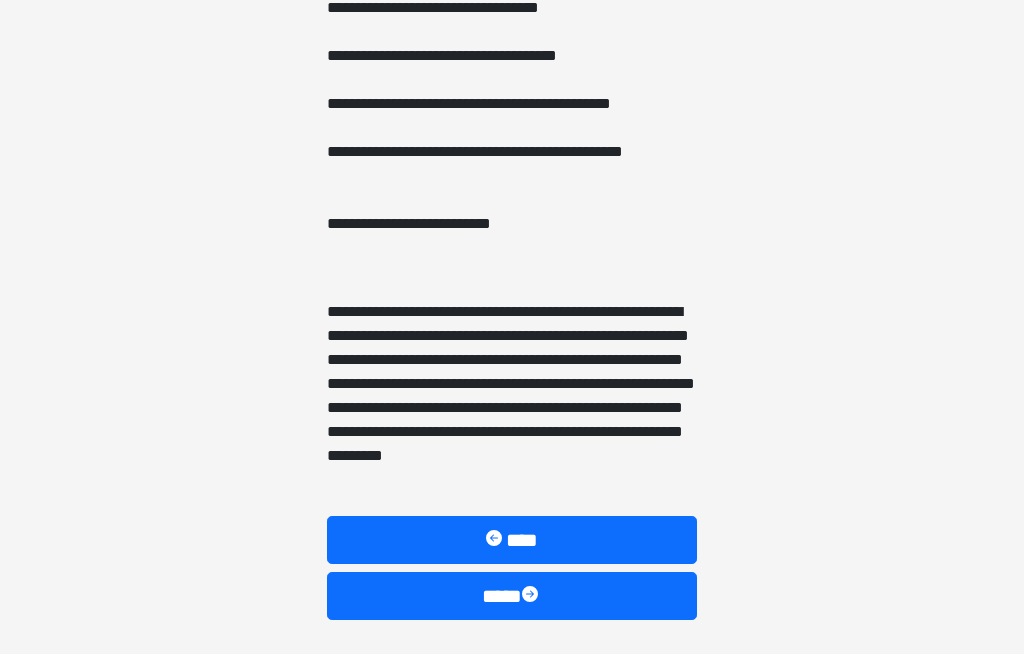click at bounding box center (532, 596) 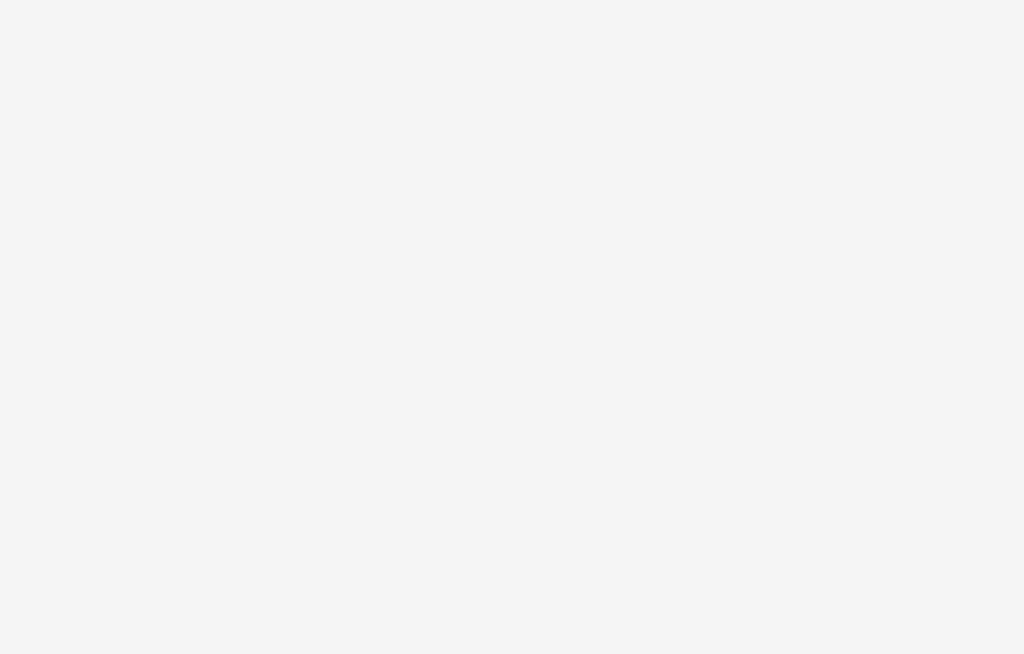 scroll, scrollTop: 17, scrollLeft: 0, axis: vertical 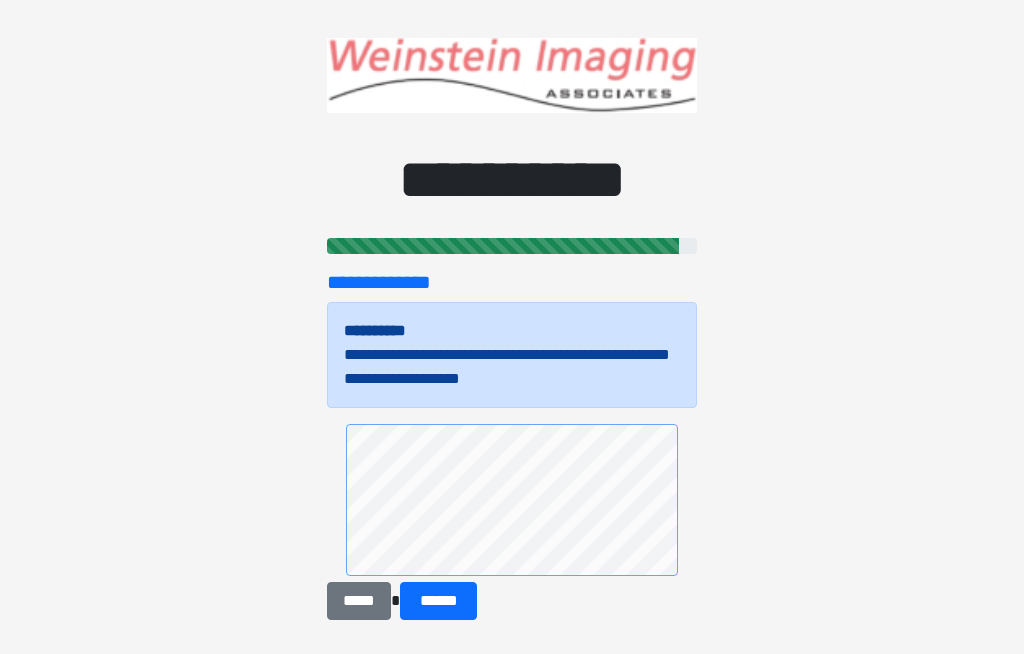 click on "******" at bounding box center (438, 601) 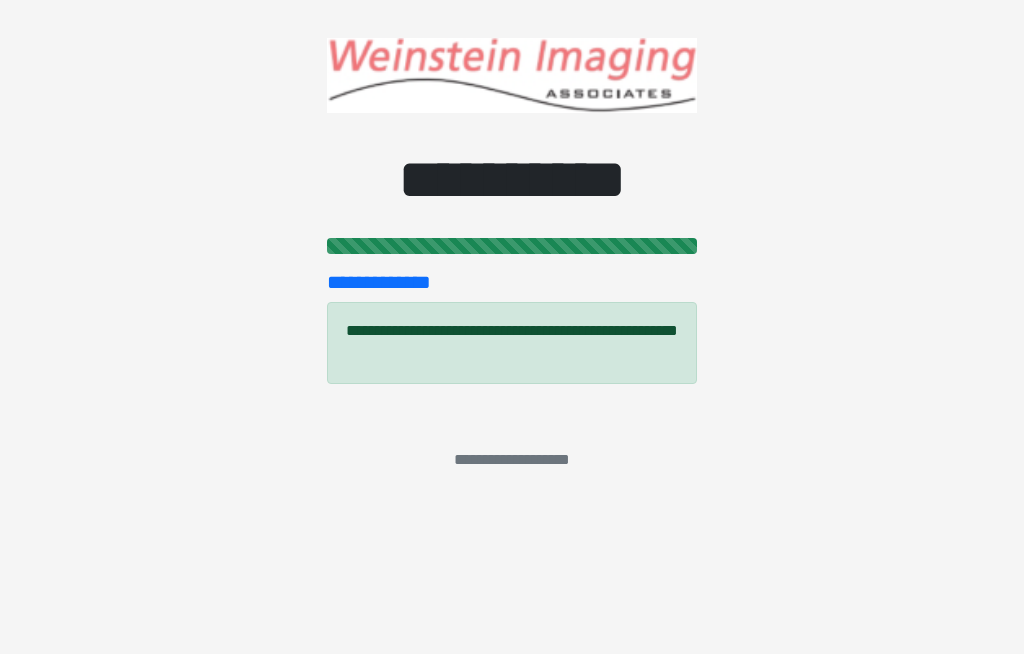 scroll, scrollTop: 0, scrollLeft: 0, axis: both 